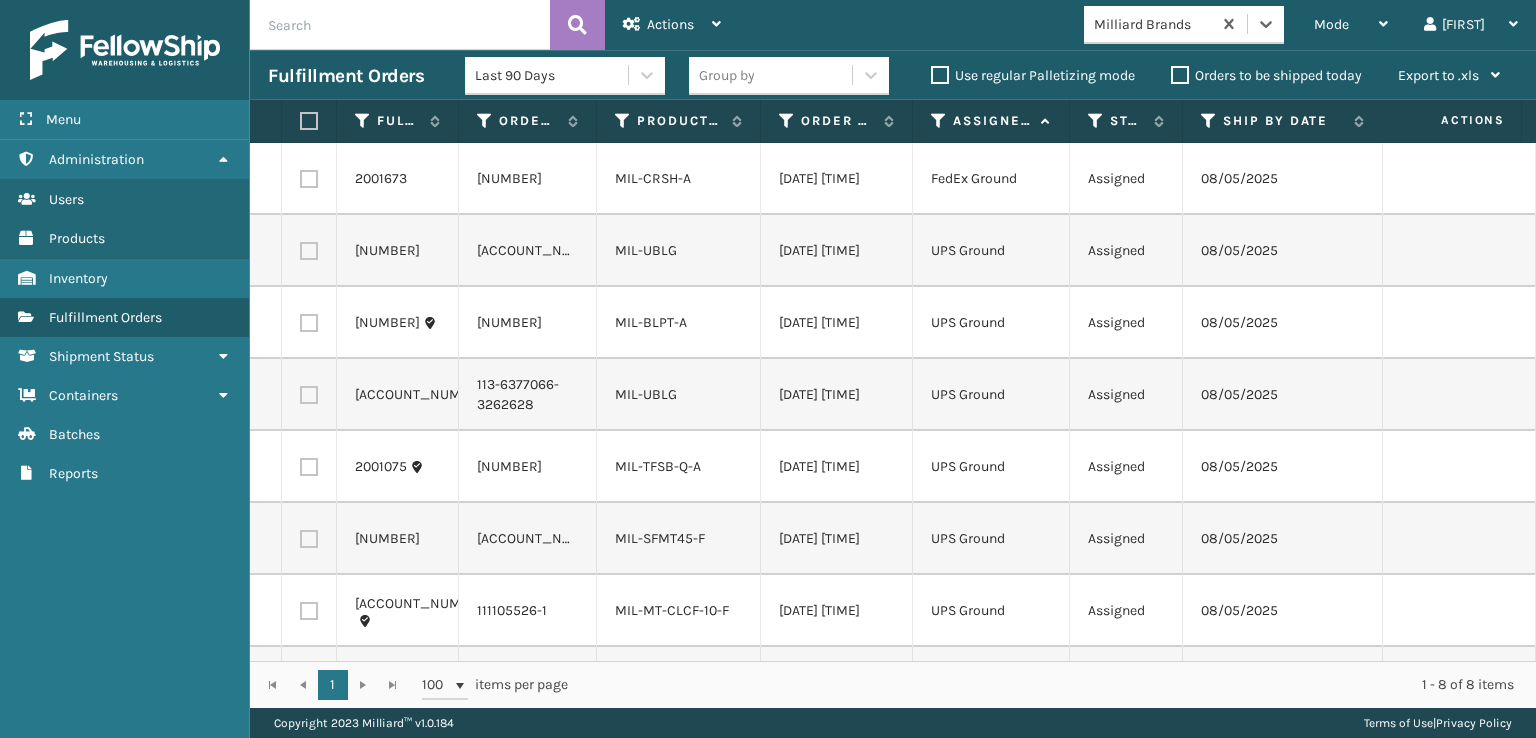 scroll, scrollTop: 0, scrollLeft: 0, axis: both 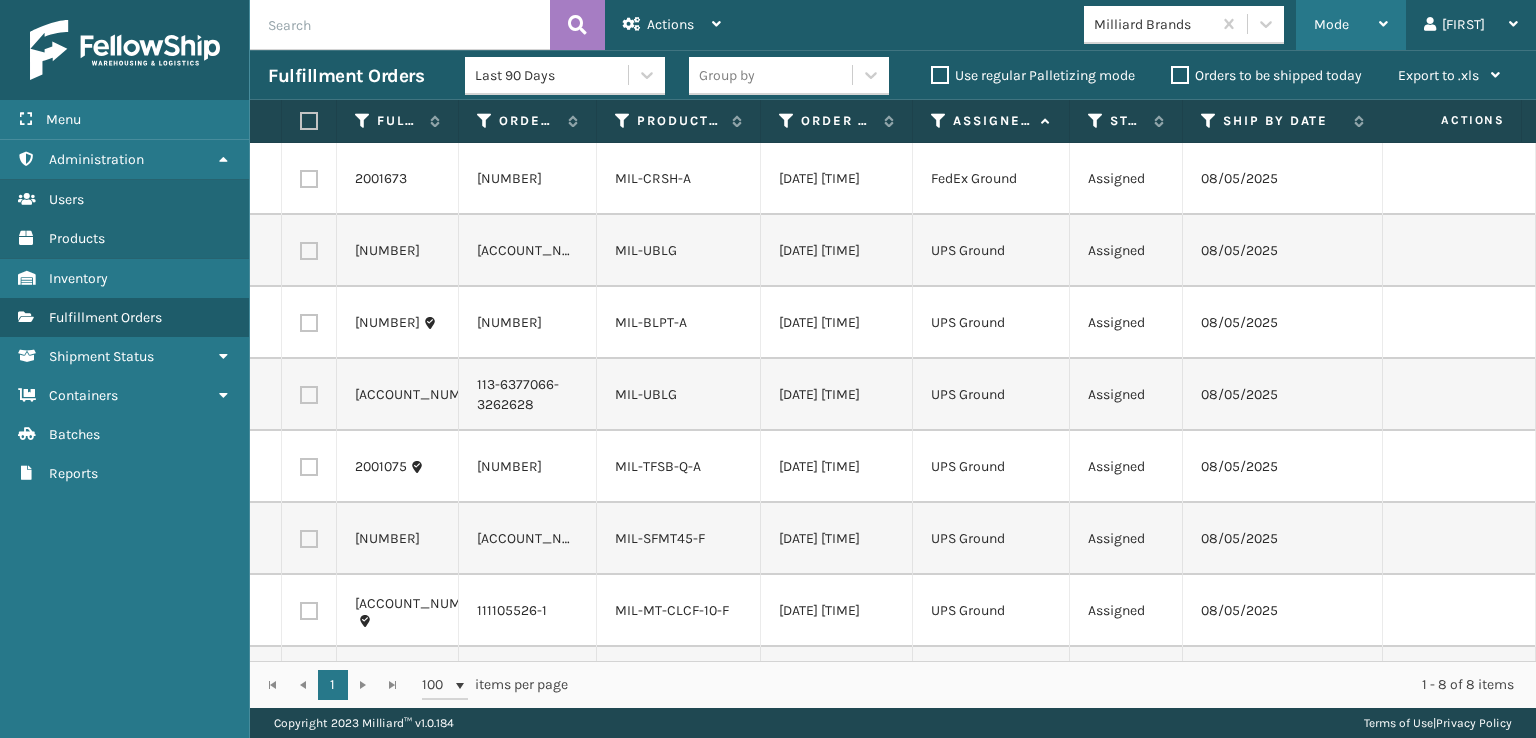 click on "Mode" at bounding box center [1331, 24] 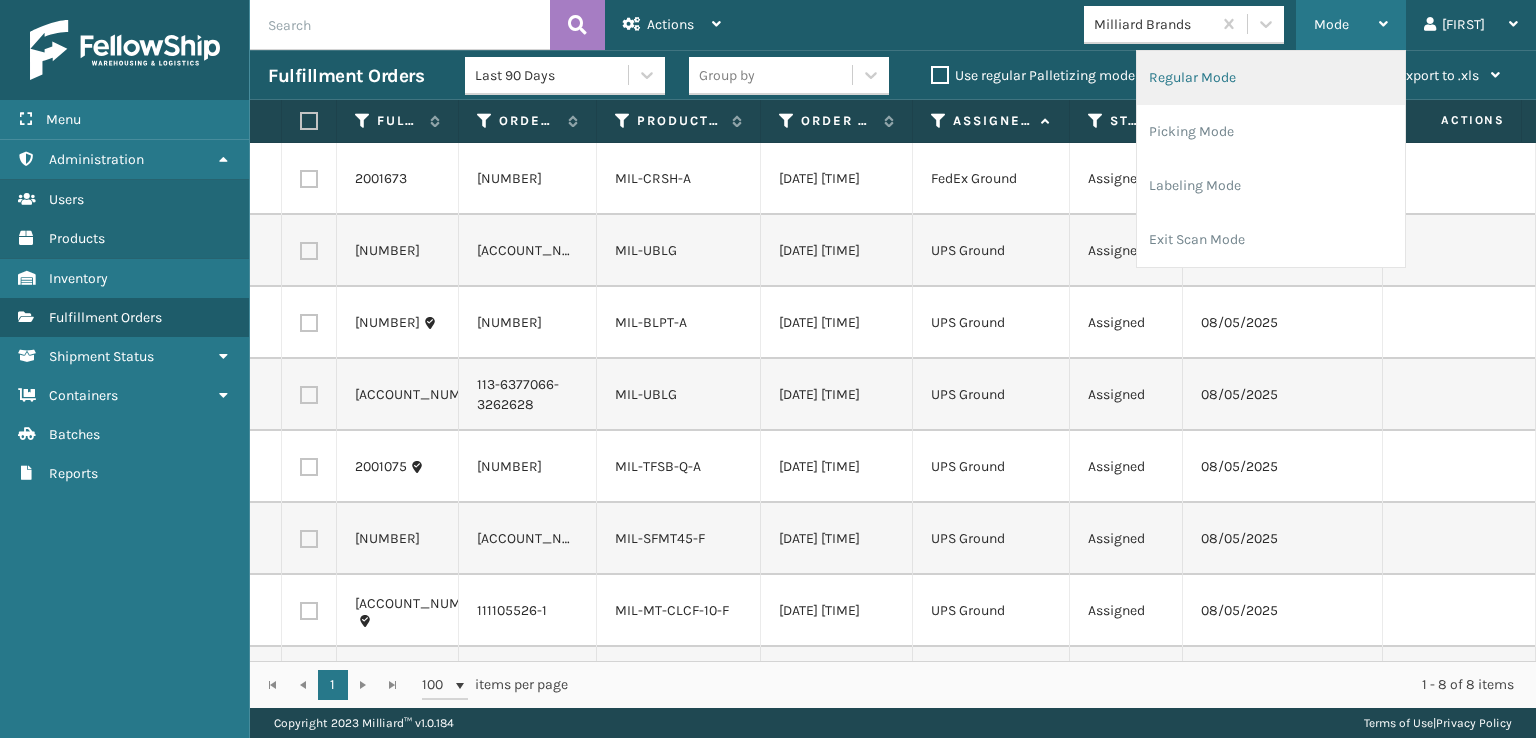 click on "Regular Mode" at bounding box center (1271, 78) 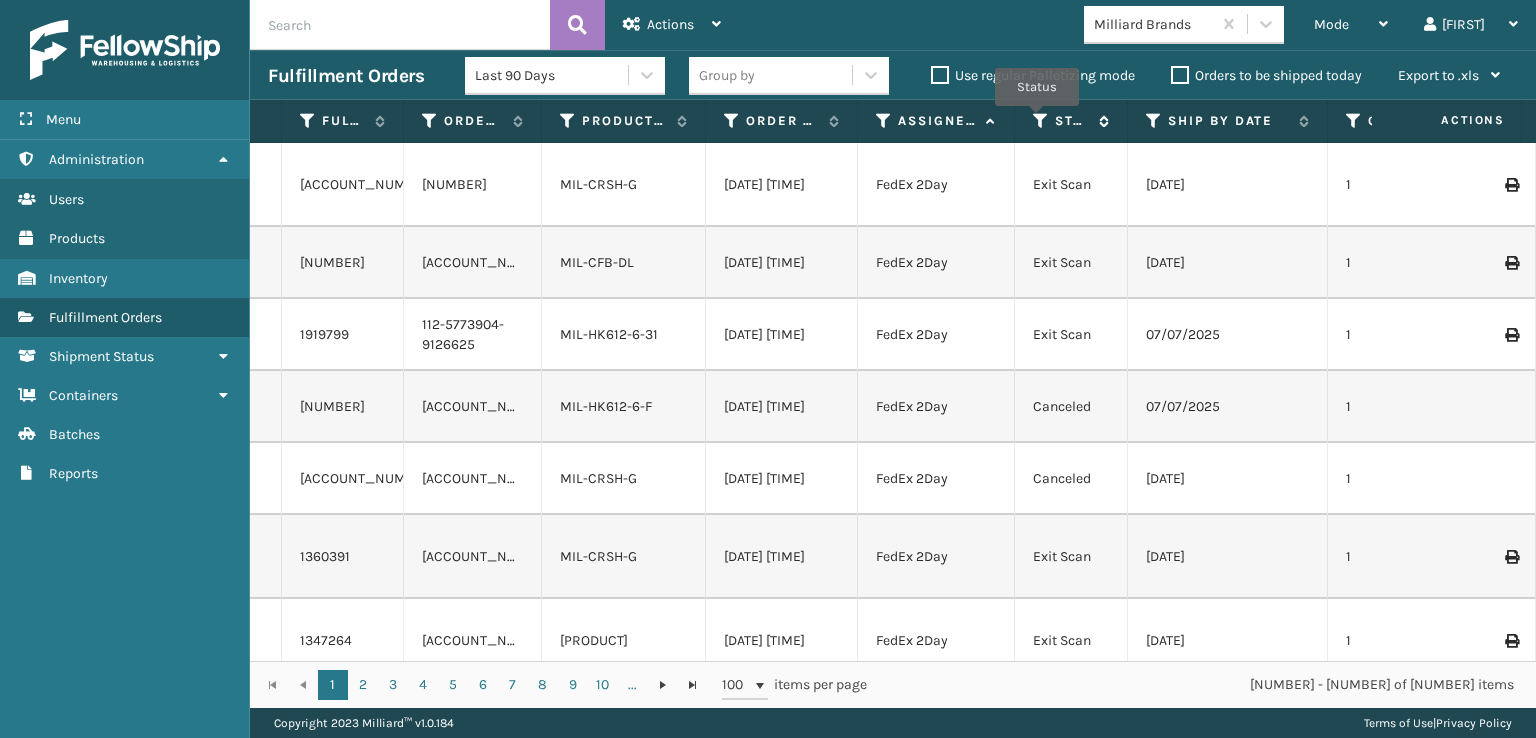 click at bounding box center (1041, 121) 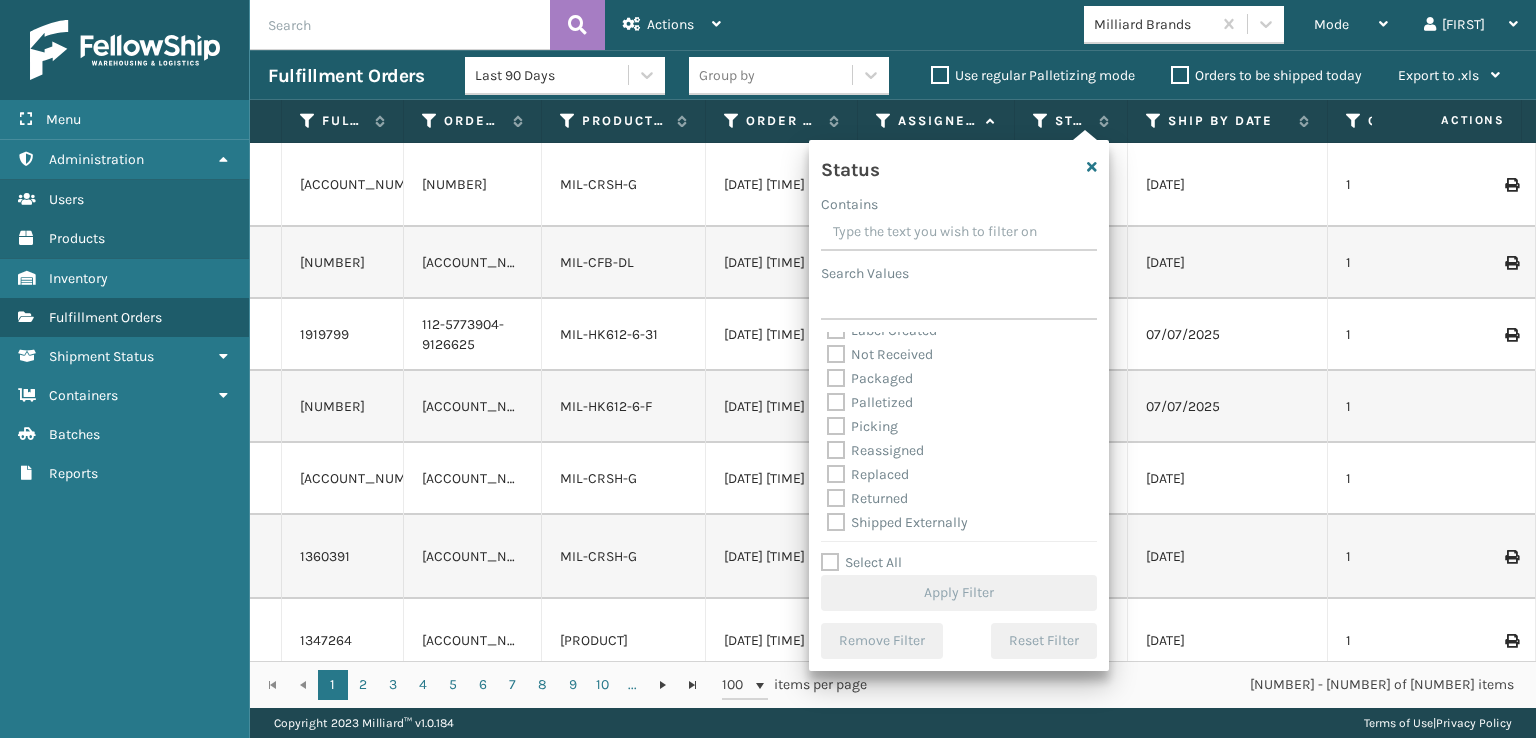 scroll, scrollTop: 112, scrollLeft: 0, axis: vertical 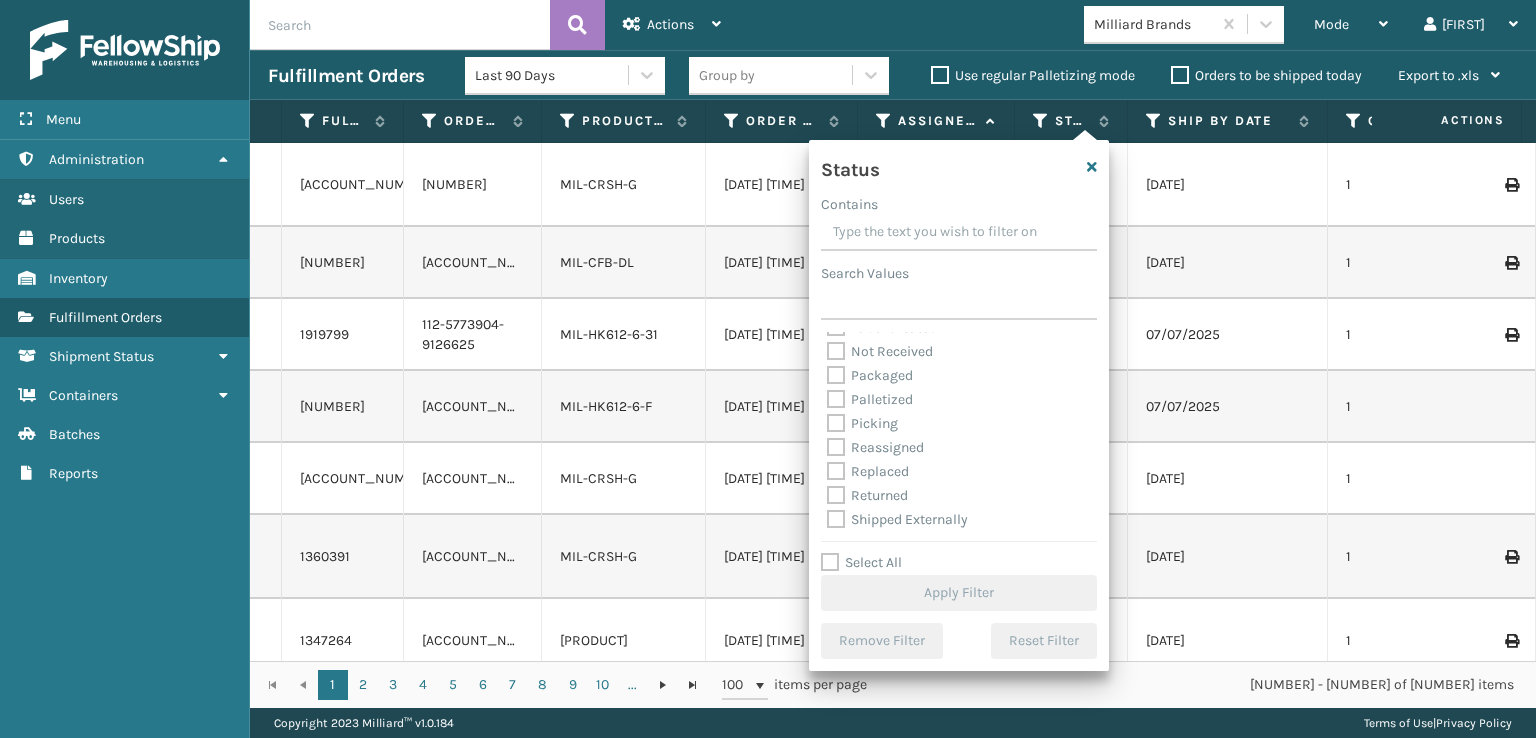 click on "Picking" at bounding box center [862, 423] 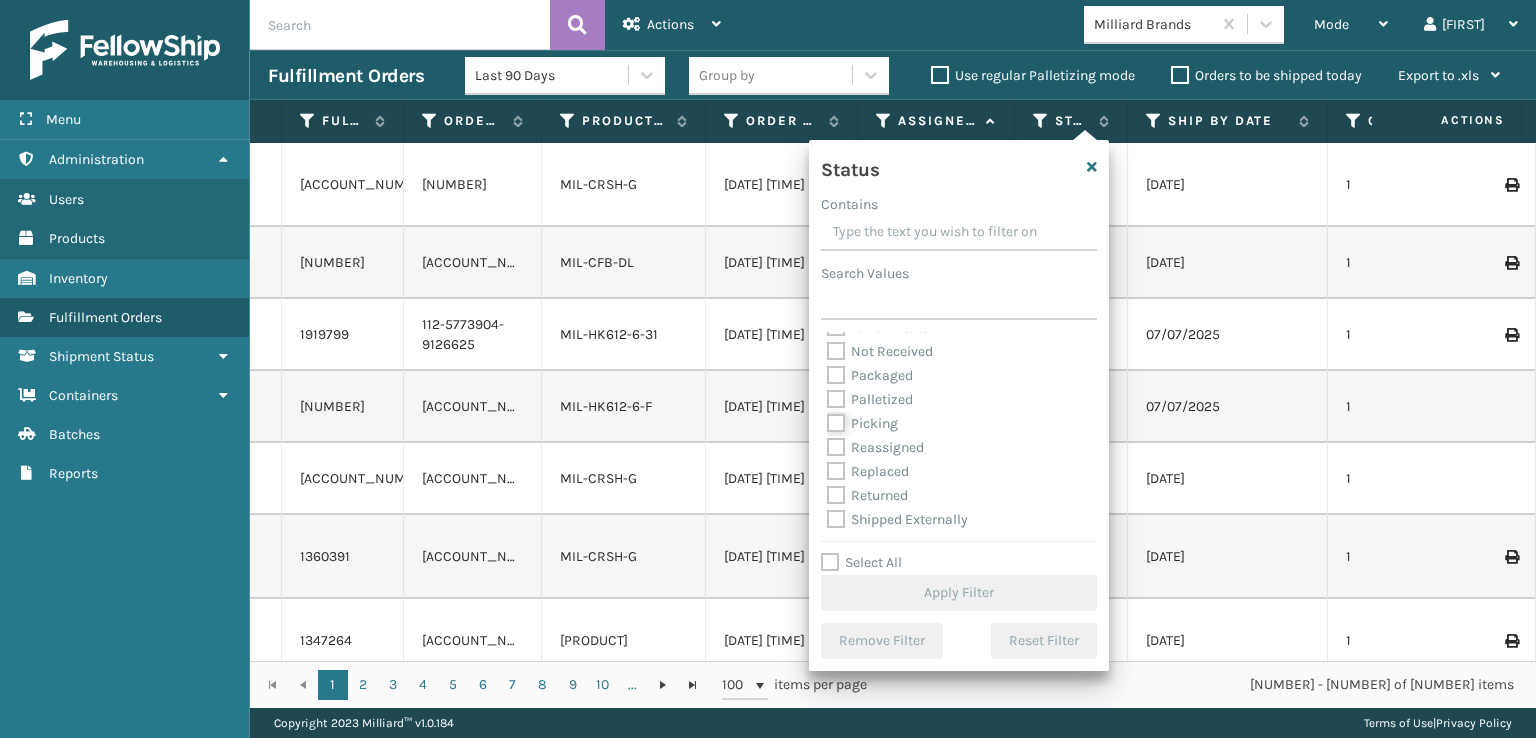 click on "Picking" at bounding box center [827, 418] 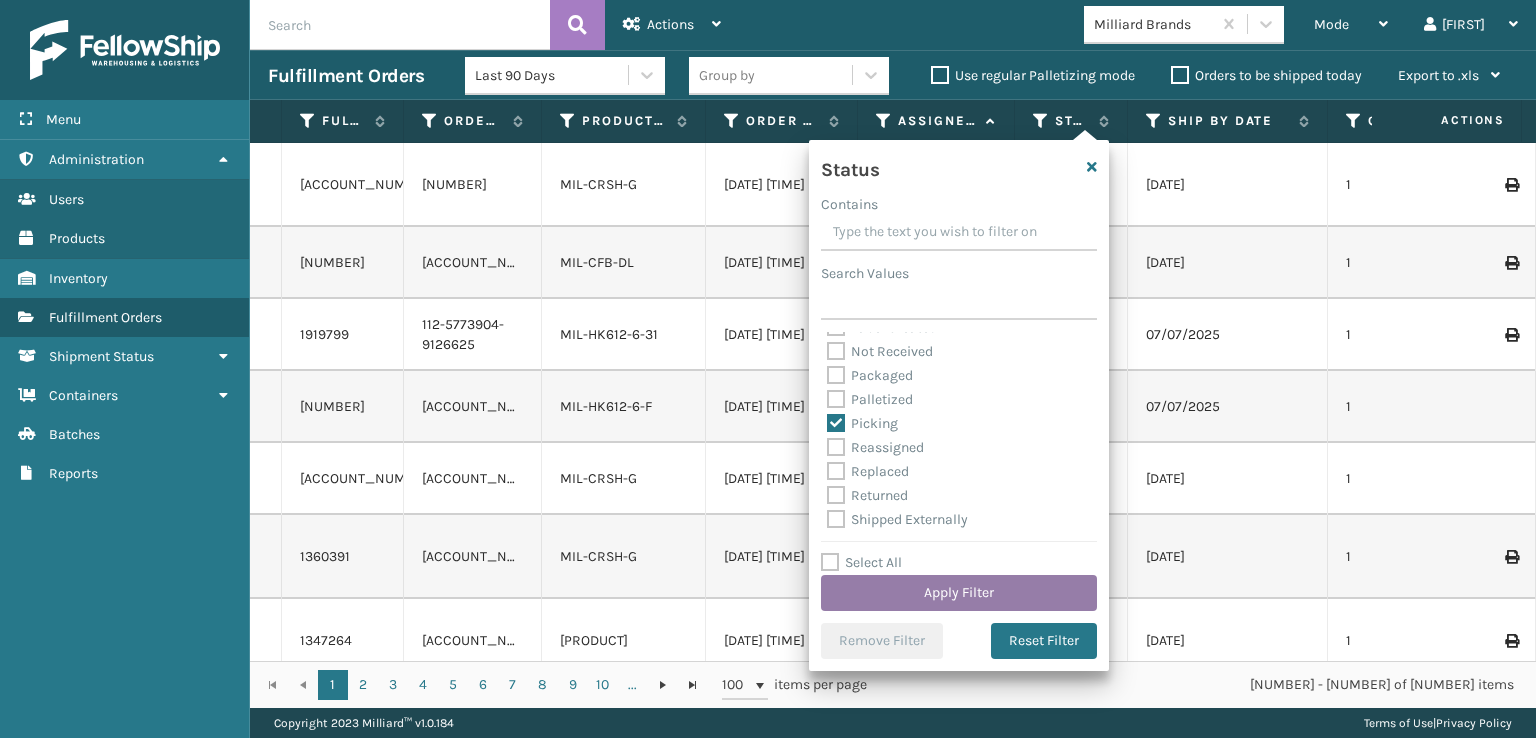 click on "Apply Filter" at bounding box center [959, 593] 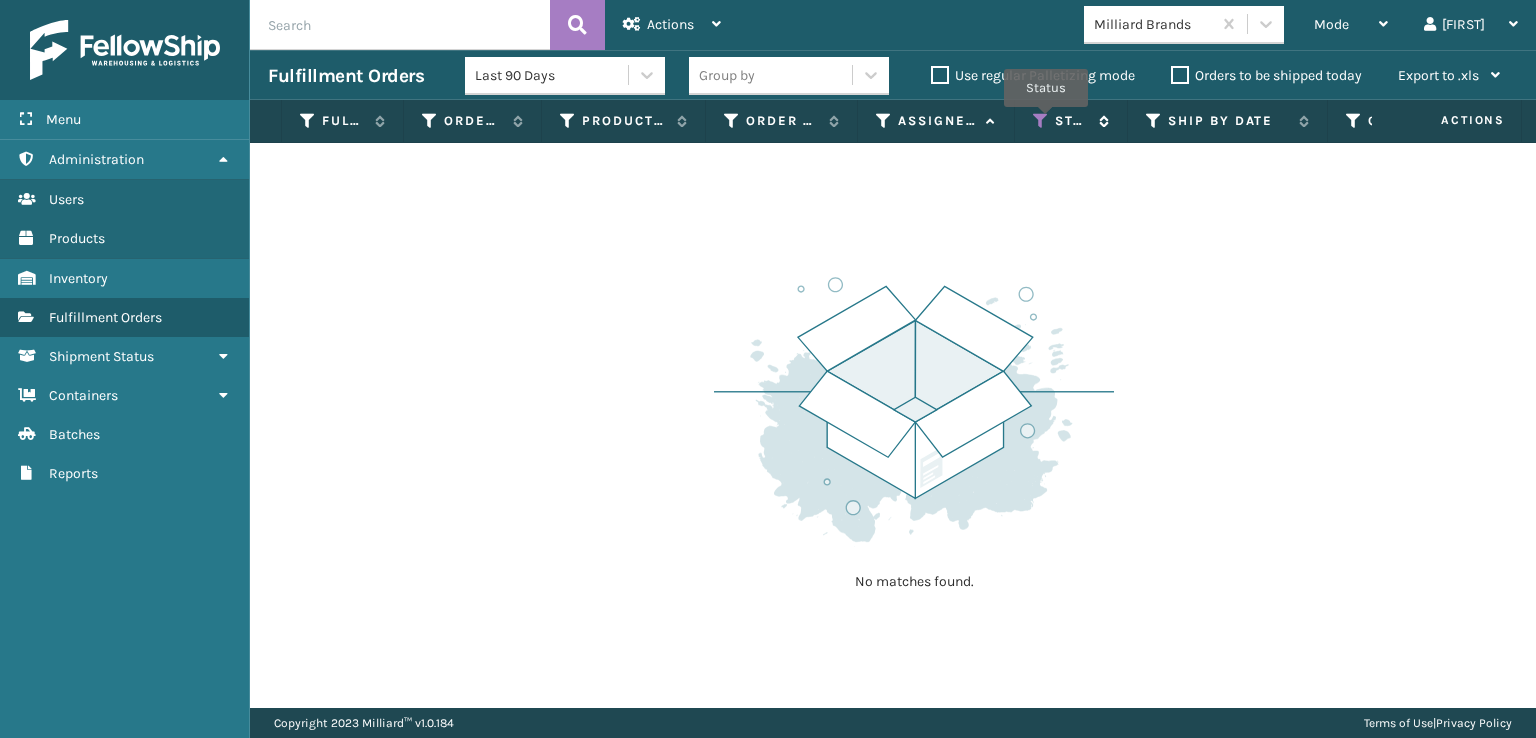 click at bounding box center [1041, 121] 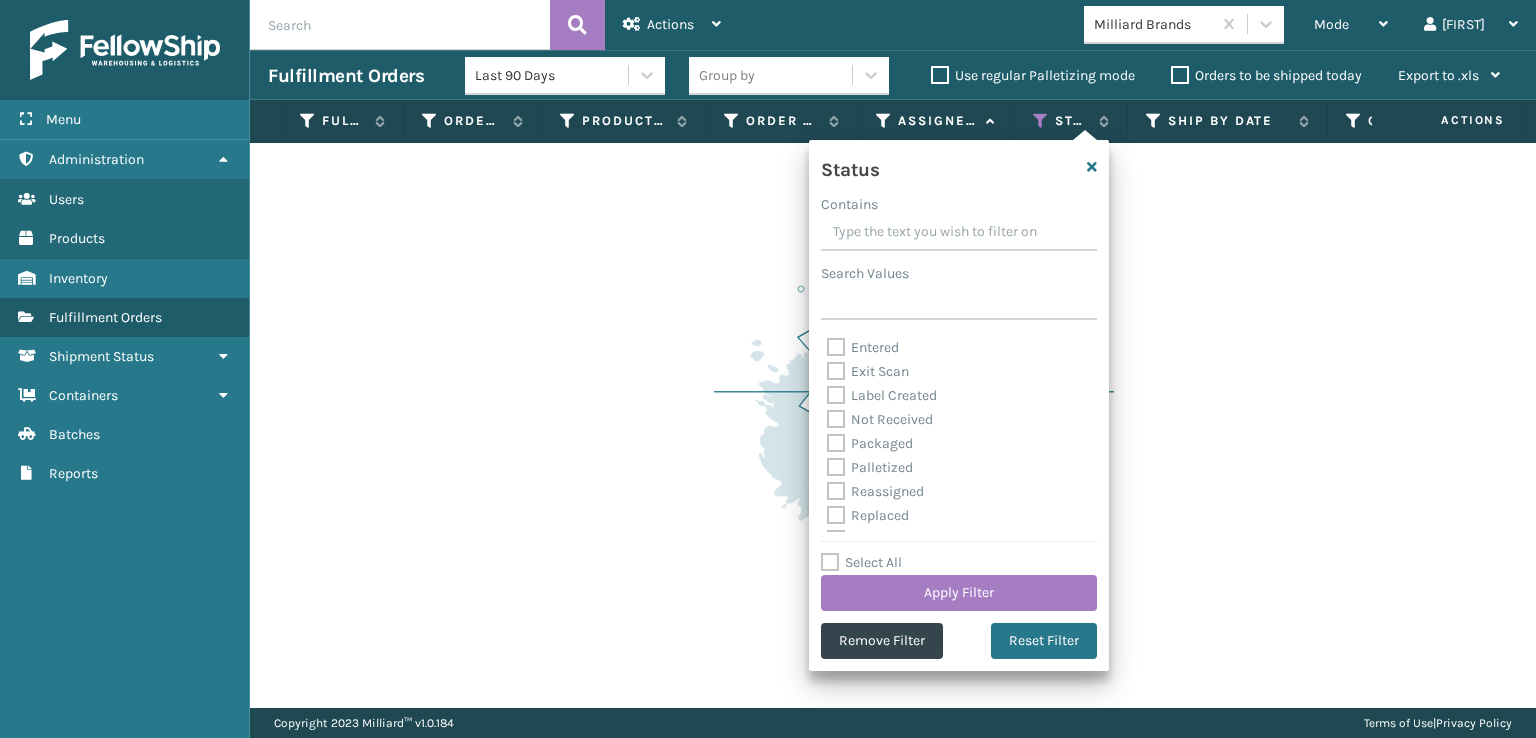 scroll, scrollTop: 100, scrollLeft: 0, axis: vertical 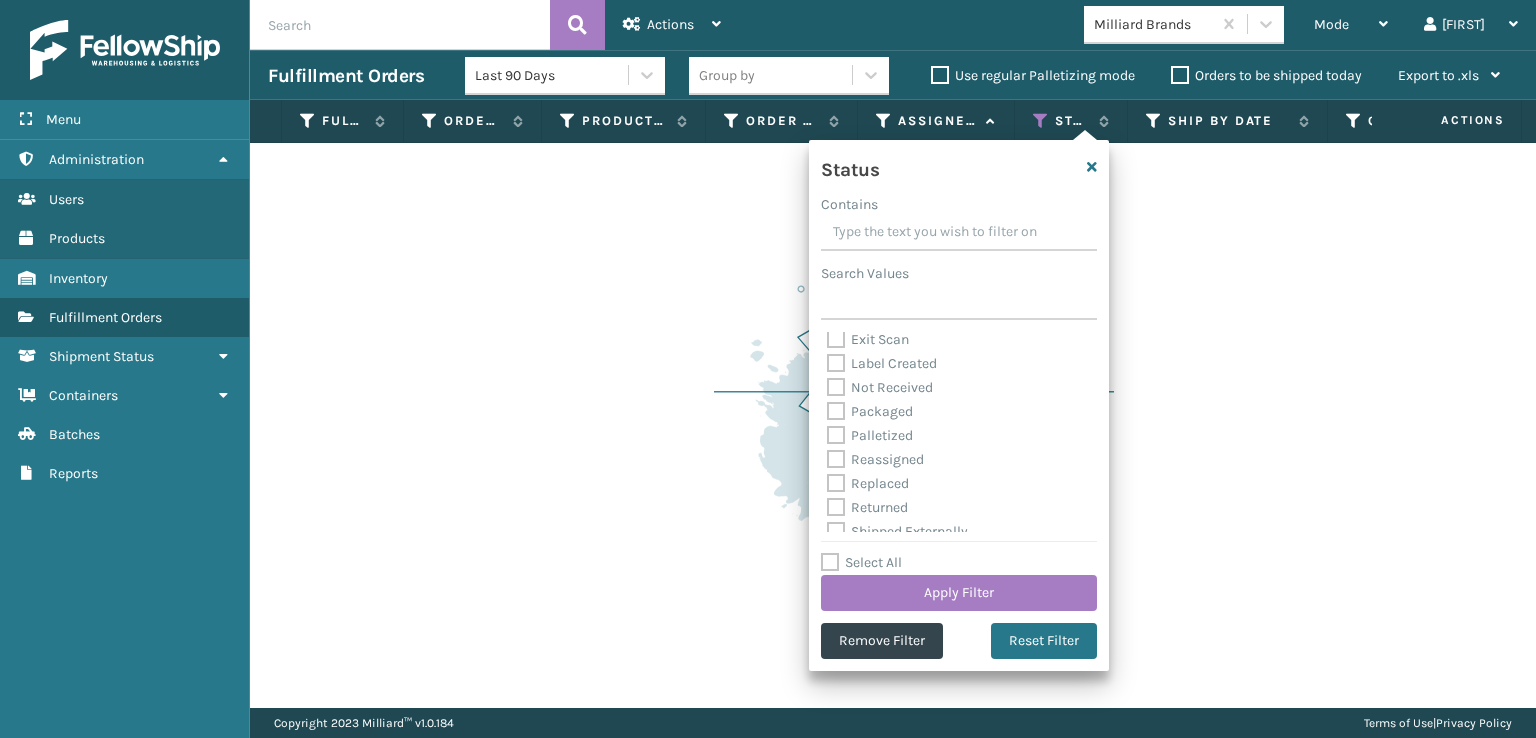 click on "Palletized" at bounding box center [870, 435] 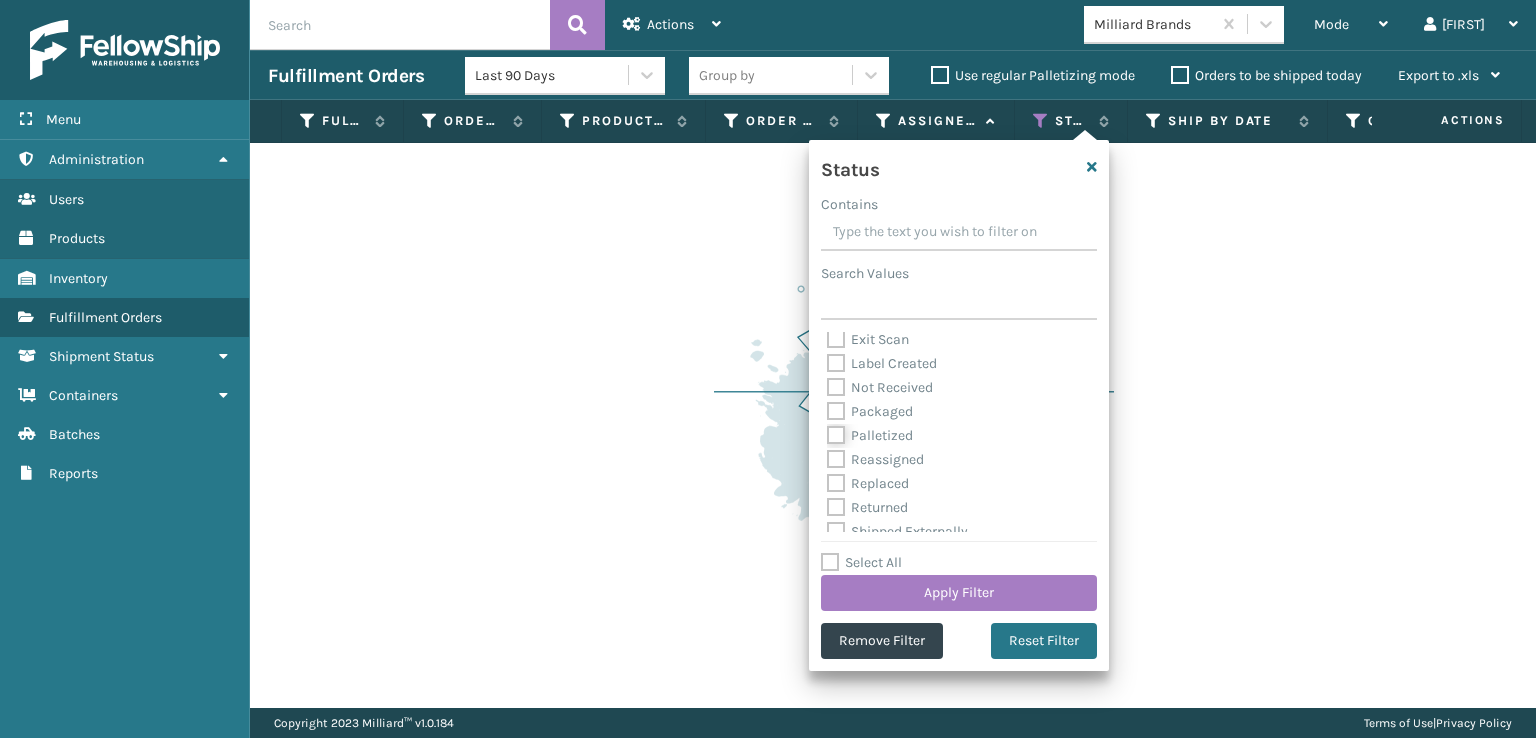 click on "Palletized" at bounding box center (827, 430) 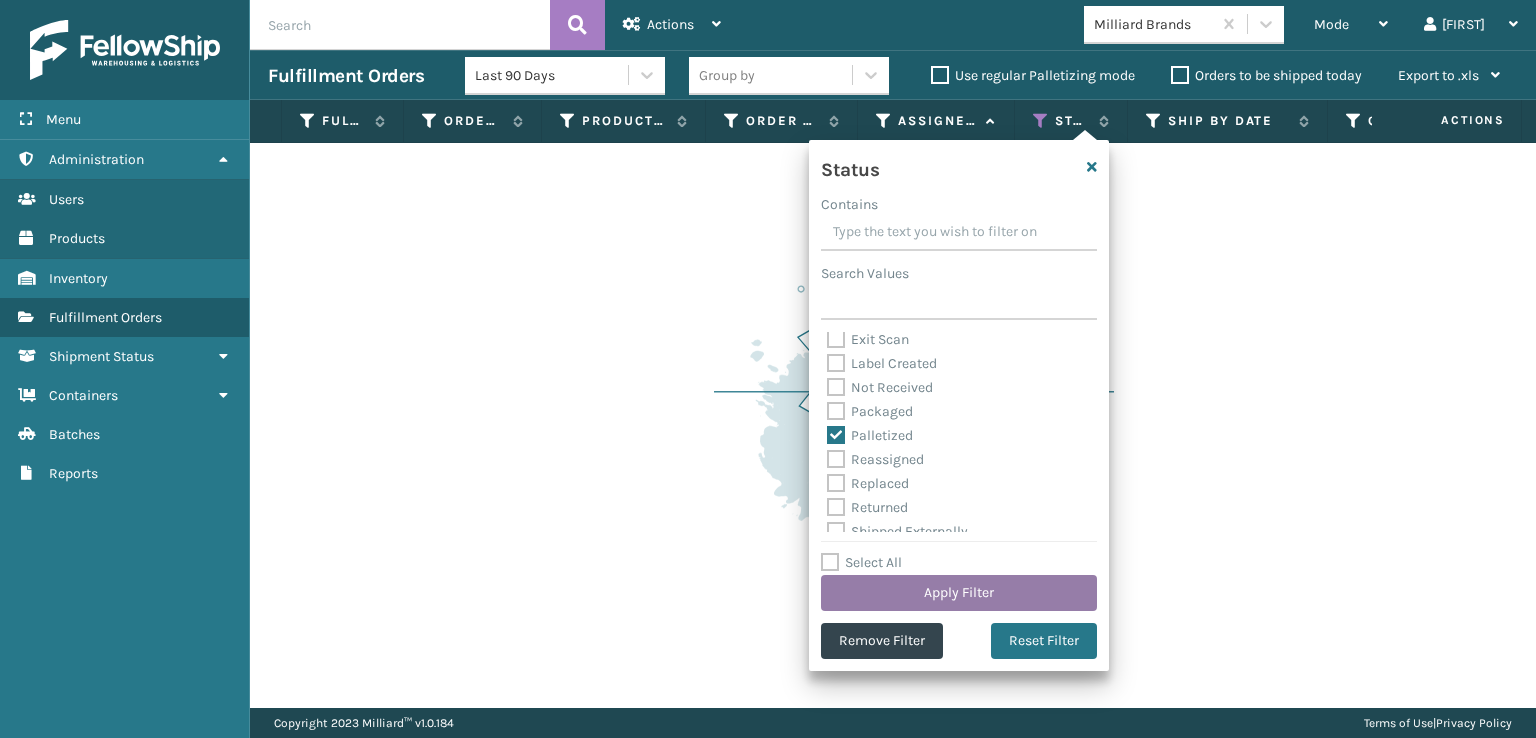 click on "Apply Filter" at bounding box center (959, 593) 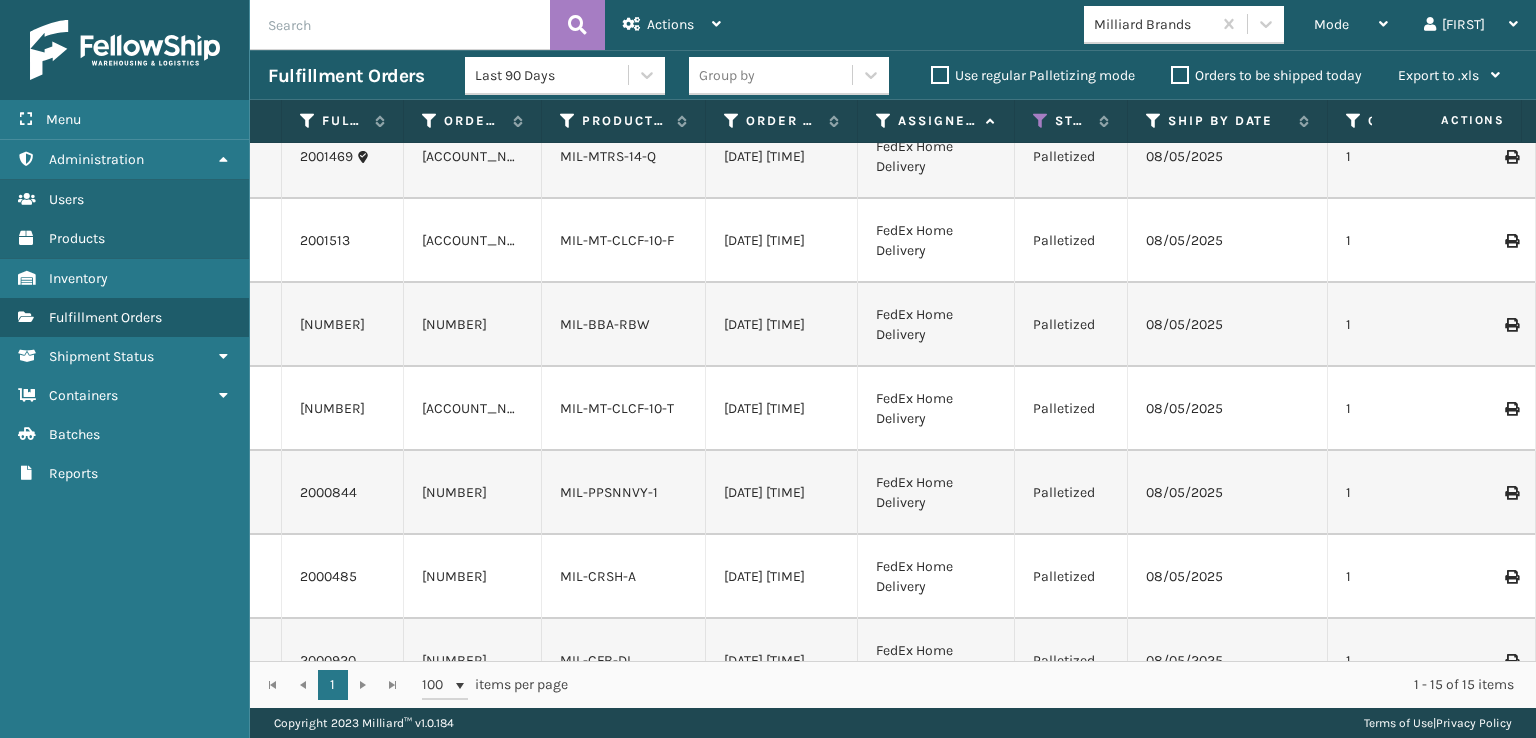 scroll, scrollTop: 0, scrollLeft: 0, axis: both 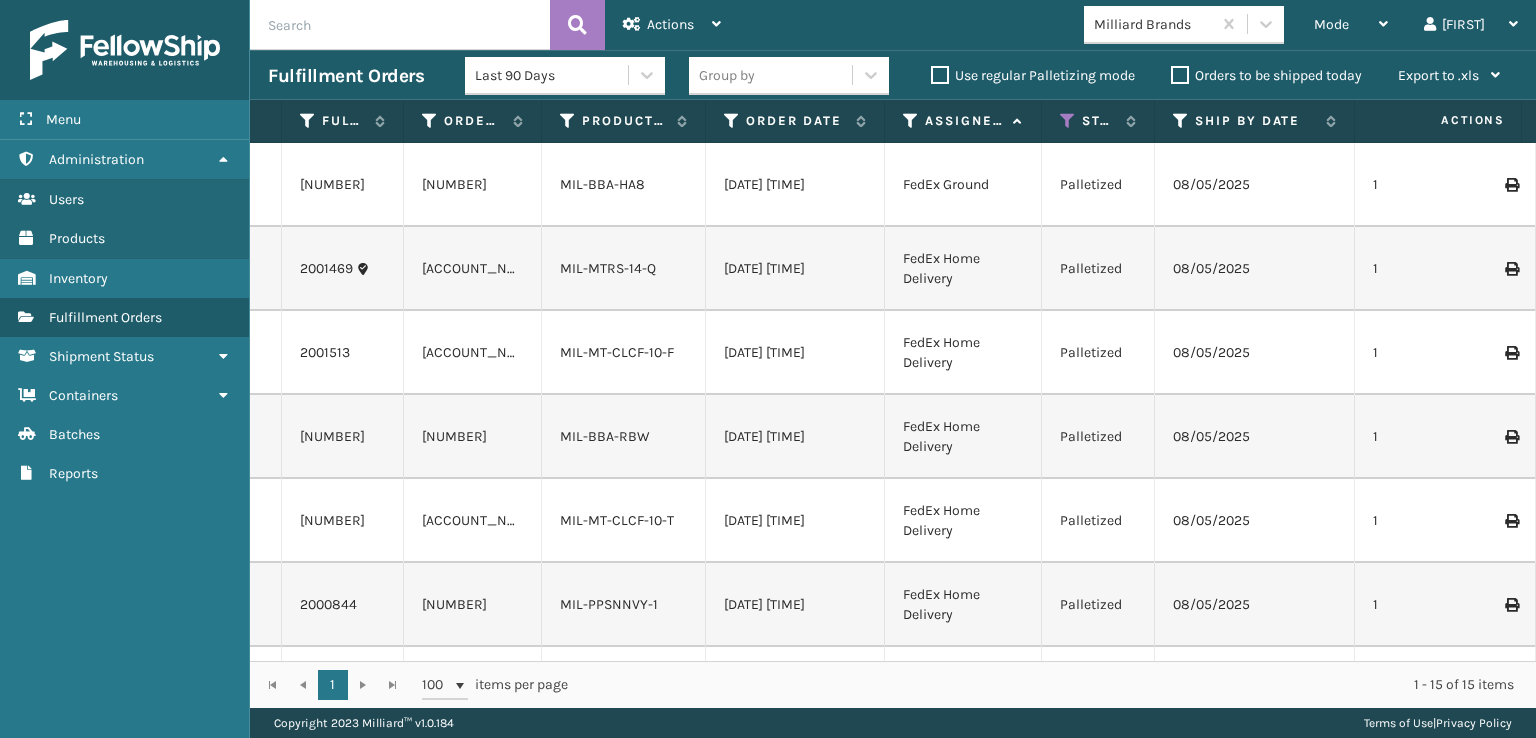 drag, startPoint x: 853, startPoint y: 130, endPoint x: 882, endPoint y: 130, distance: 29 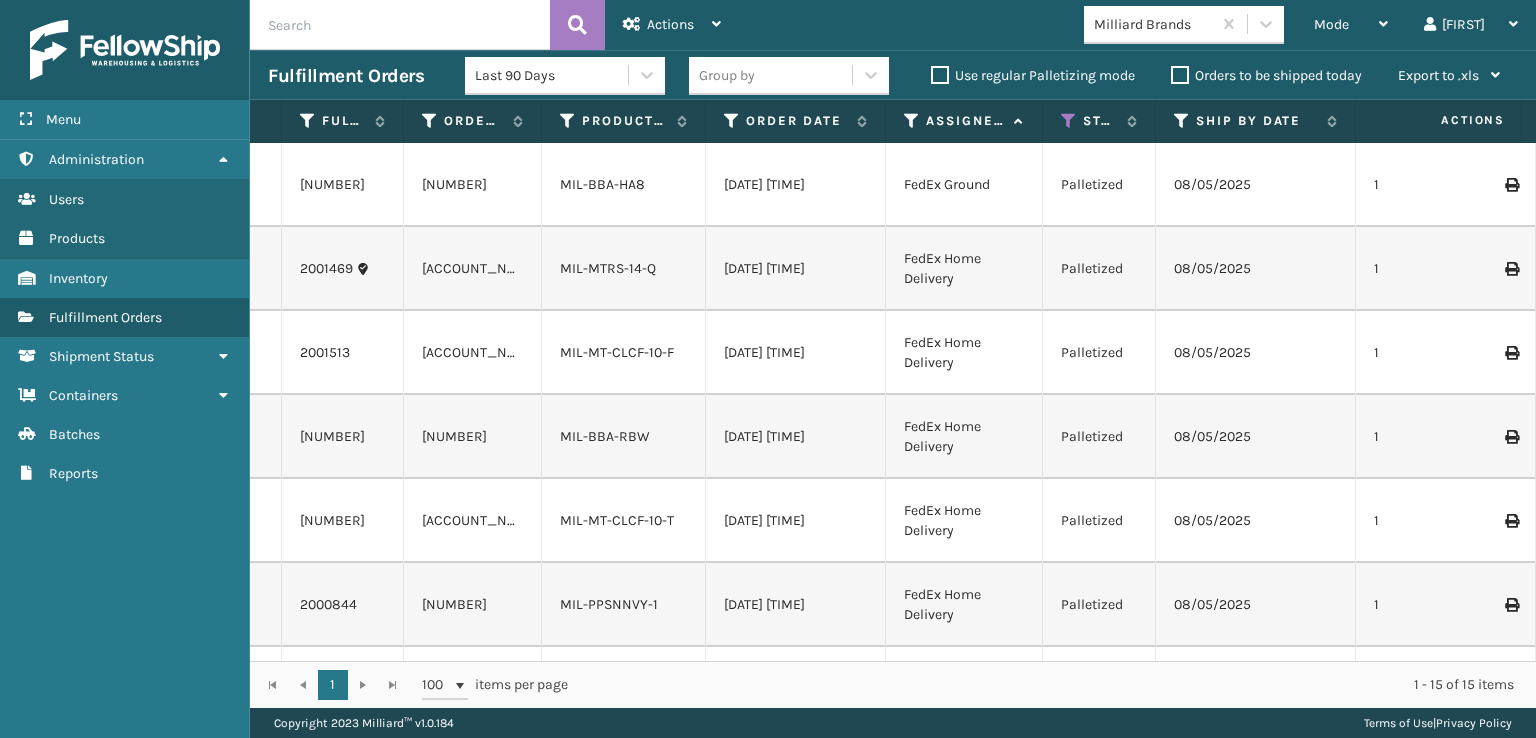 scroll, scrollTop: 0, scrollLeft: 116, axis: horizontal 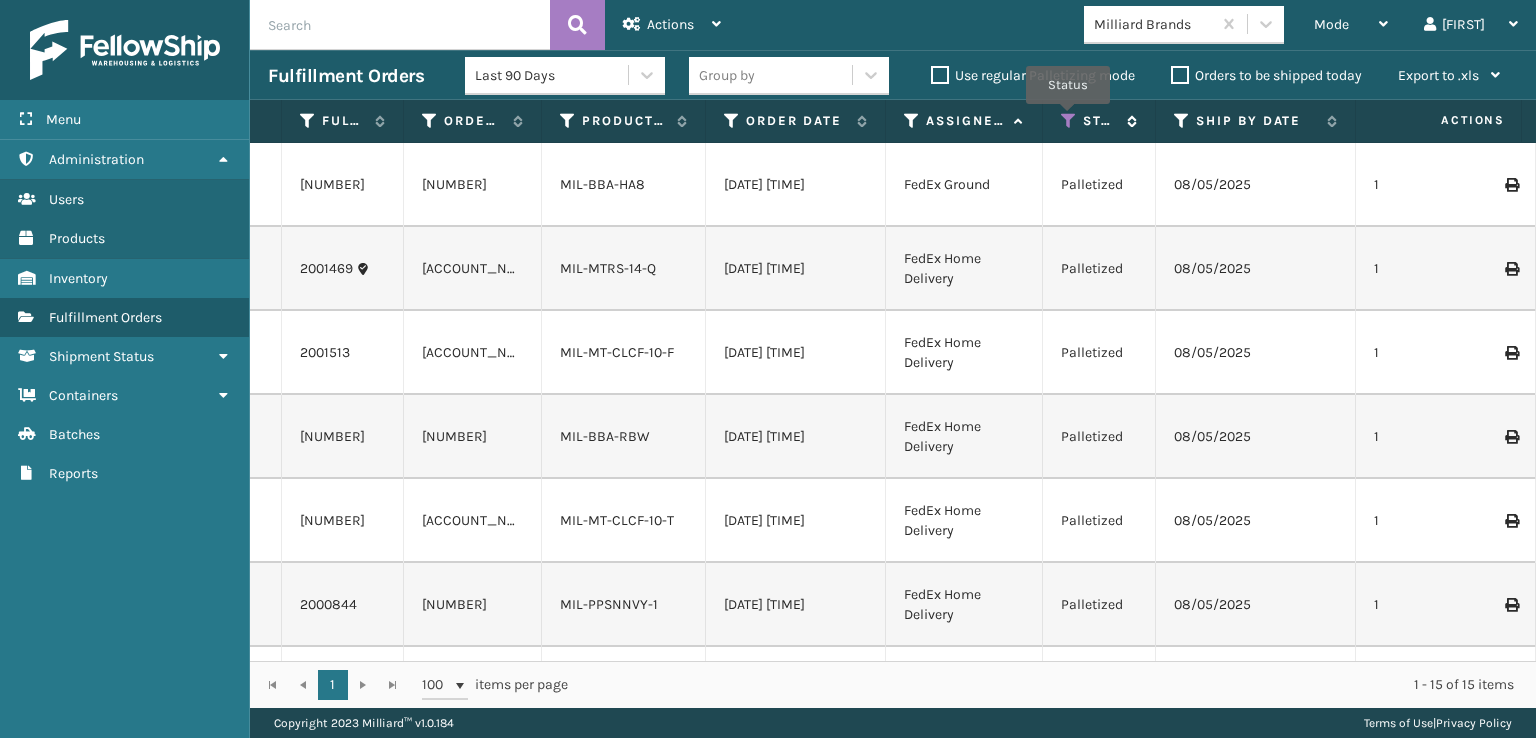 click at bounding box center (1069, 121) 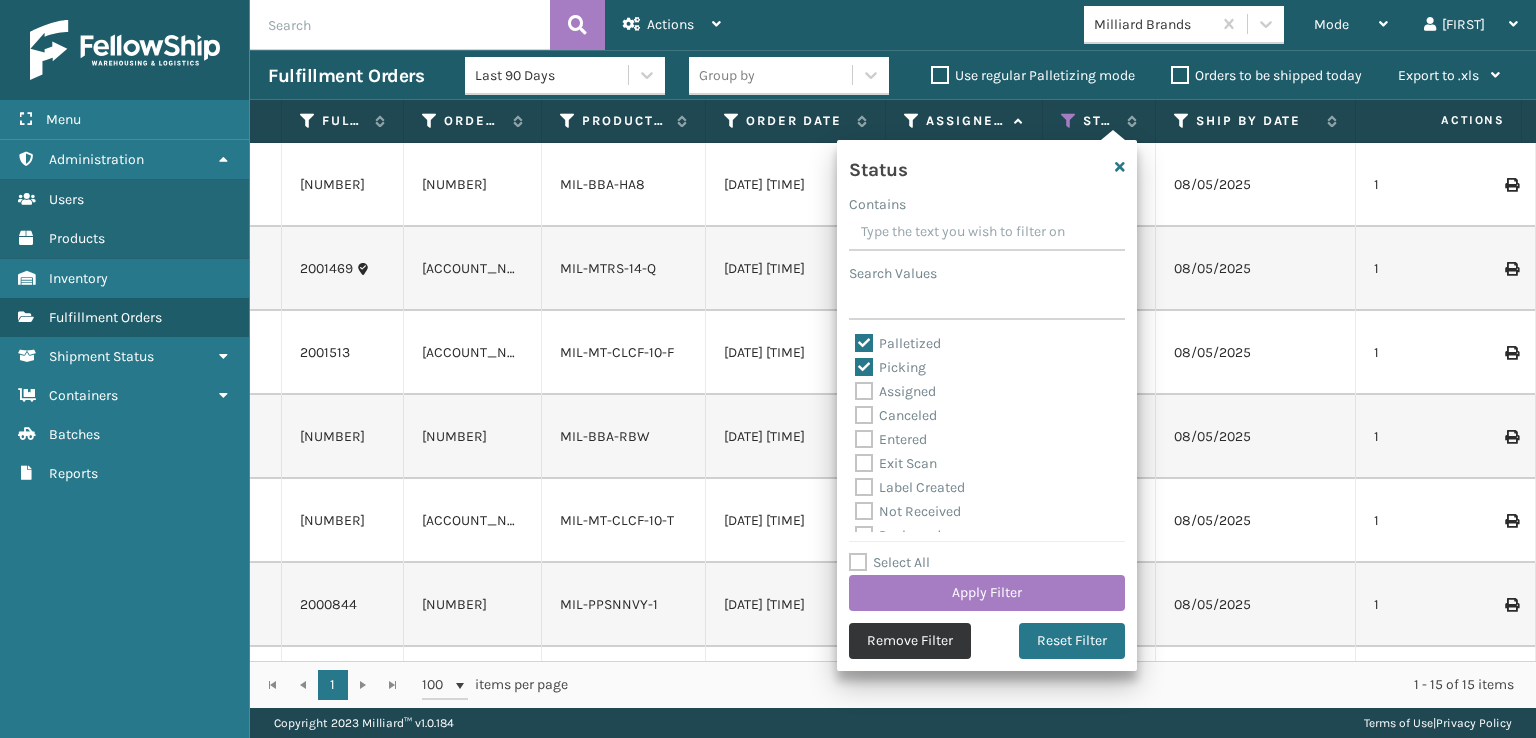 click on "Remove Filter" at bounding box center [910, 641] 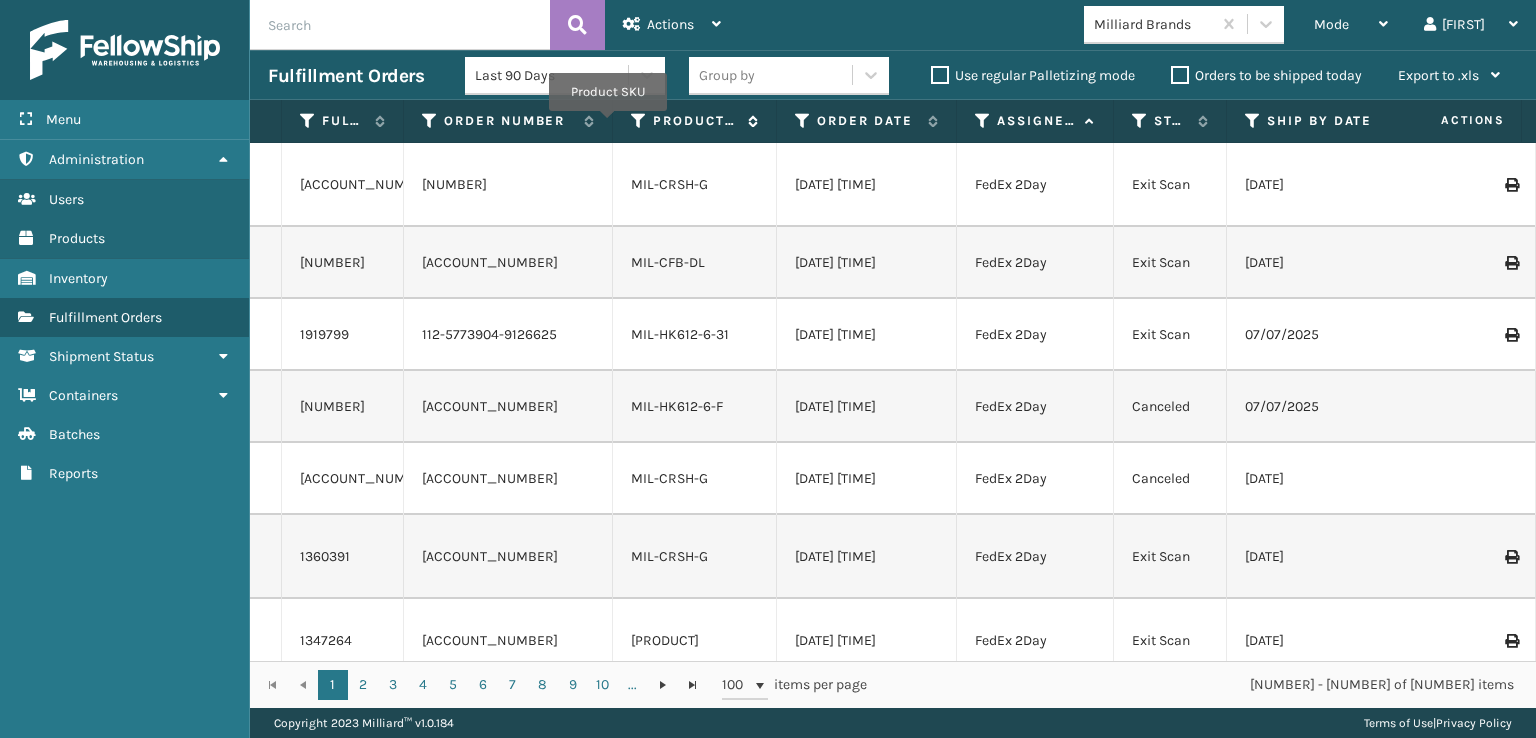drag, startPoint x: 535, startPoint y: 125, endPoint x: 608, endPoint y: 125, distance: 73 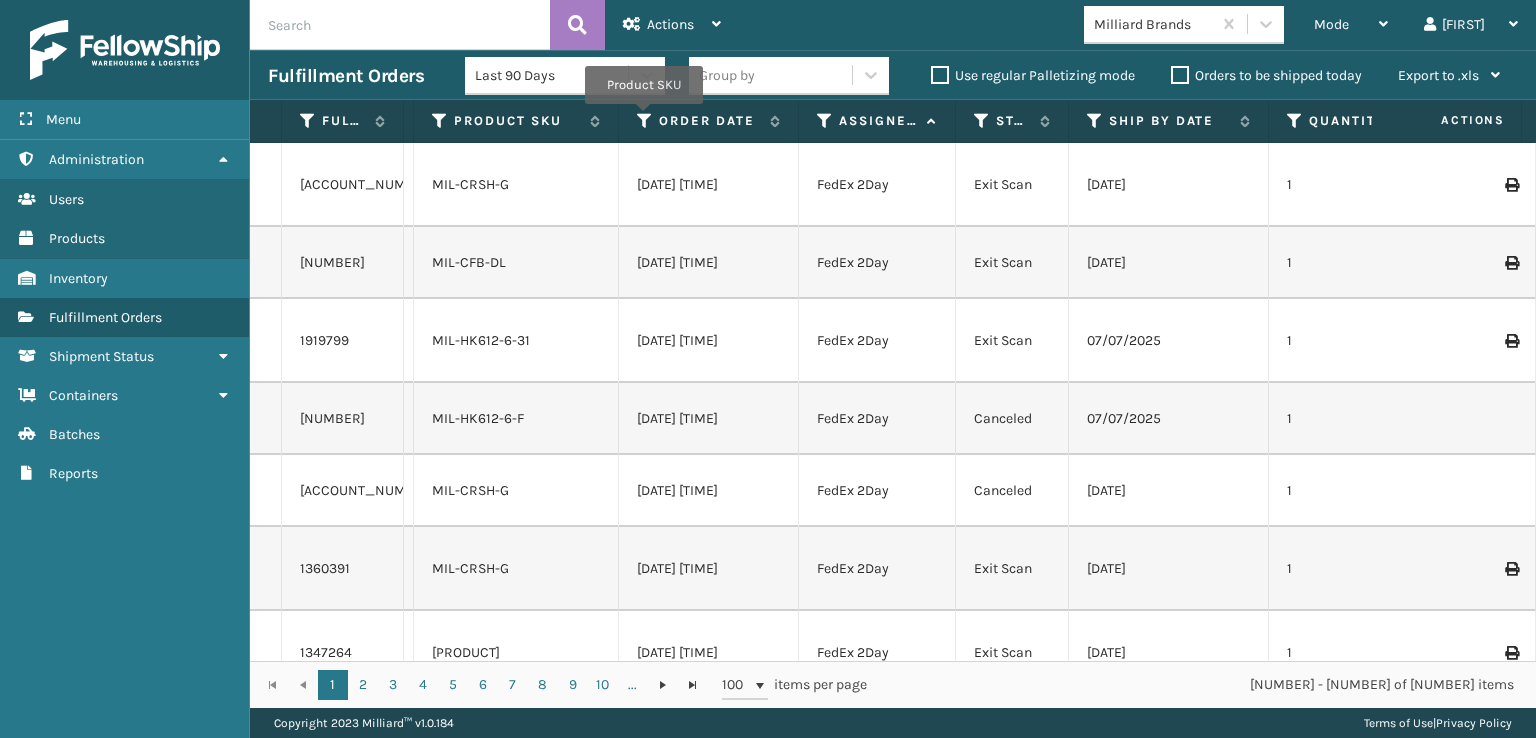 drag, startPoint x: 575, startPoint y: 124, endPoint x: 614, endPoint y: 128, distance: 39.20459 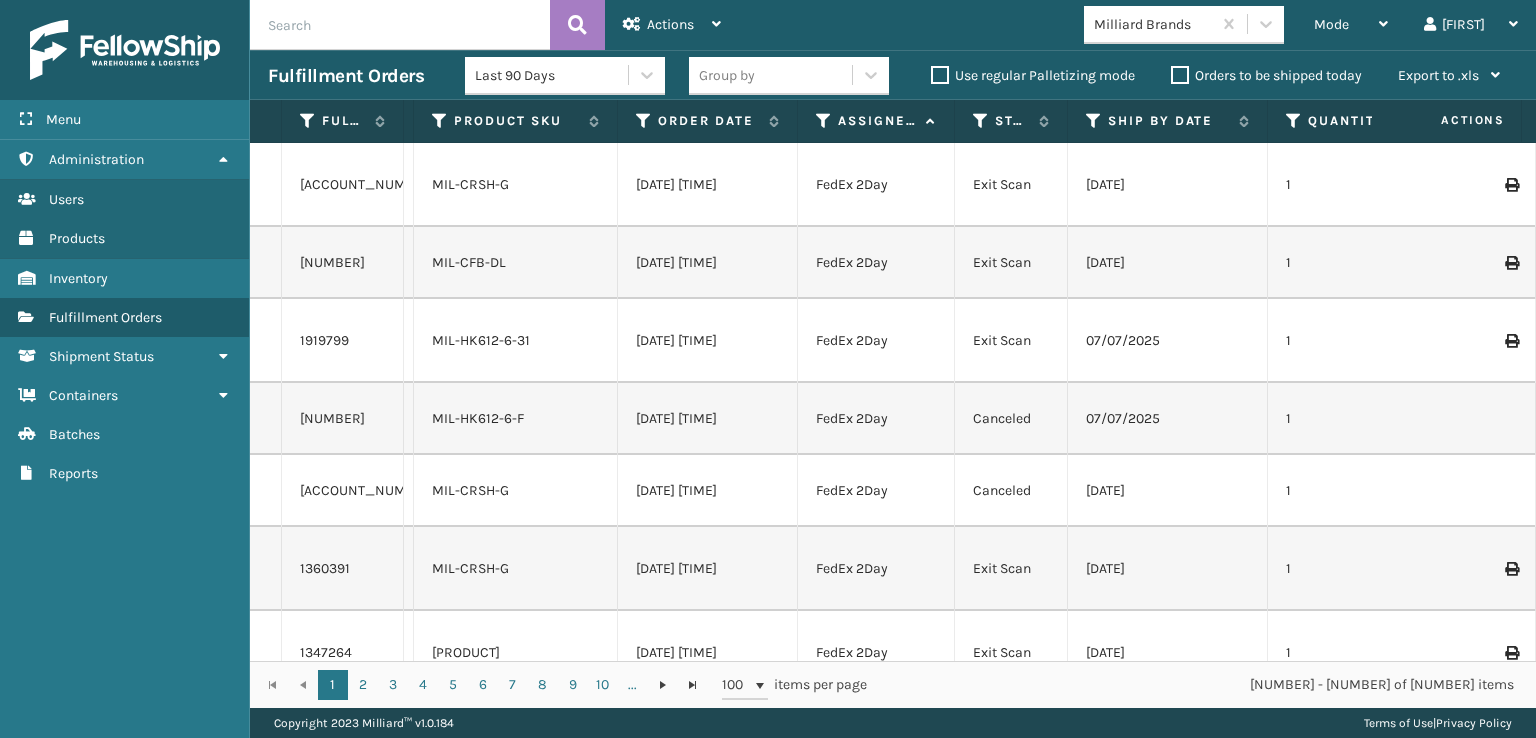 scroll, scrollTop: 0, scrollLeft: 19, axis: horizontal 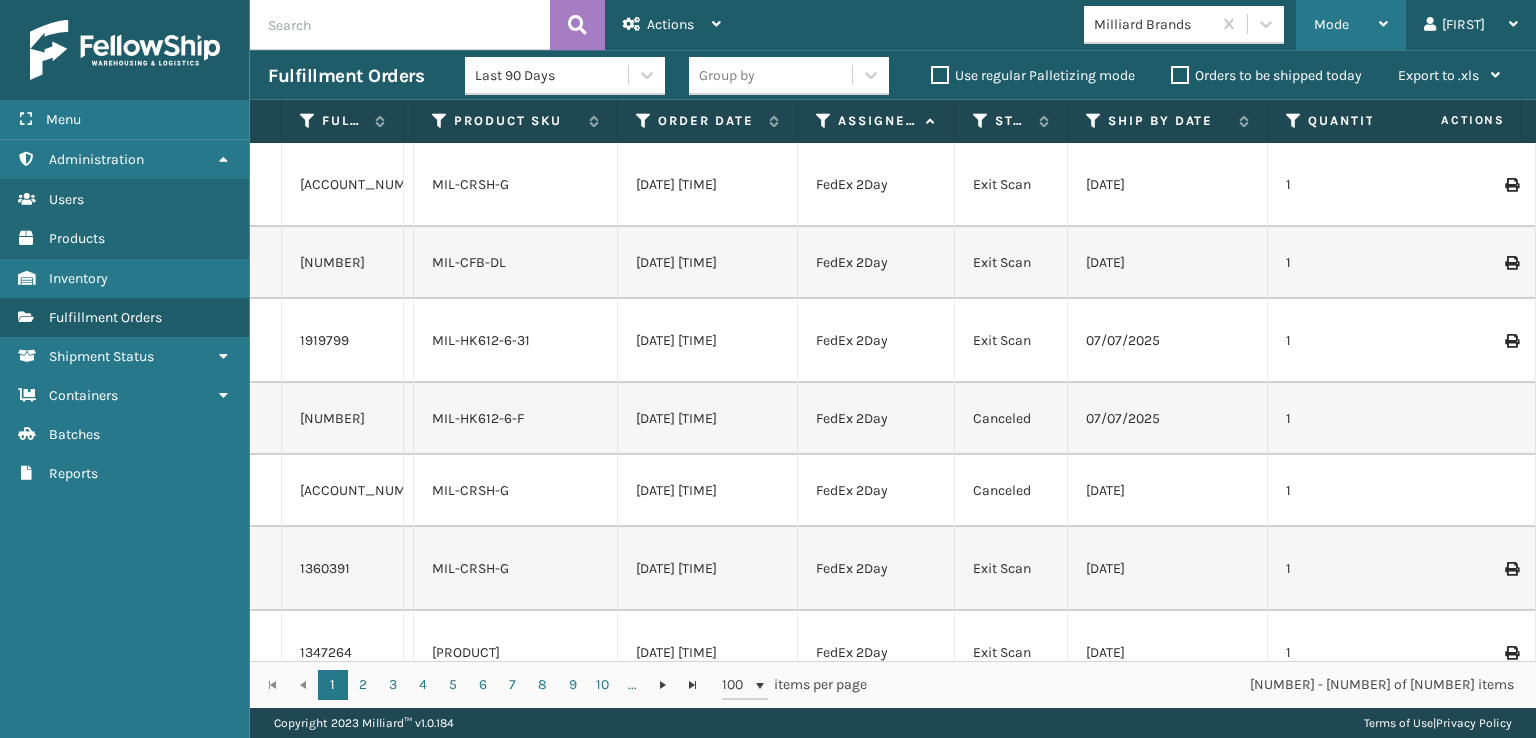 click on "Mode" at bounding box center [1351, 25] 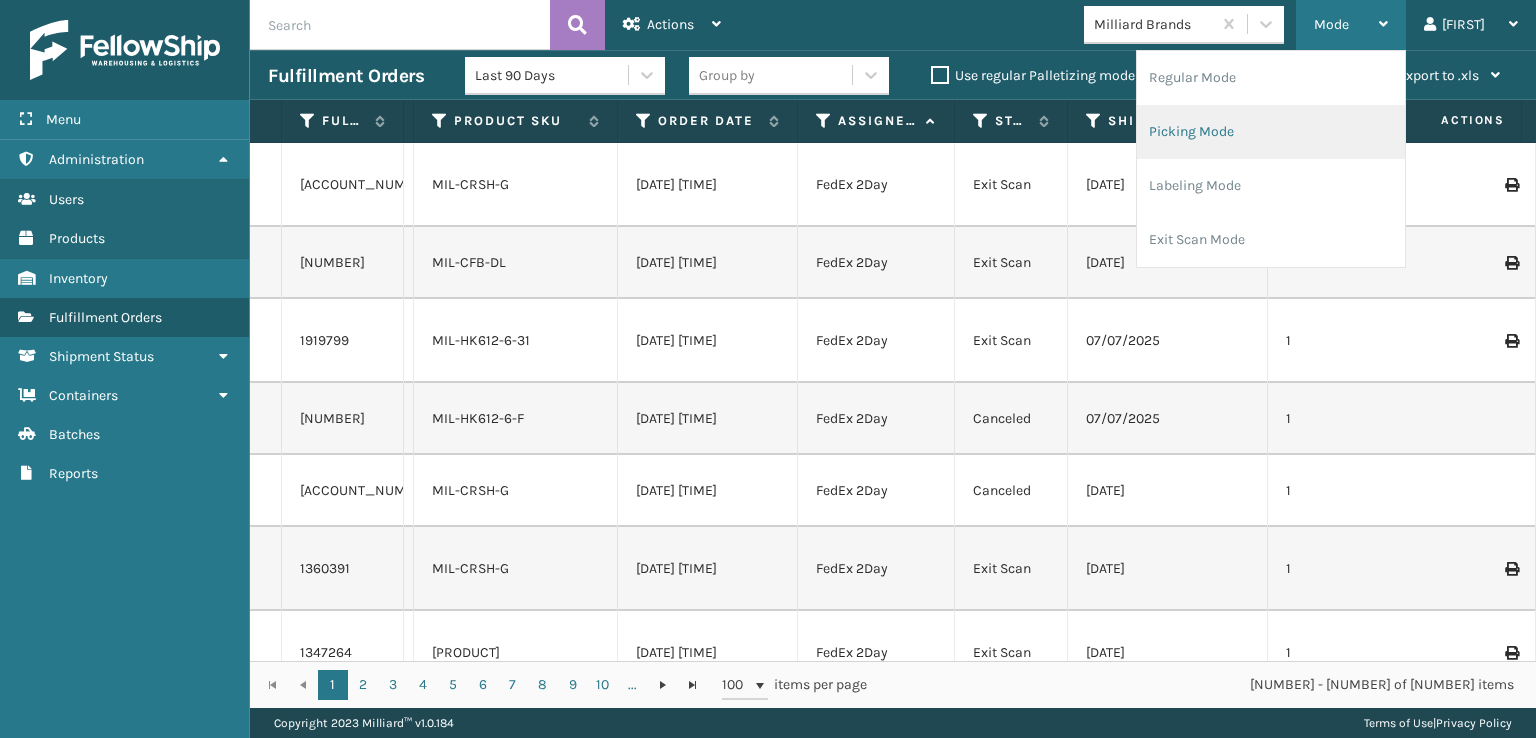 click on "Picking Mode" at bounding box center (1271, 132) 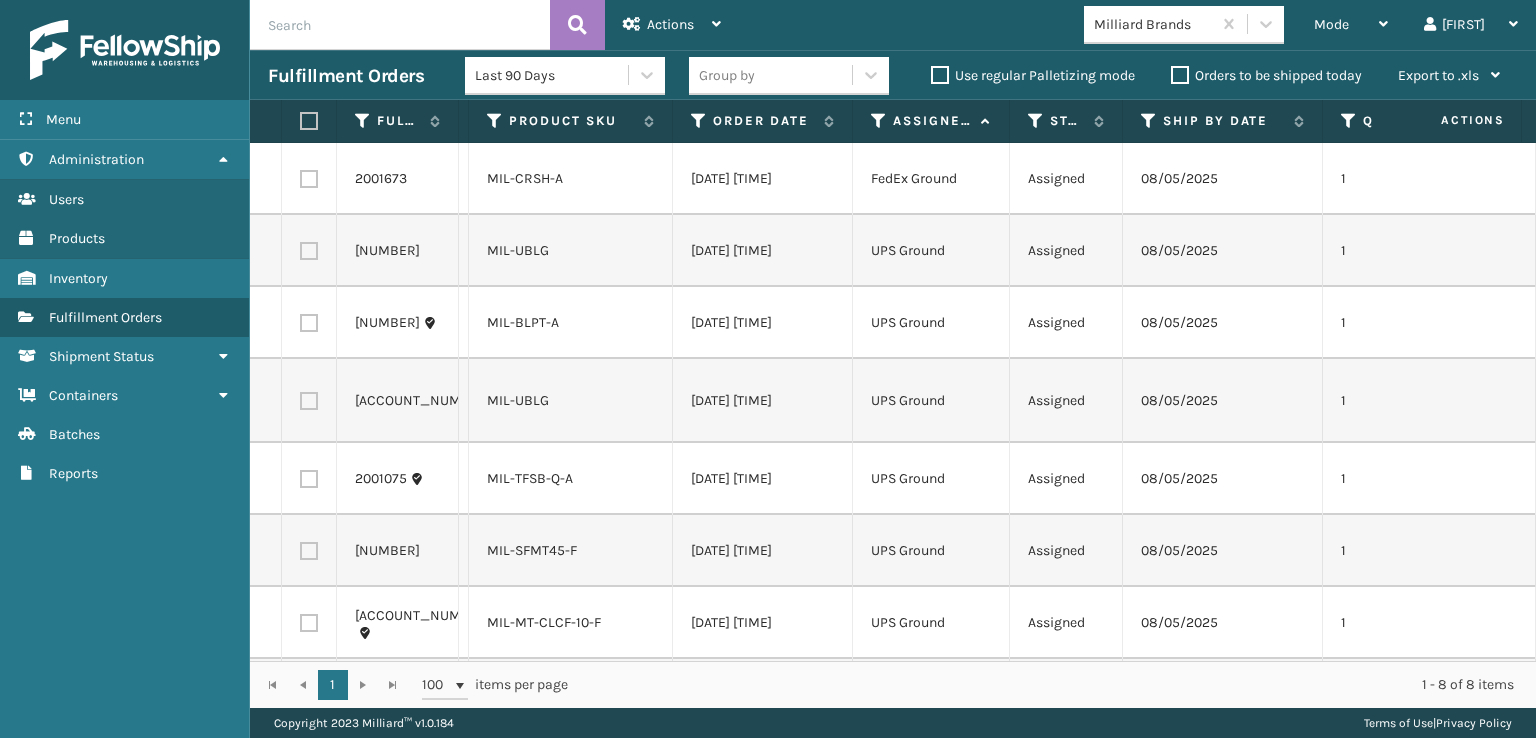 click on "Product SKU" at bounding box center (571, 121) 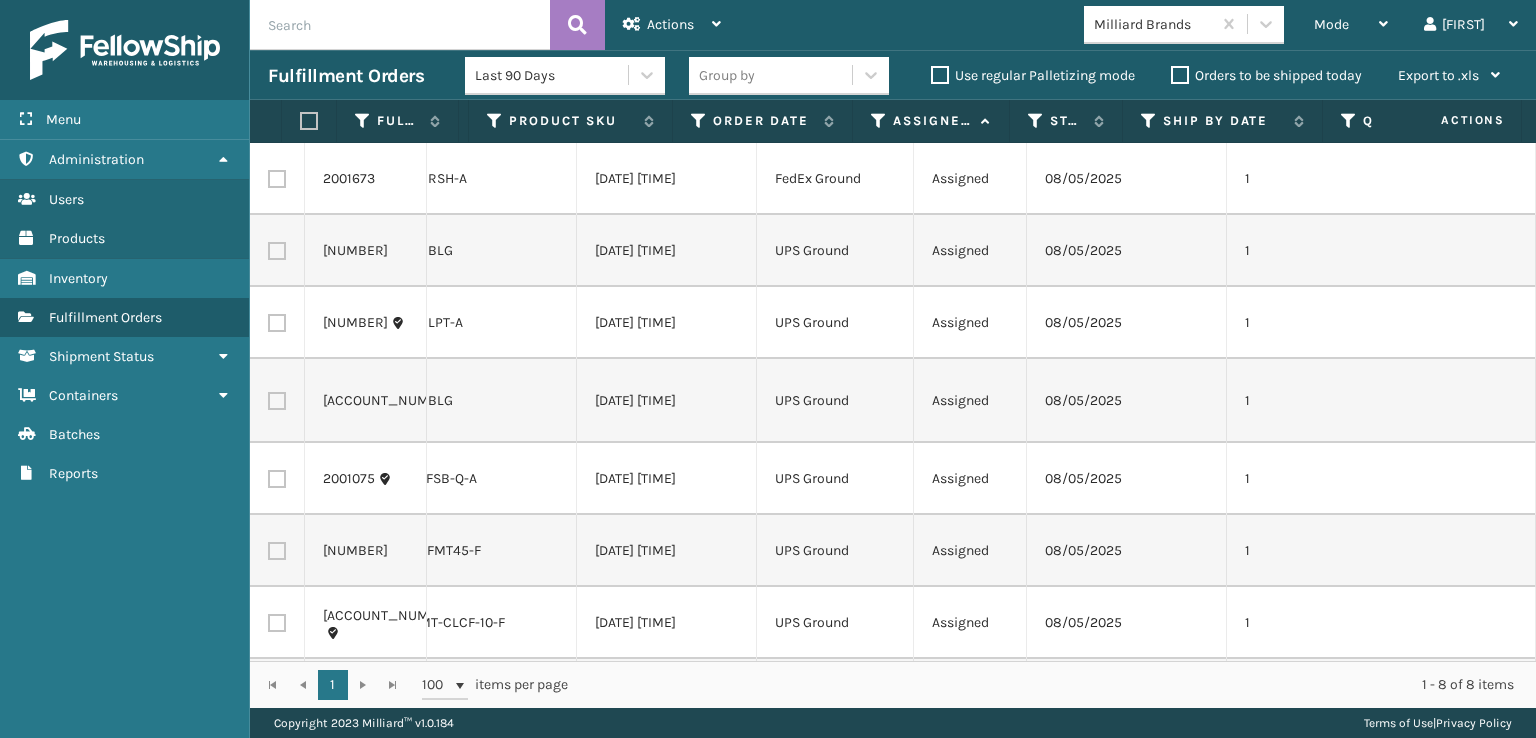 scroll, scrollTop: 0, scrollLeft: 96, axis: horizontal 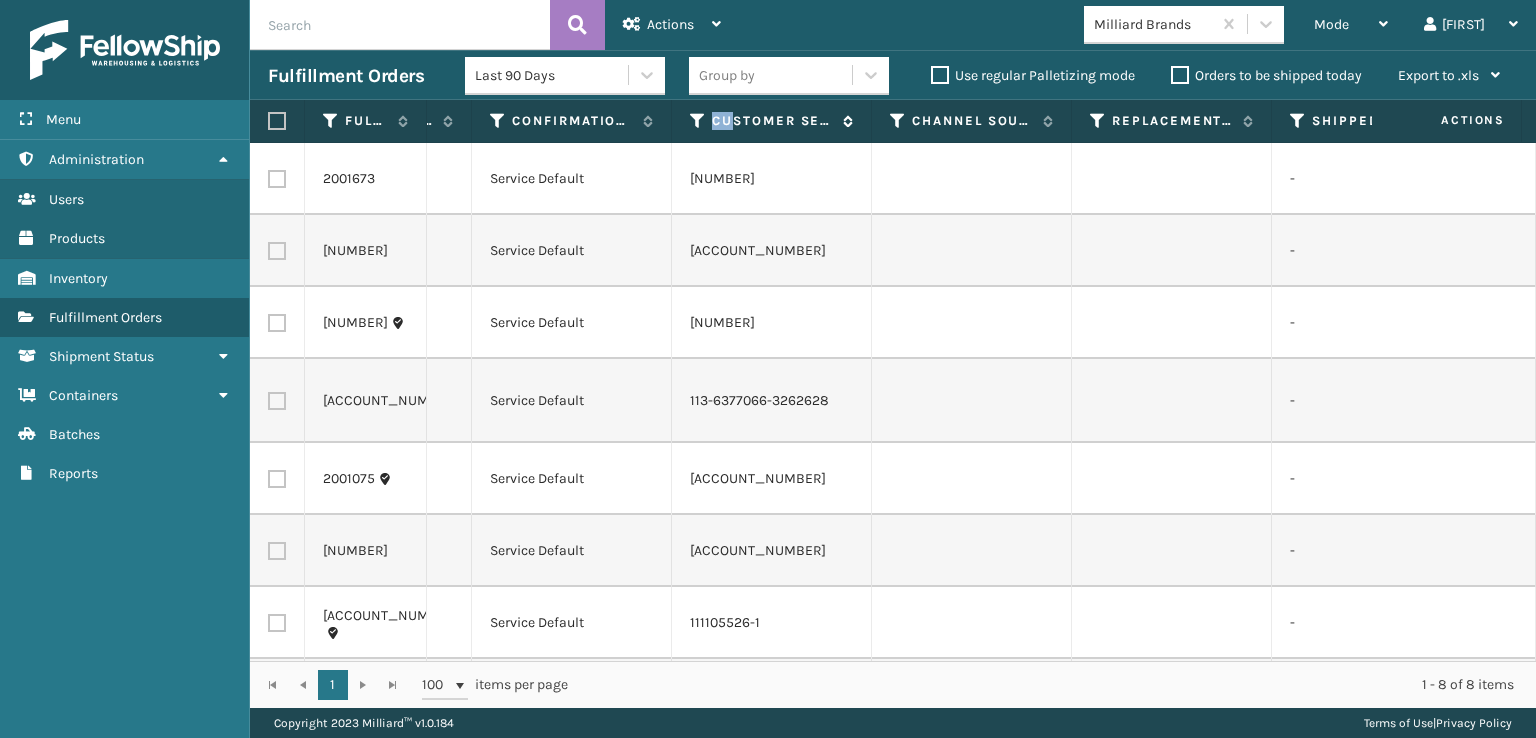 drag, startPoint x: 734, startPoint y: 117, endPoint x: 699, endPoint y: 117, distance: 35 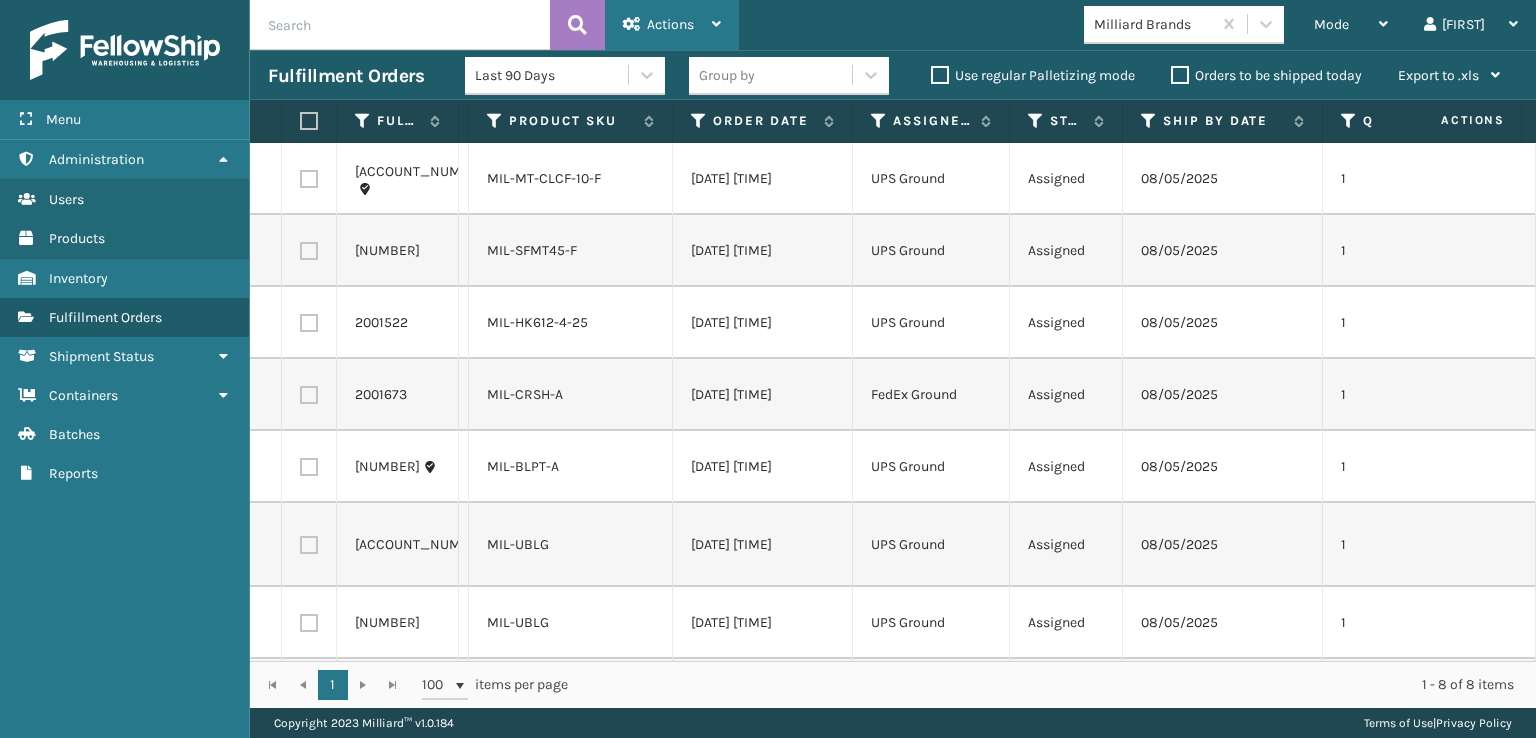 click at bounding box center [632, 24] 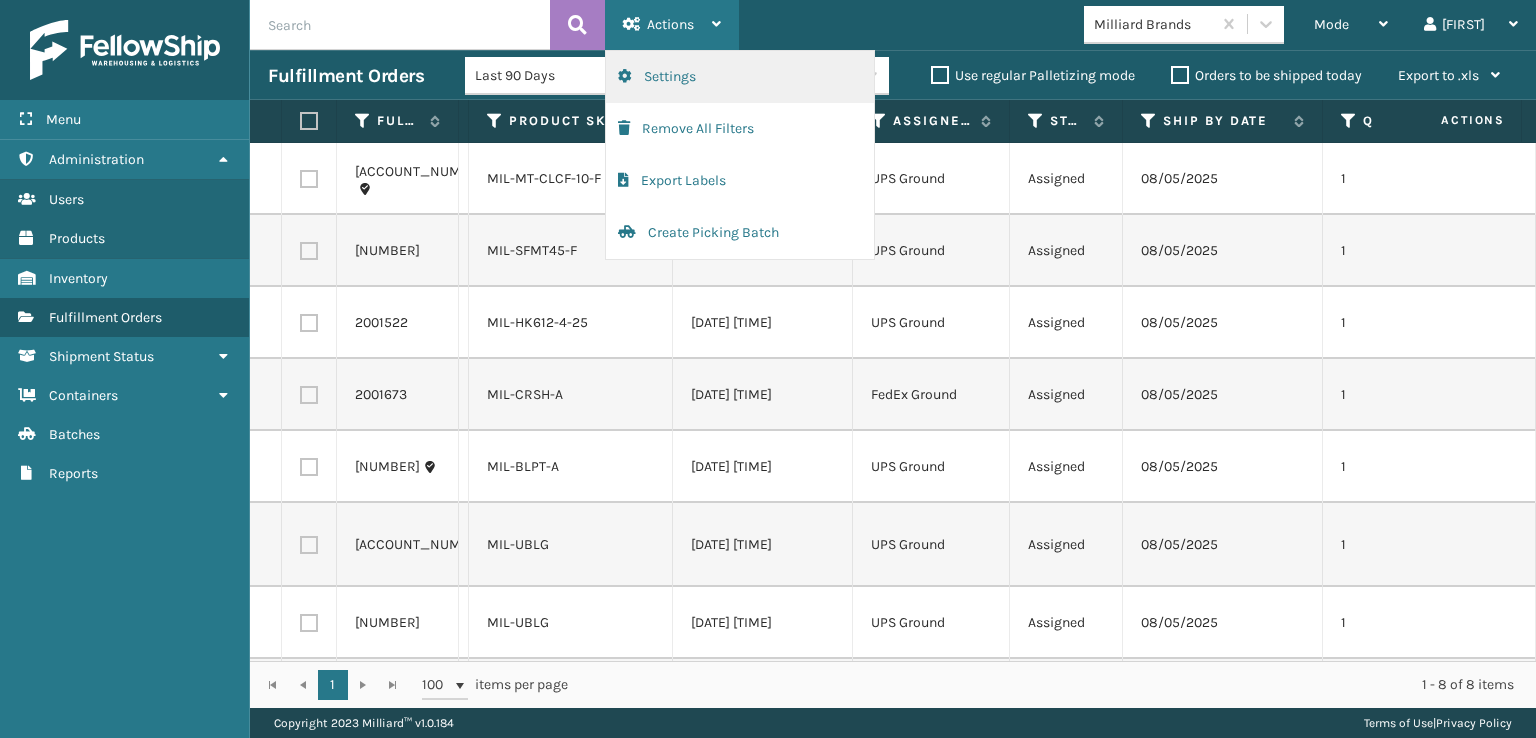 click on "Settings" at bounding box center [740, 77] 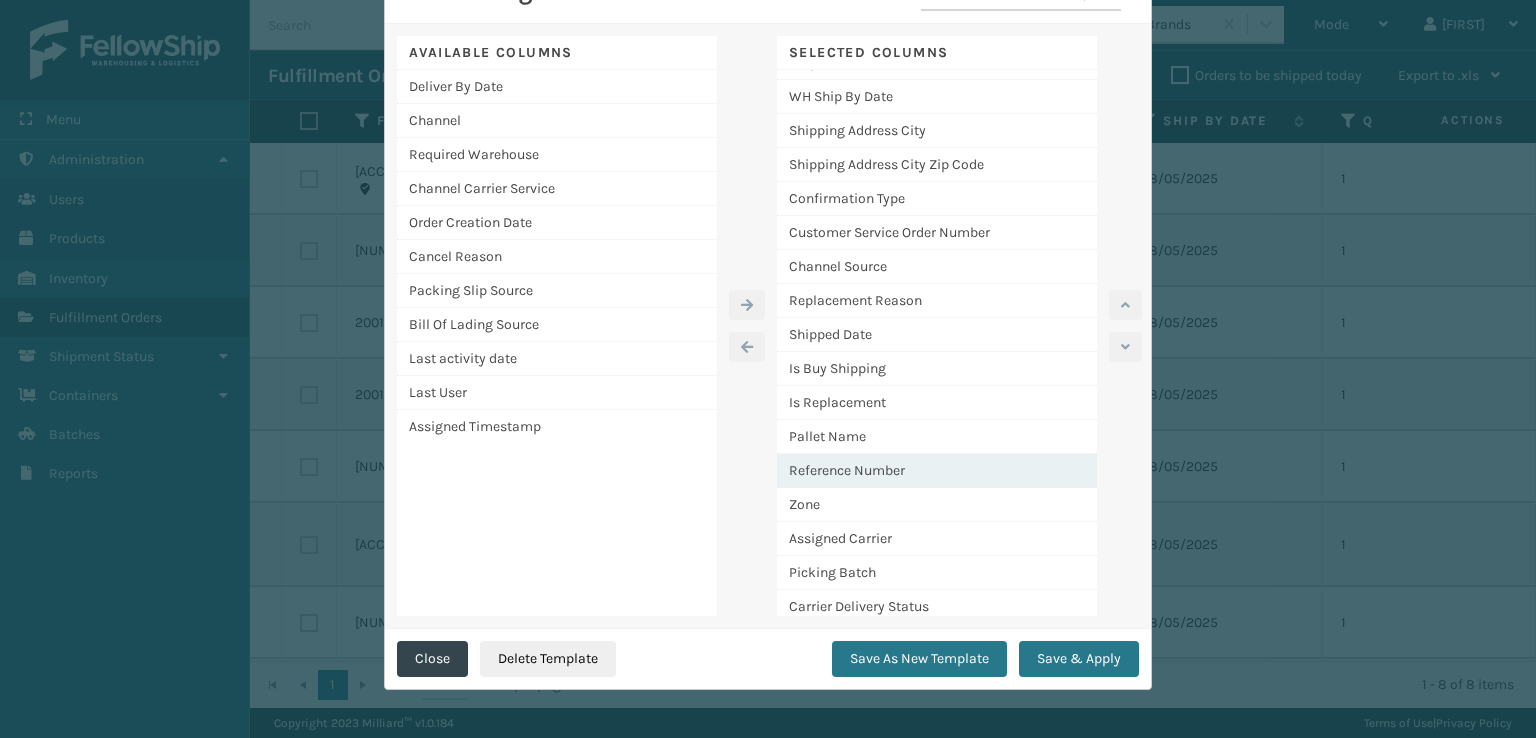 click on "Reference Number" at bounding box center [937, 471] 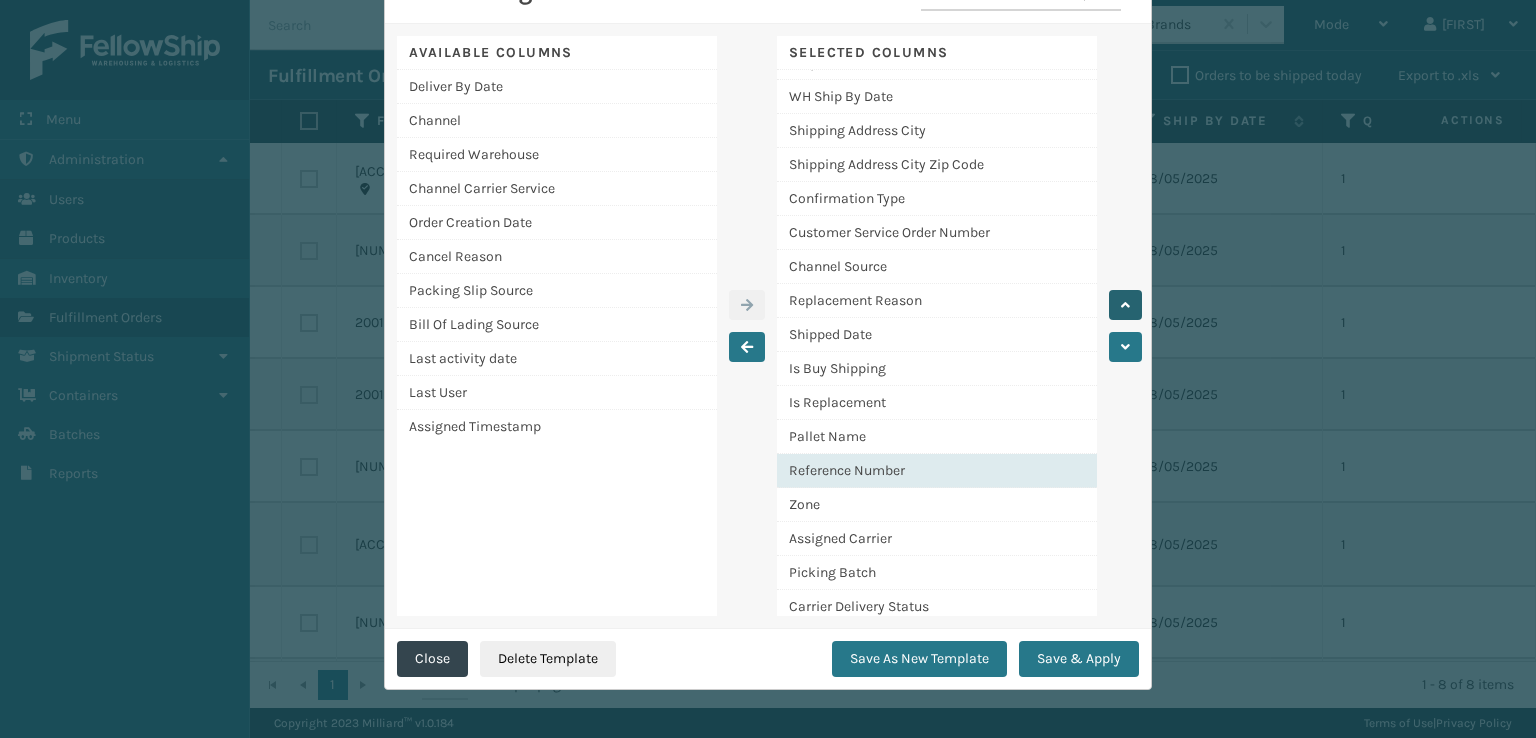 click at bounding box center (1125, 305) 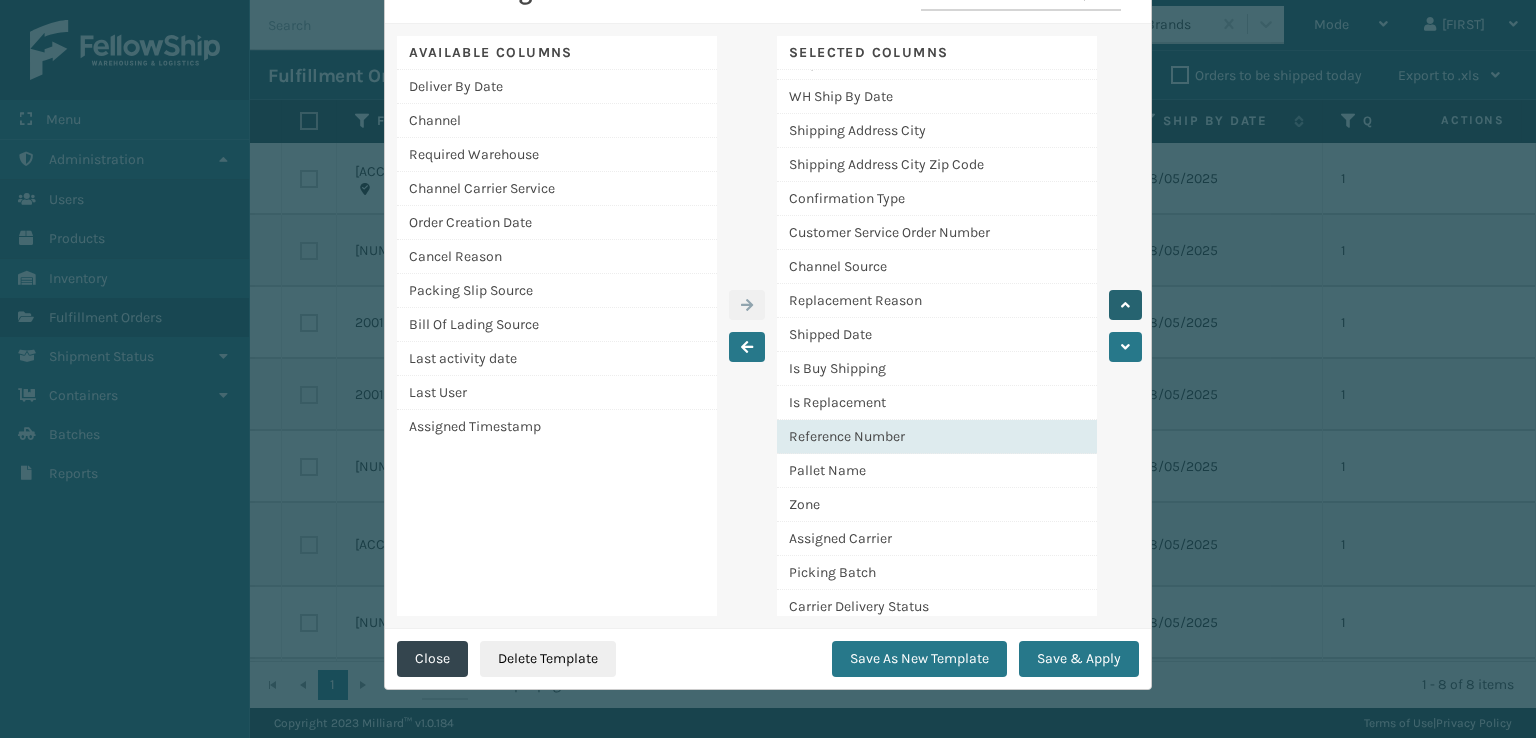 click at bounding box center (1125, 305) 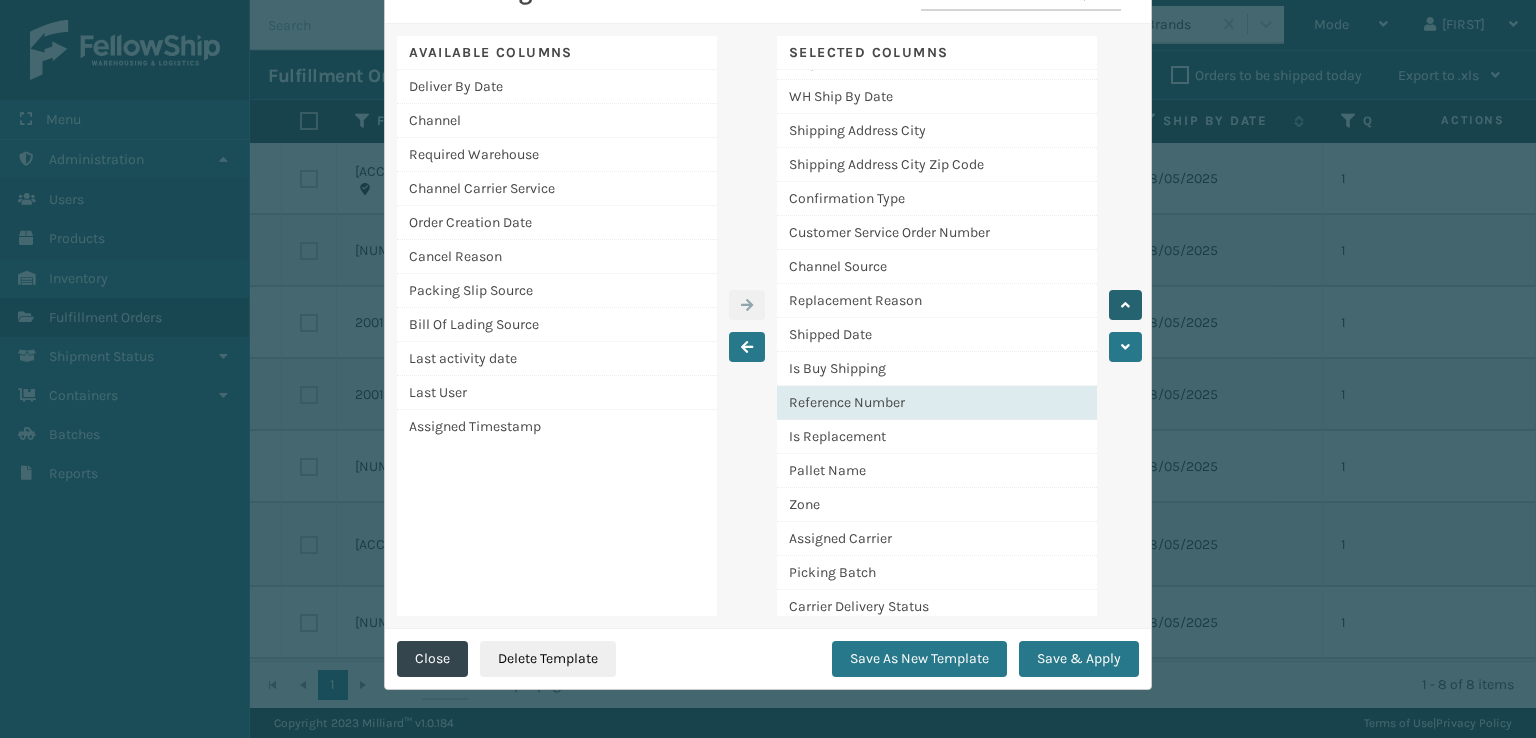 click at bounding box center [1125, 305] 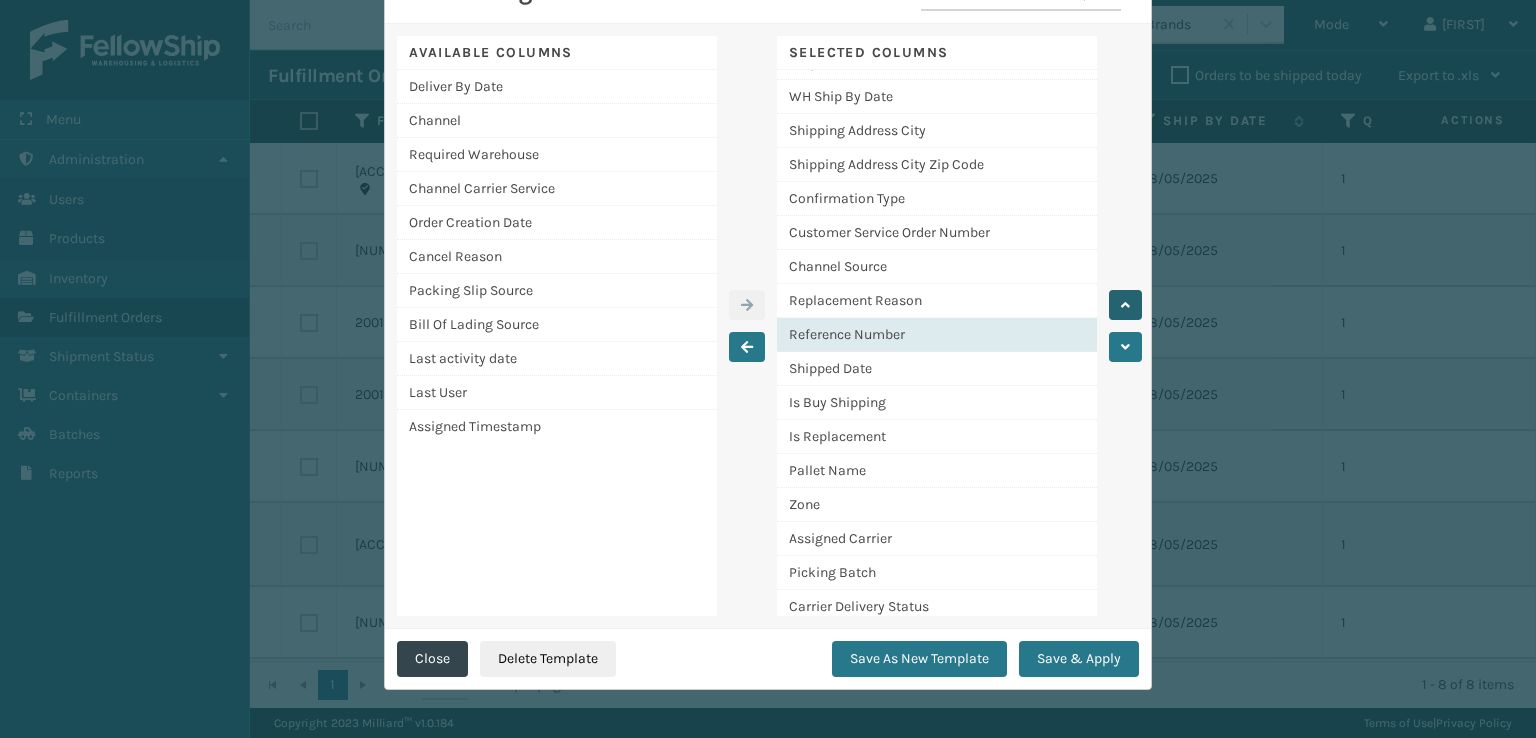 click at bounding box center (1125, 305) 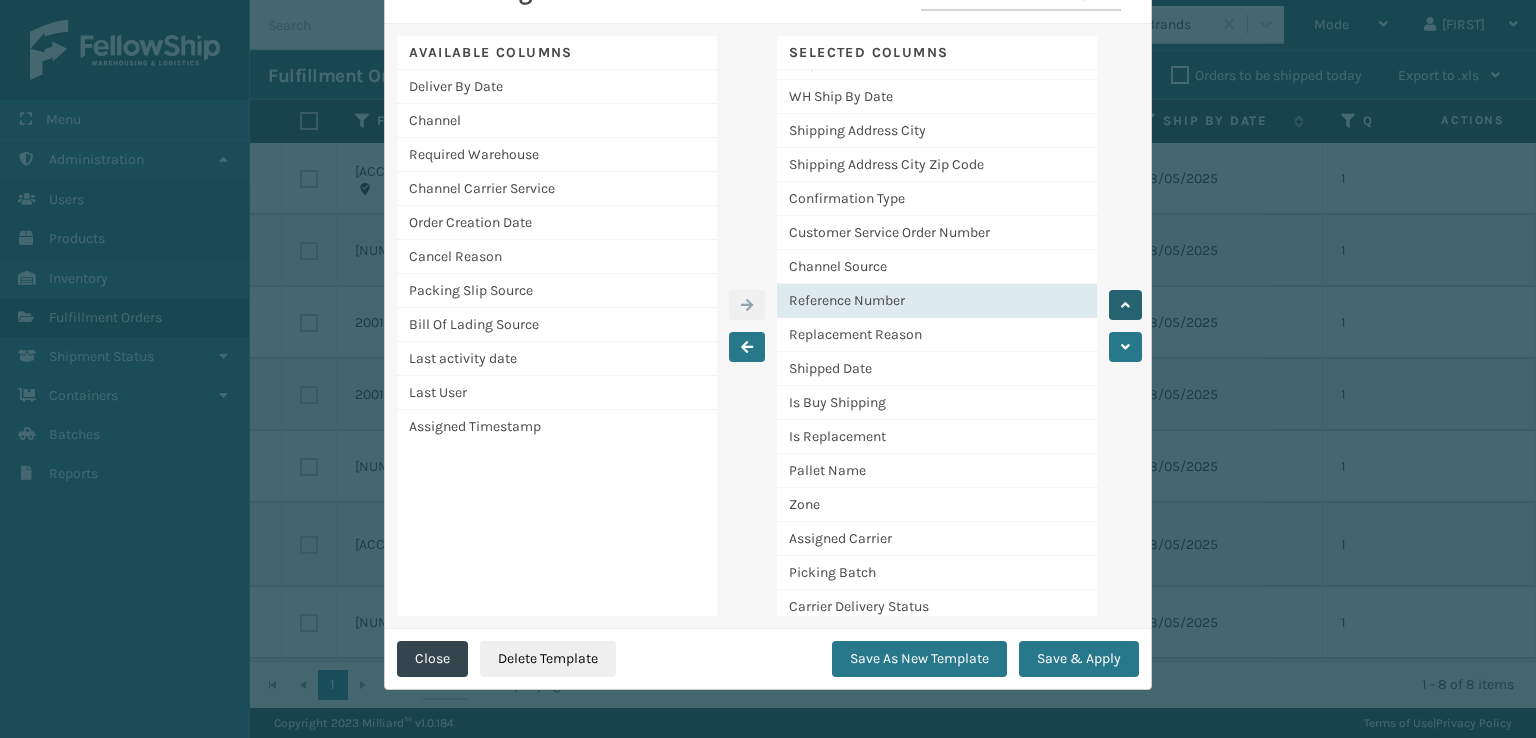 click at bounding box center [1125, 305] 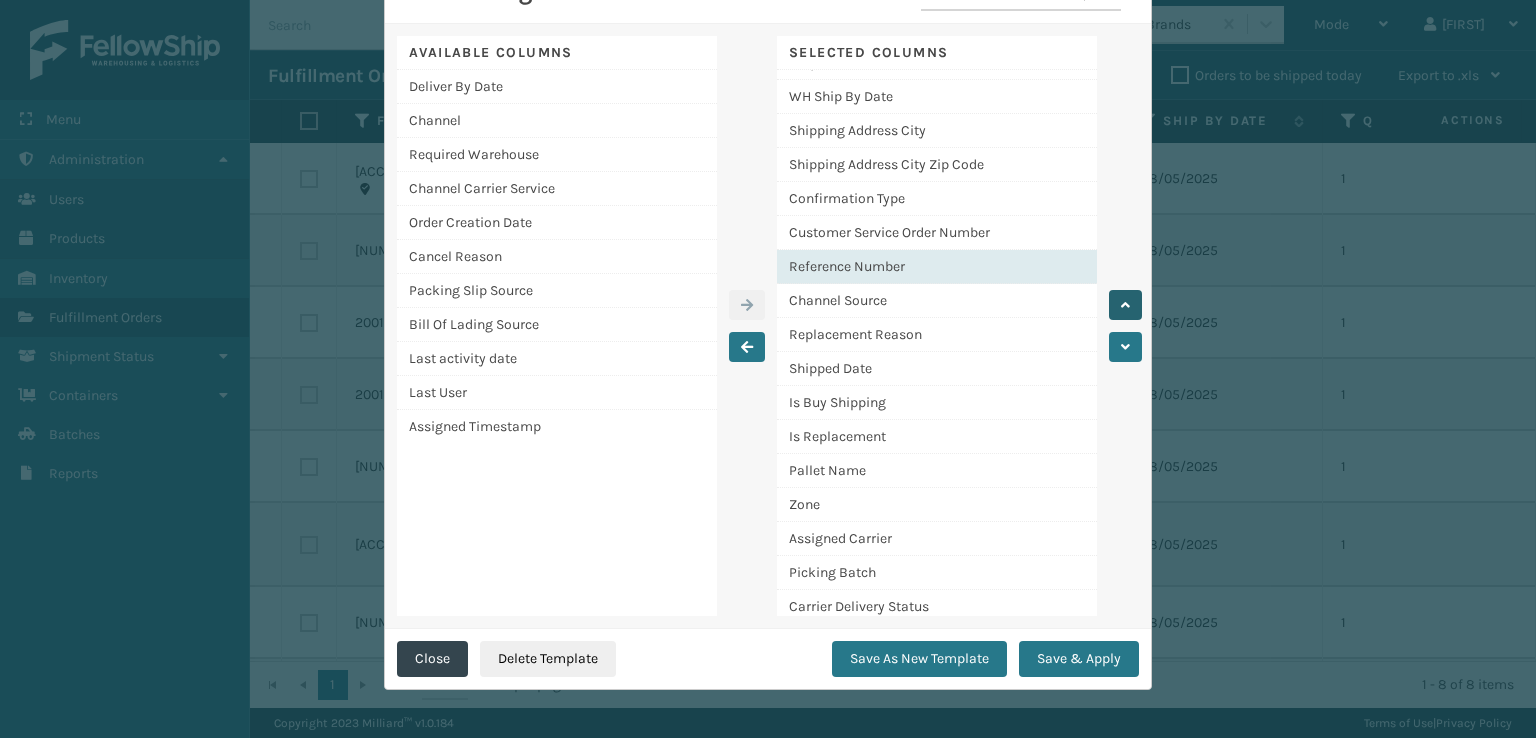 click at bounding box center [1125, 305] 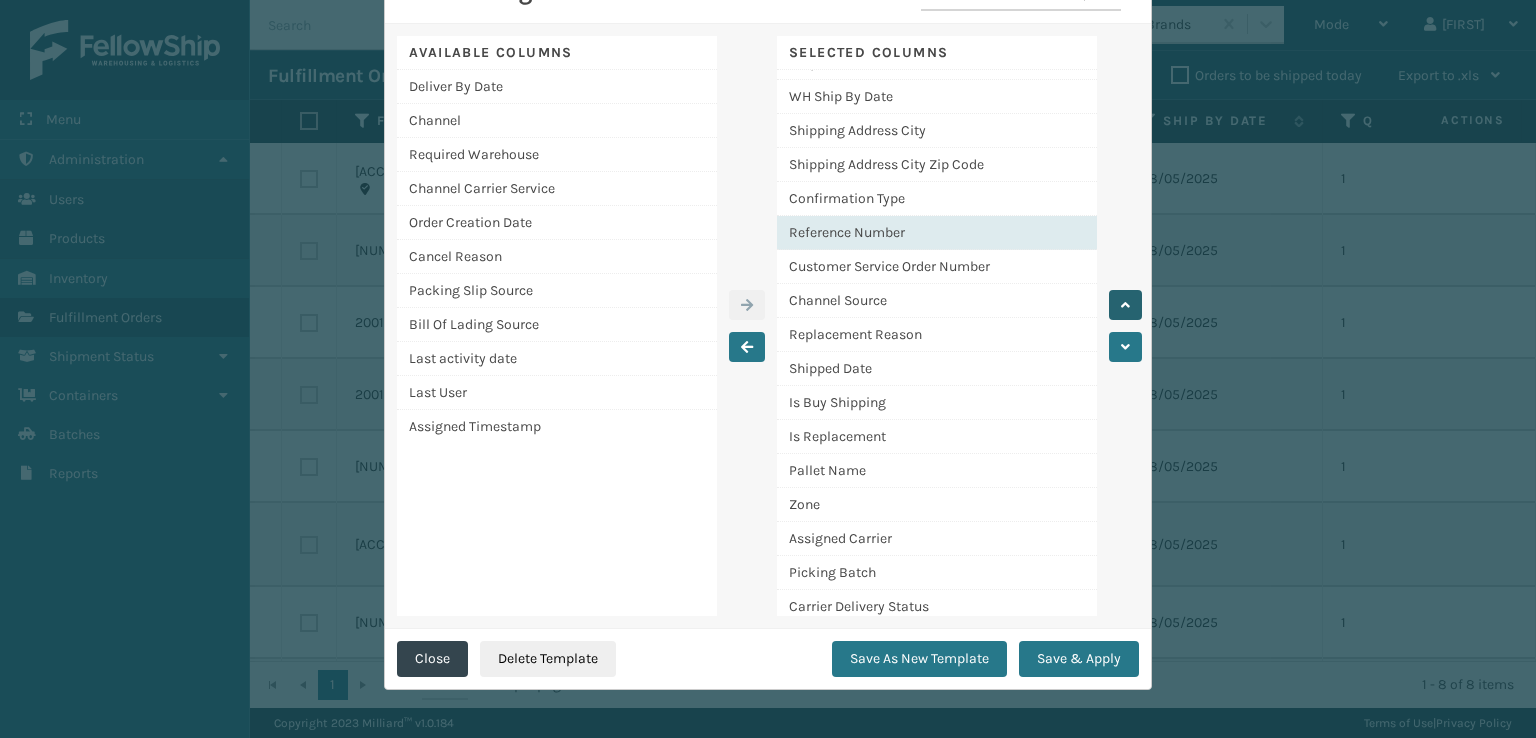 click at bounding box center [1125, 305] 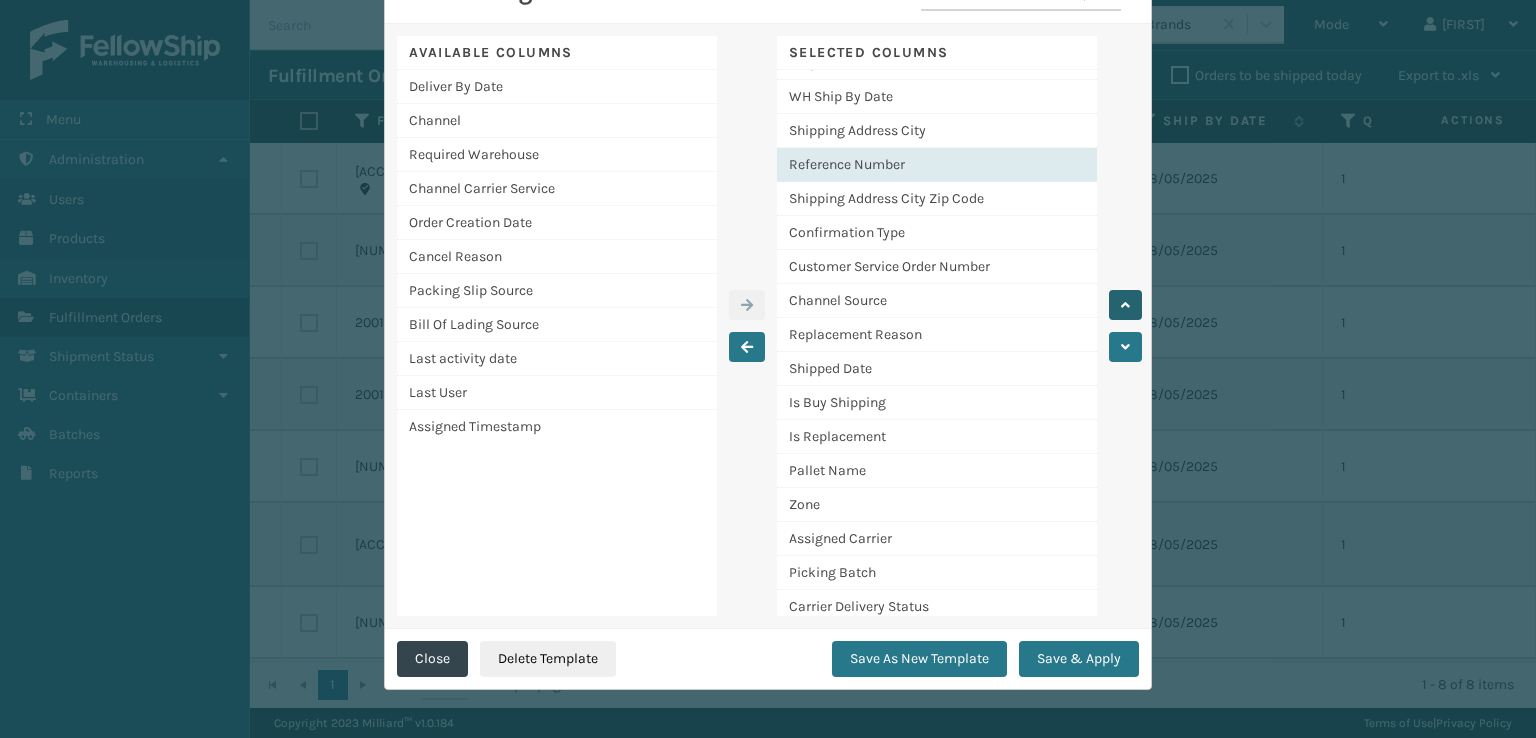 click at bounding box center [1125, 305] 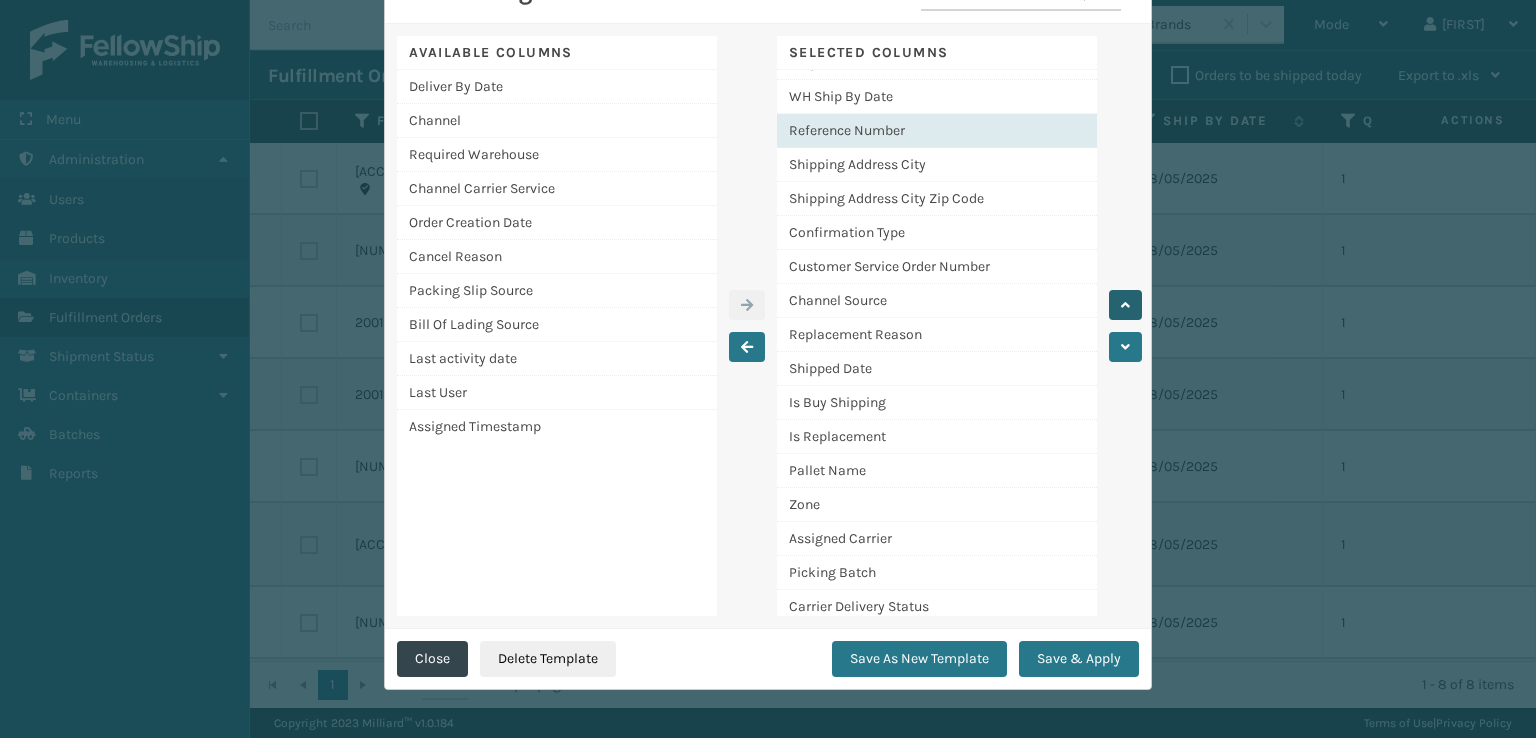 click at bounding box center (1125, 305) 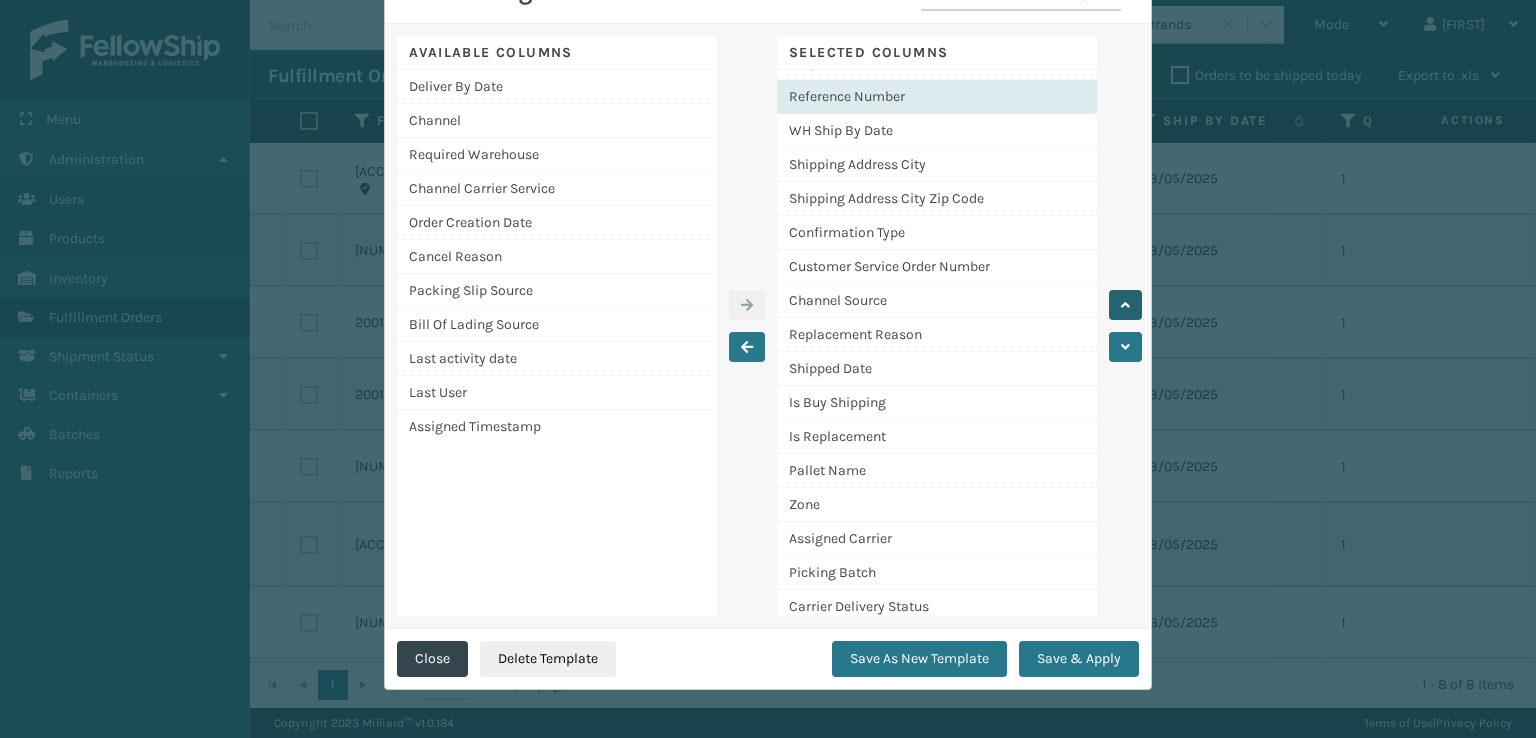 click at bounding box center (1125, 305) 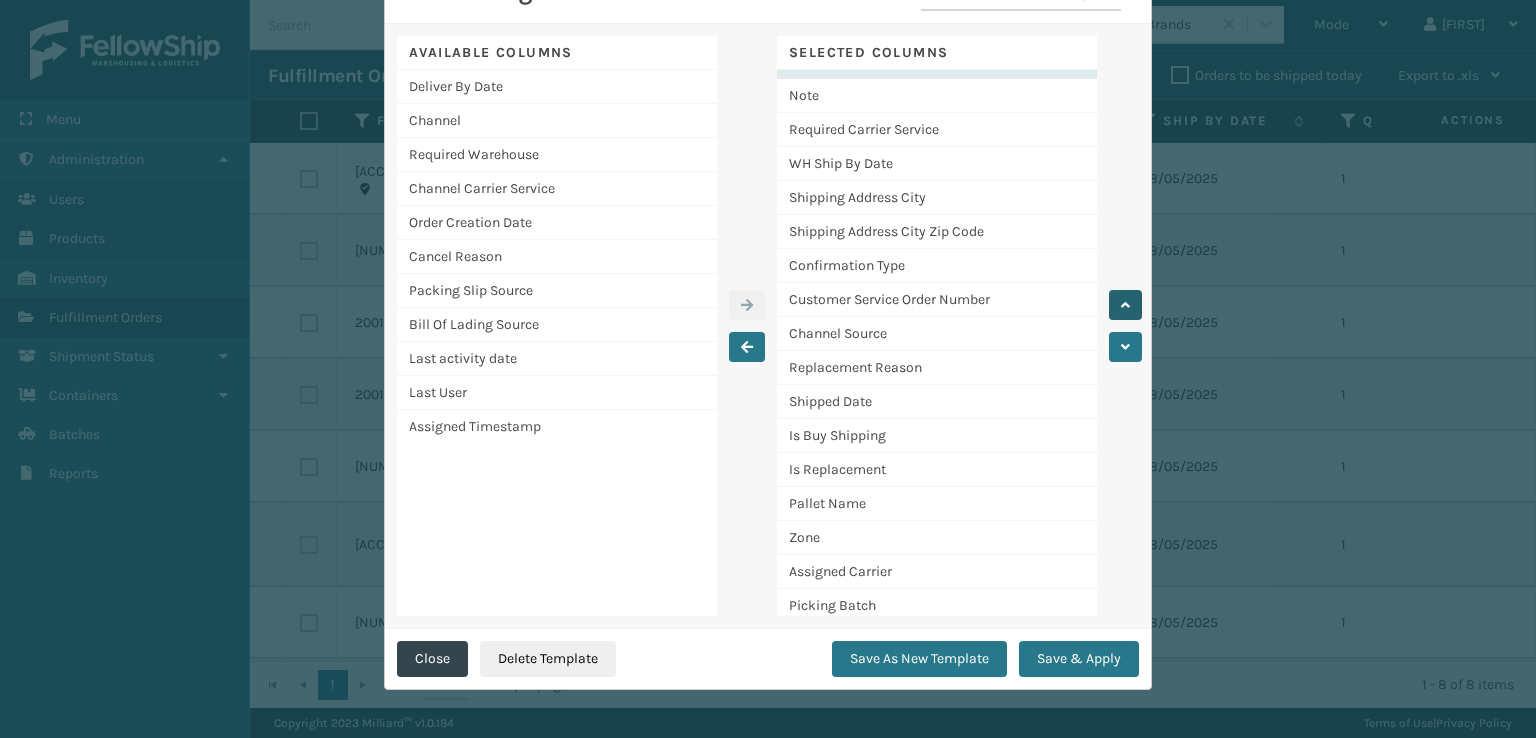 click at bounding box center [1125, 305] 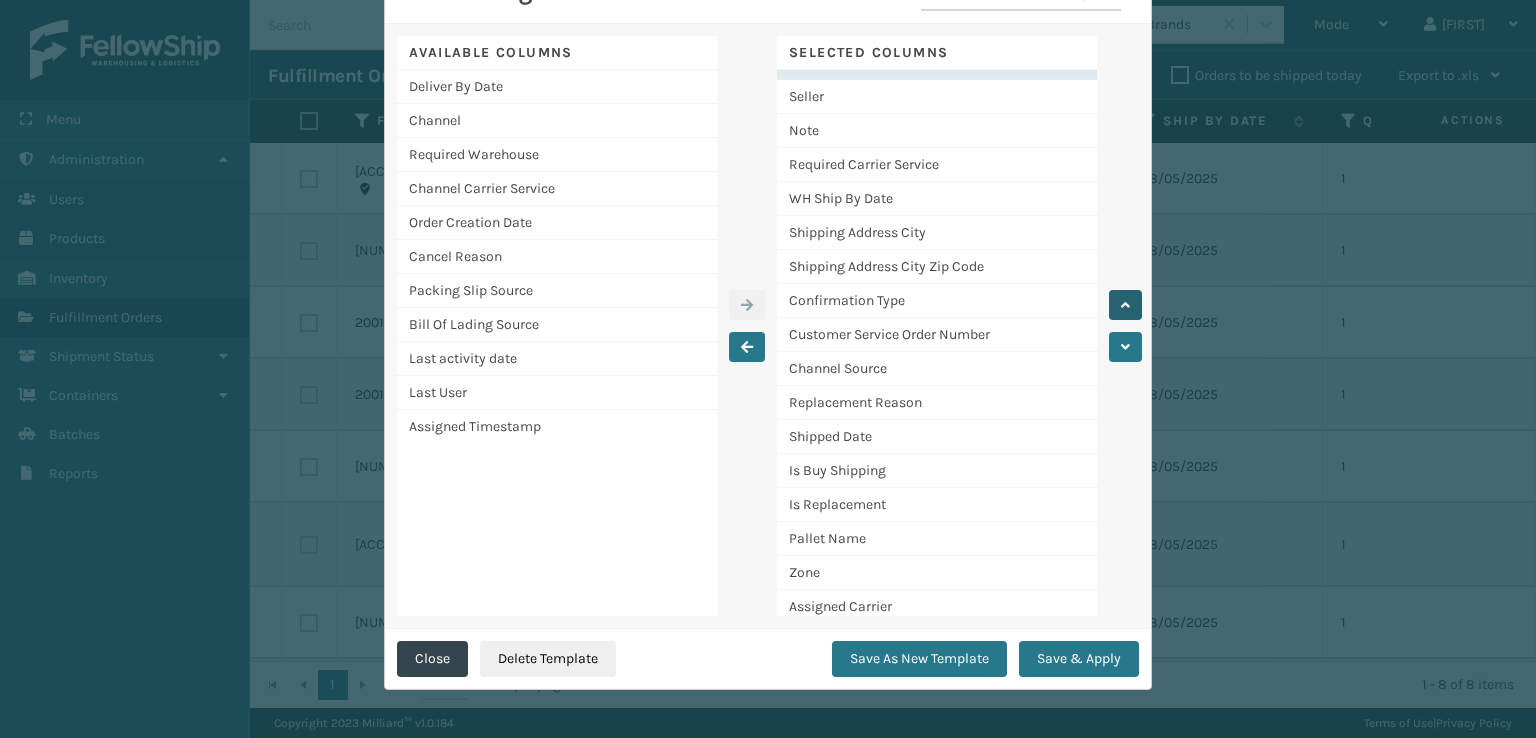 click at bounding box center (1125, 305) 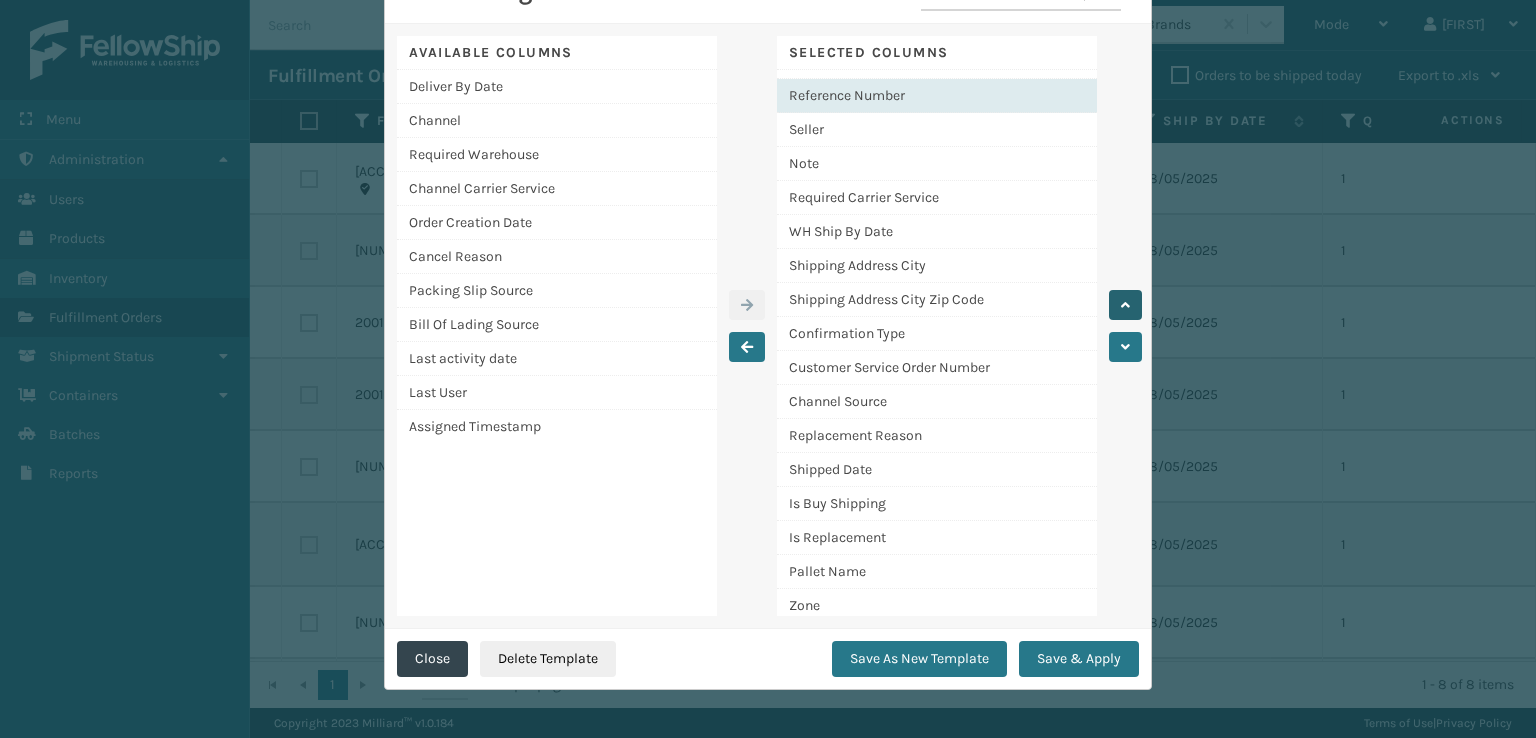 click at bounding box center [1125, 305] 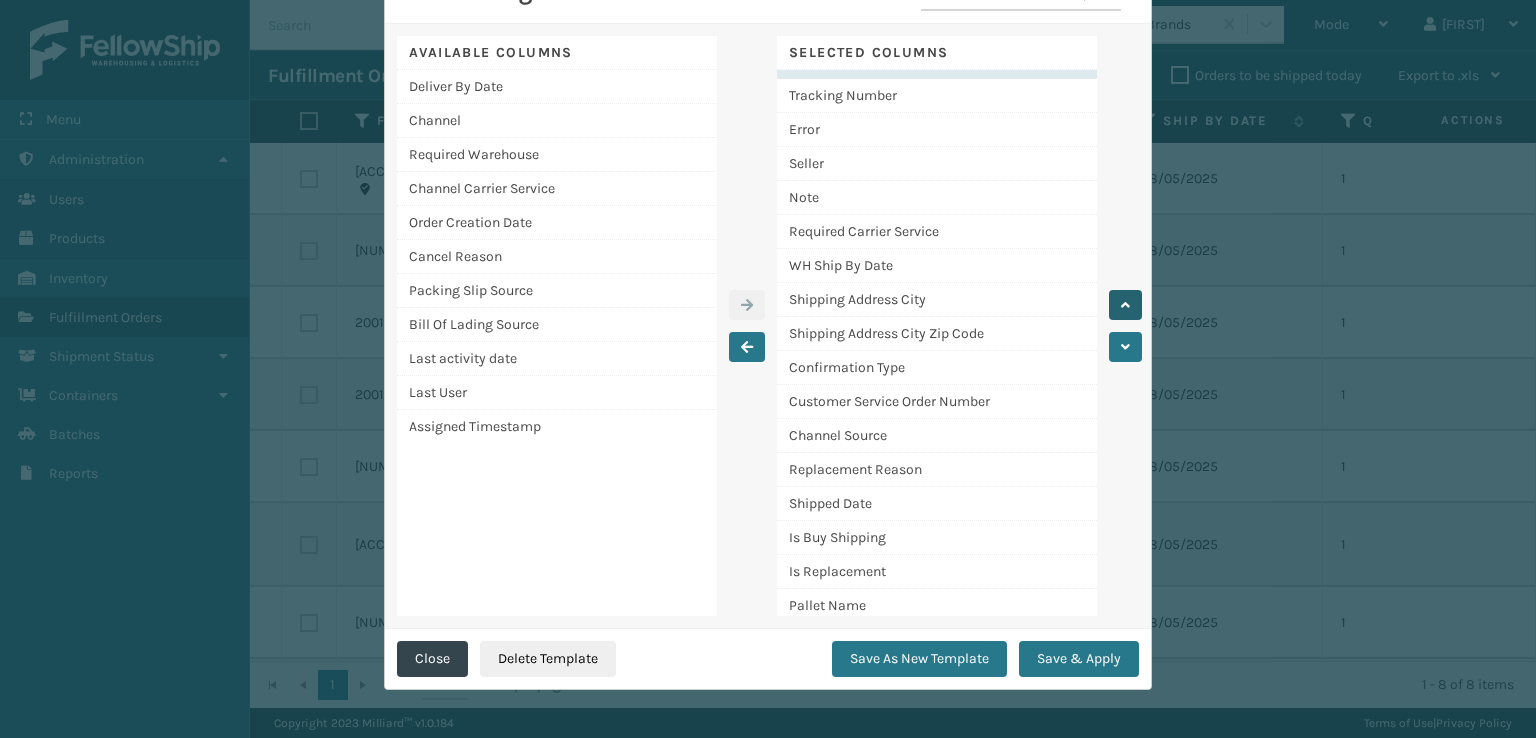 click at bounding box center [1125, 305] 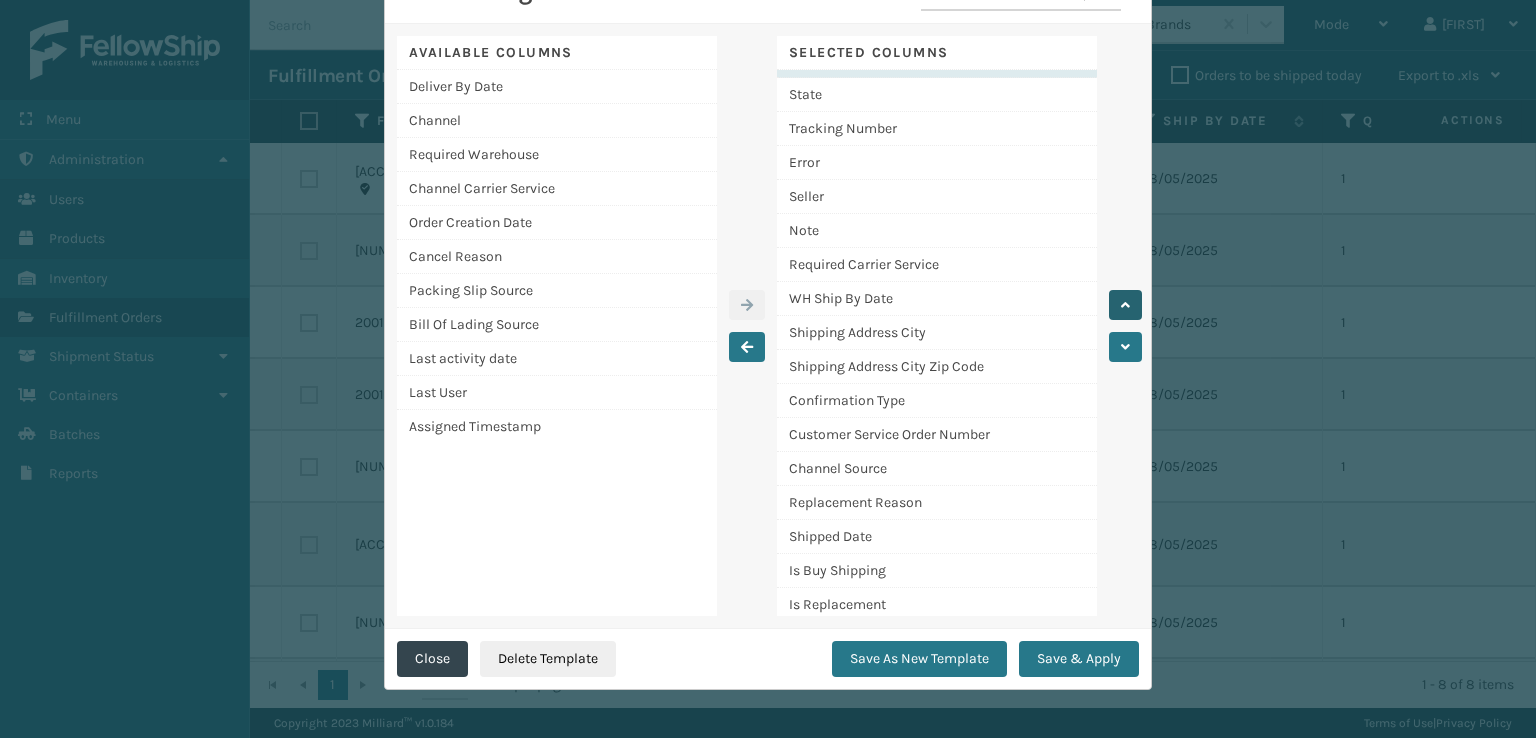 click at bounding box center [1125, 305] 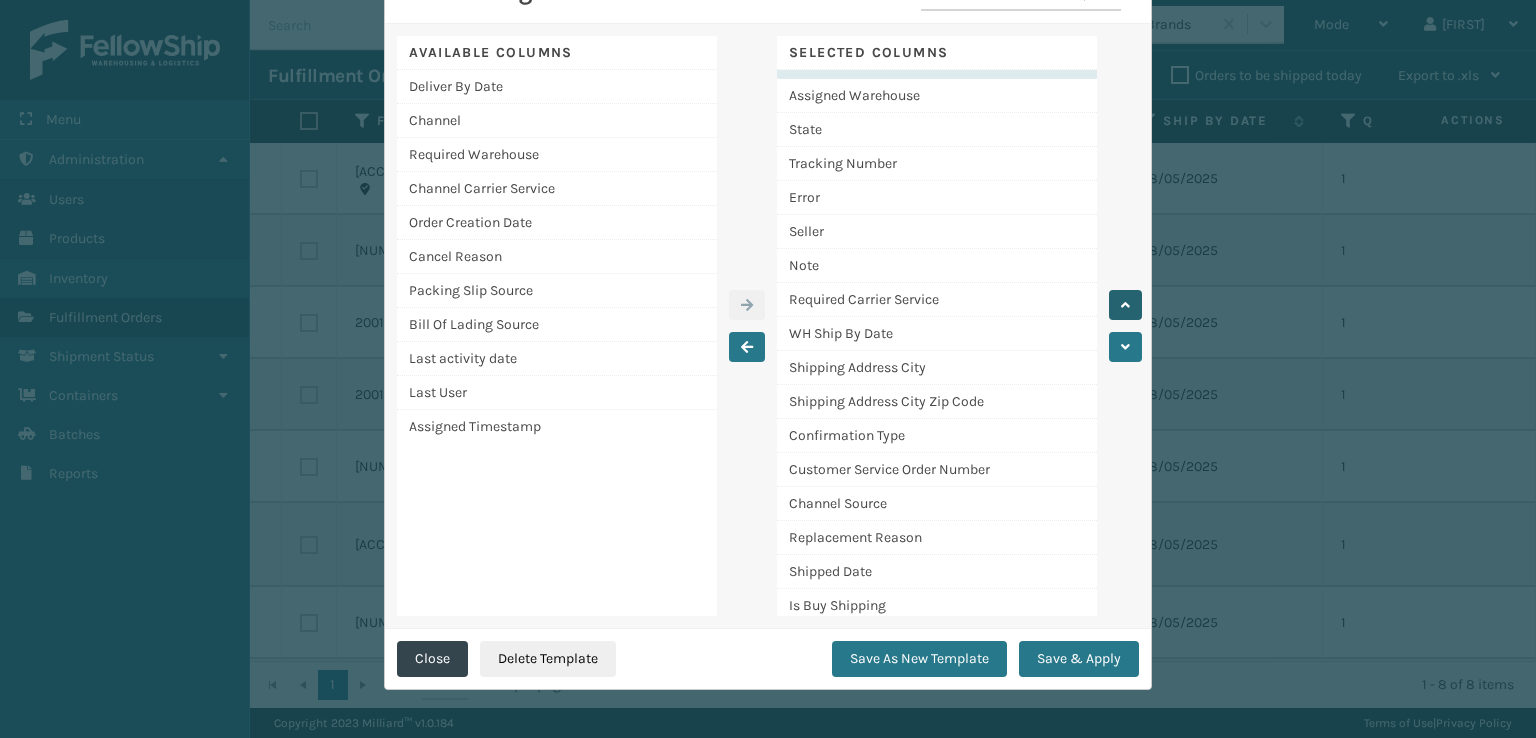 click at bounding box center [1125, 305] 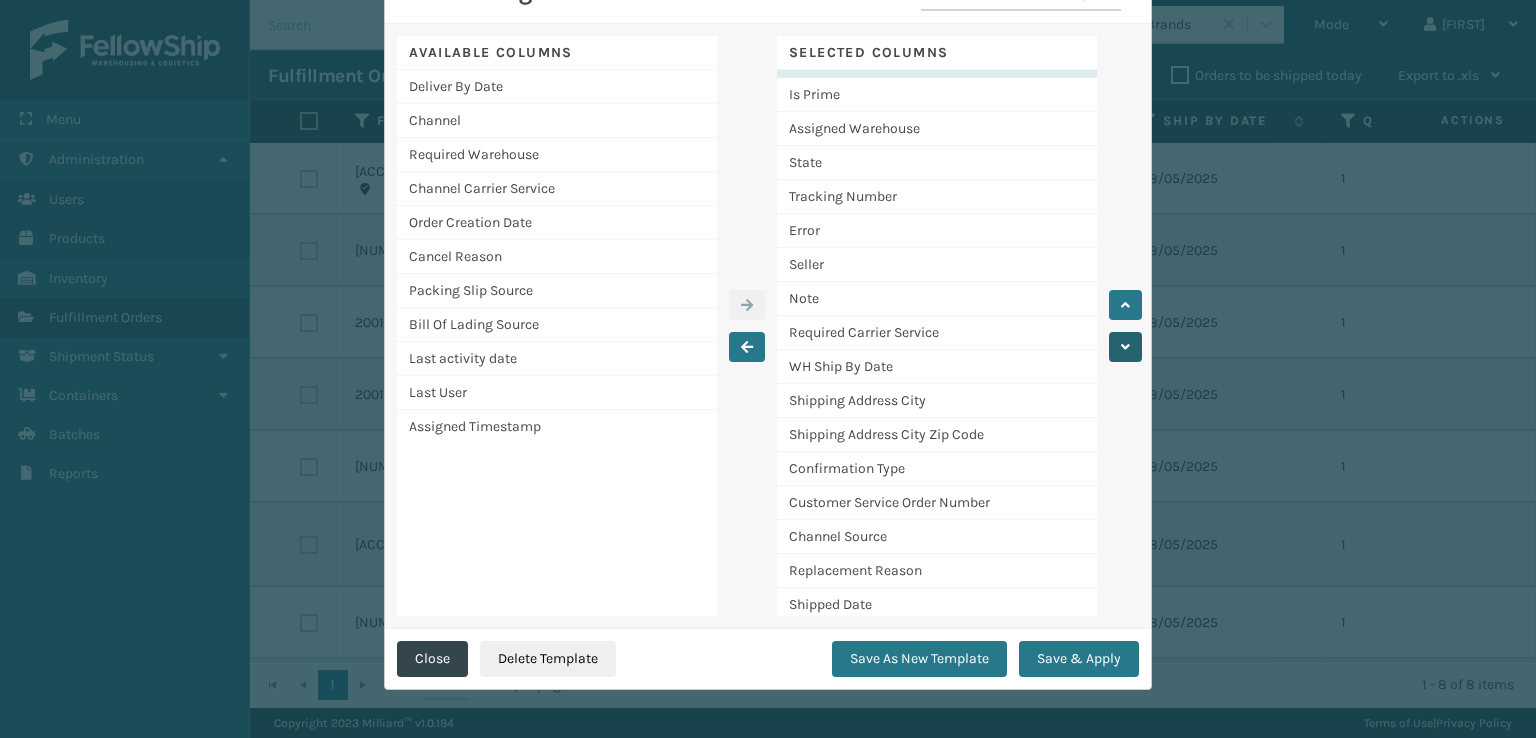 click at bounding box center (1125, 347) 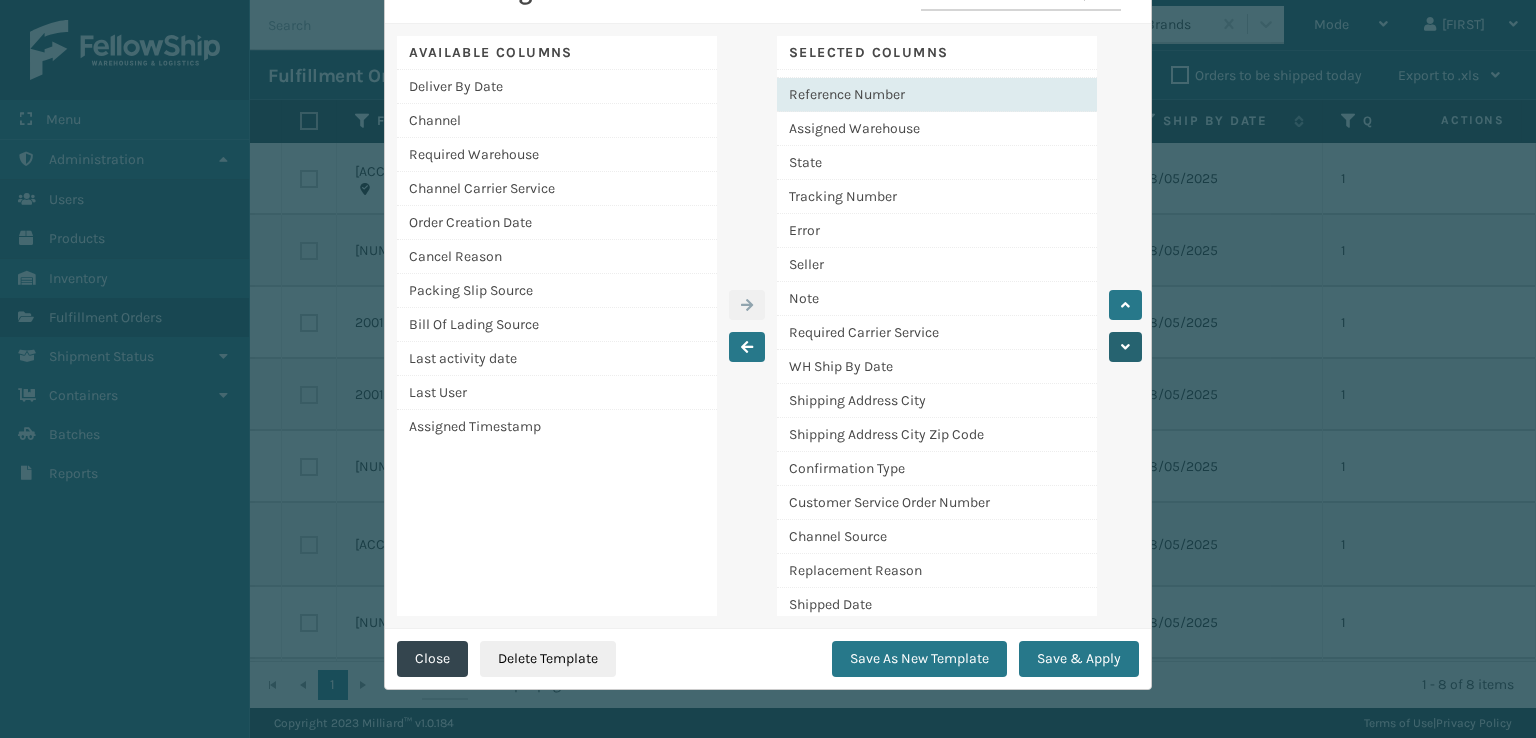 click at bounding box center (1125, 347) 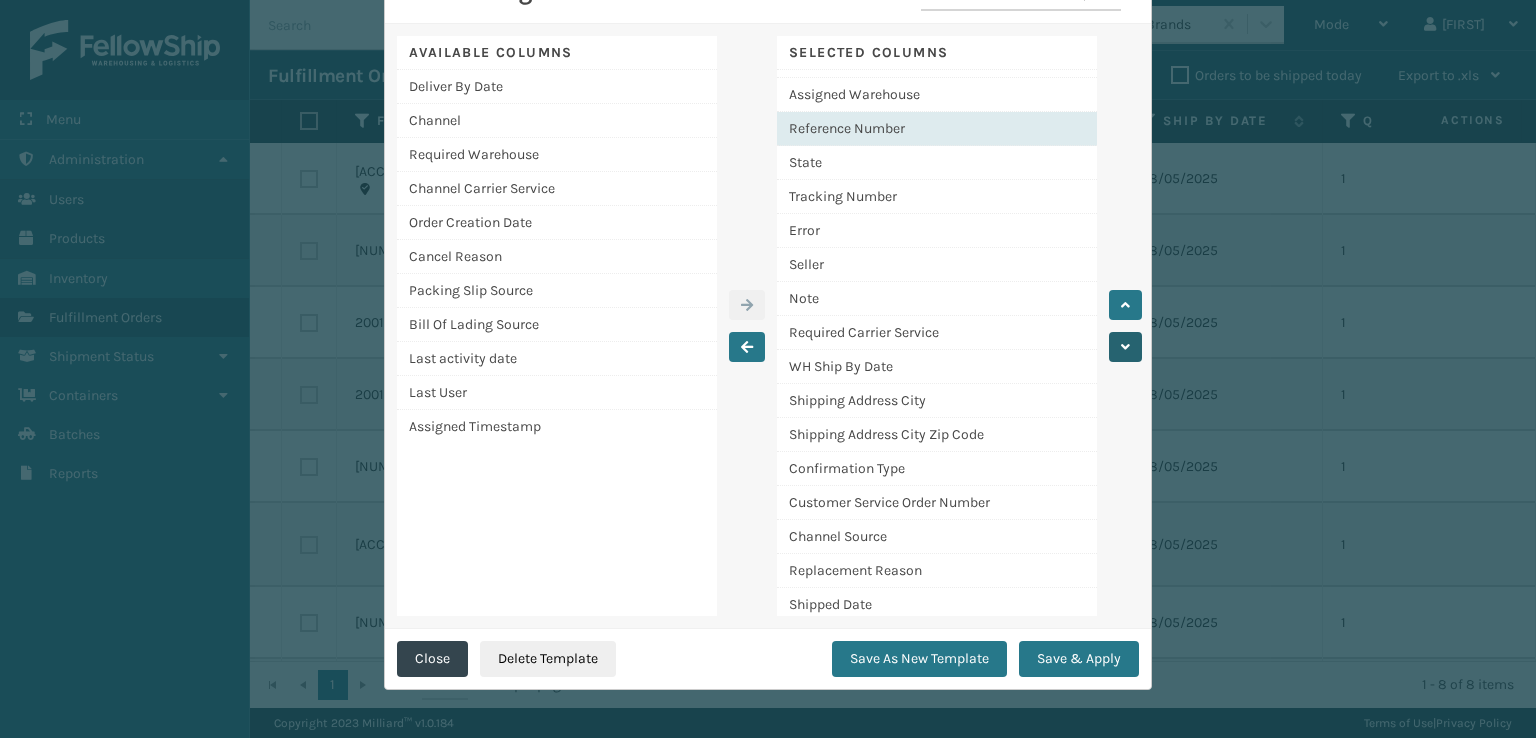 click at bounding box center (1125, 347) 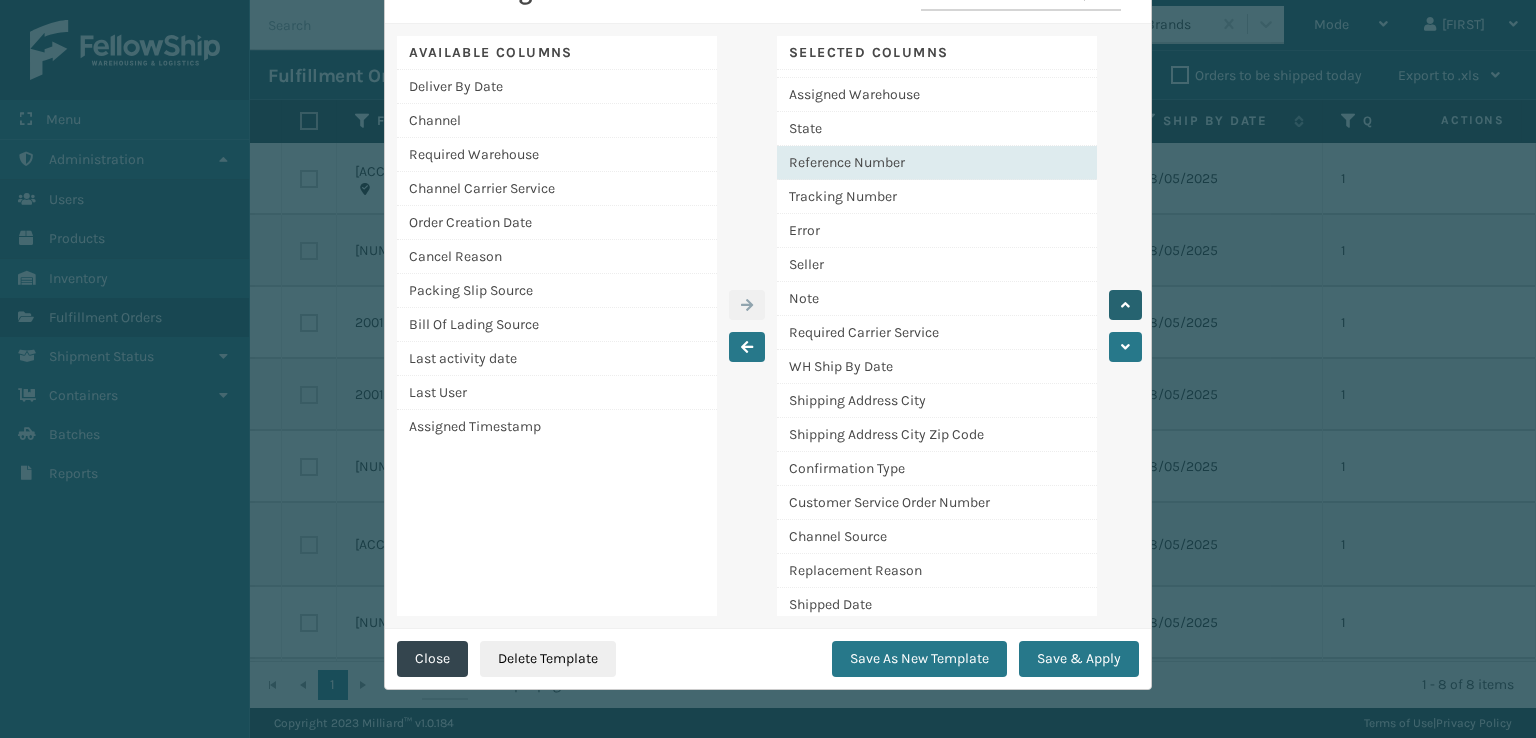click at bounding box center [1125, 305] 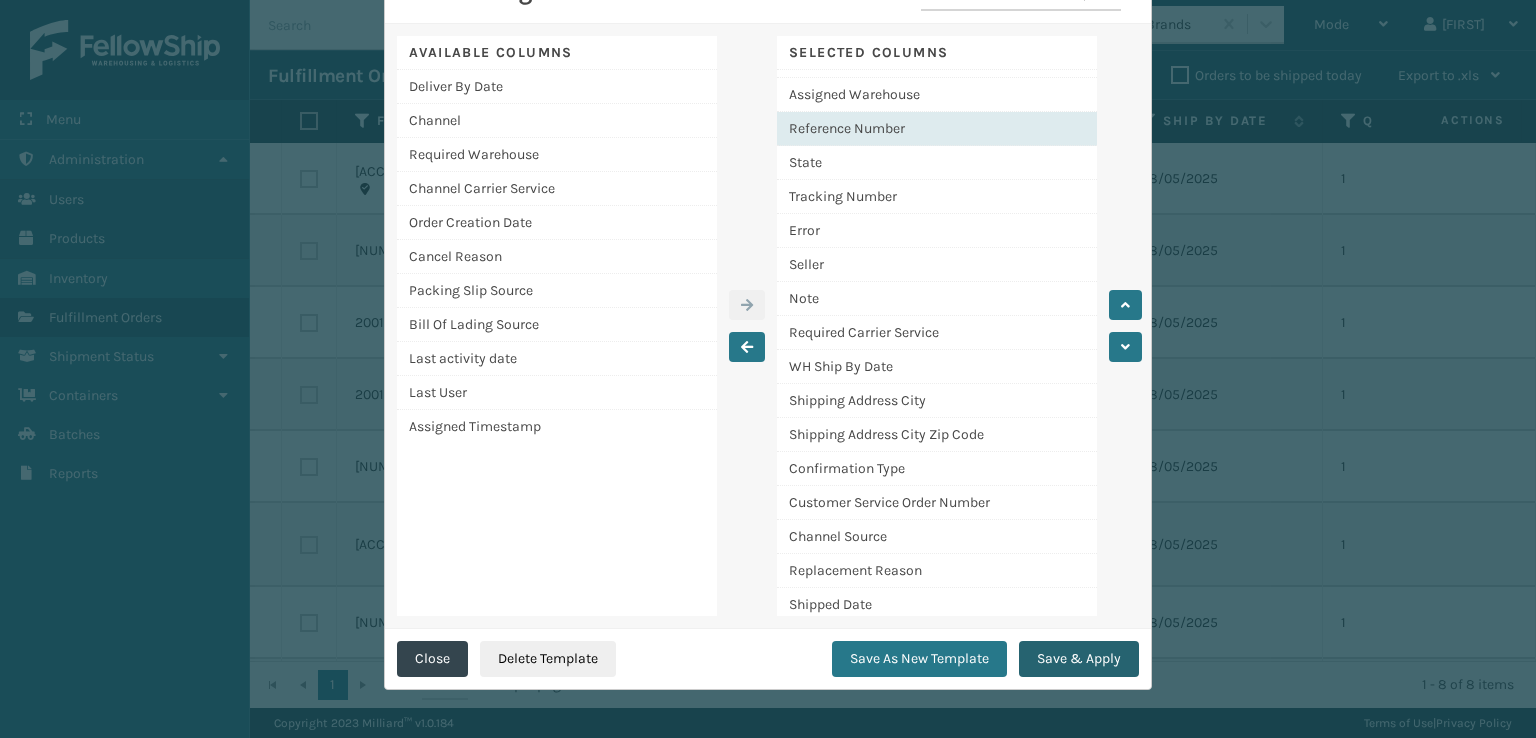 click on "Save & Apply" at bounding box center [1079, 659] 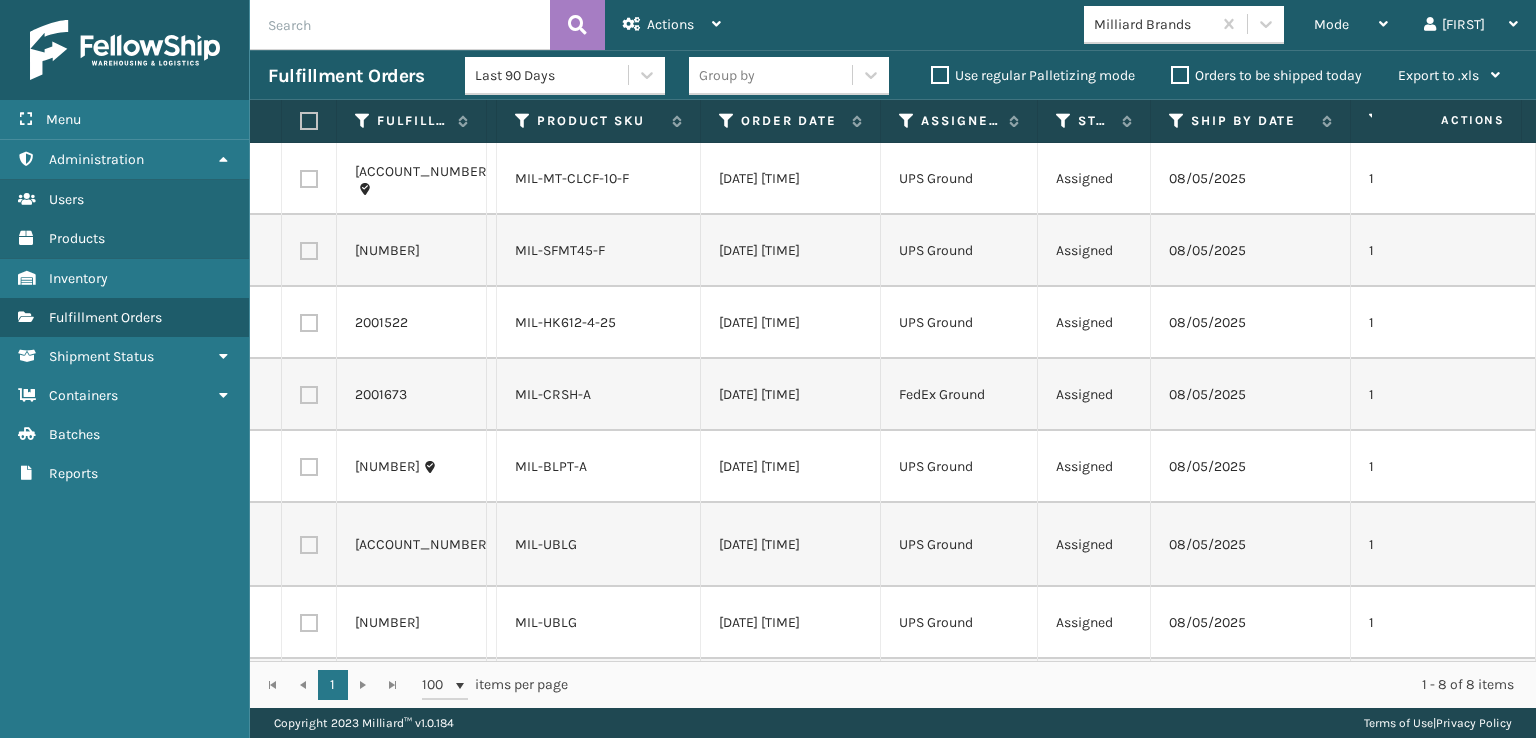 drag, startPoint x: 455, startPoint y: 128, endPoint x: 484, endPoint y: 128, distance: 29 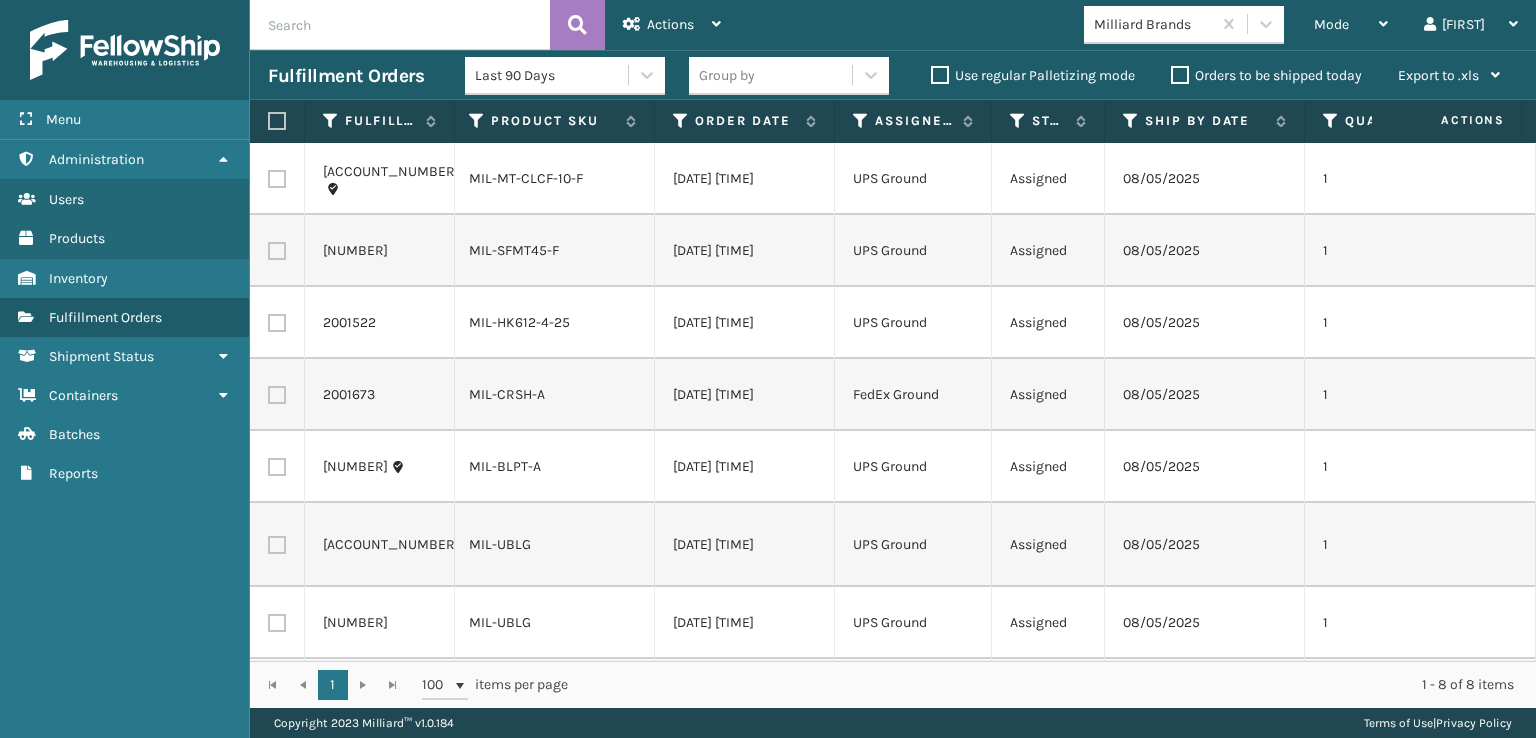 scroll, scrollTop: 0, scrollLeft: 62, axis: horizontal 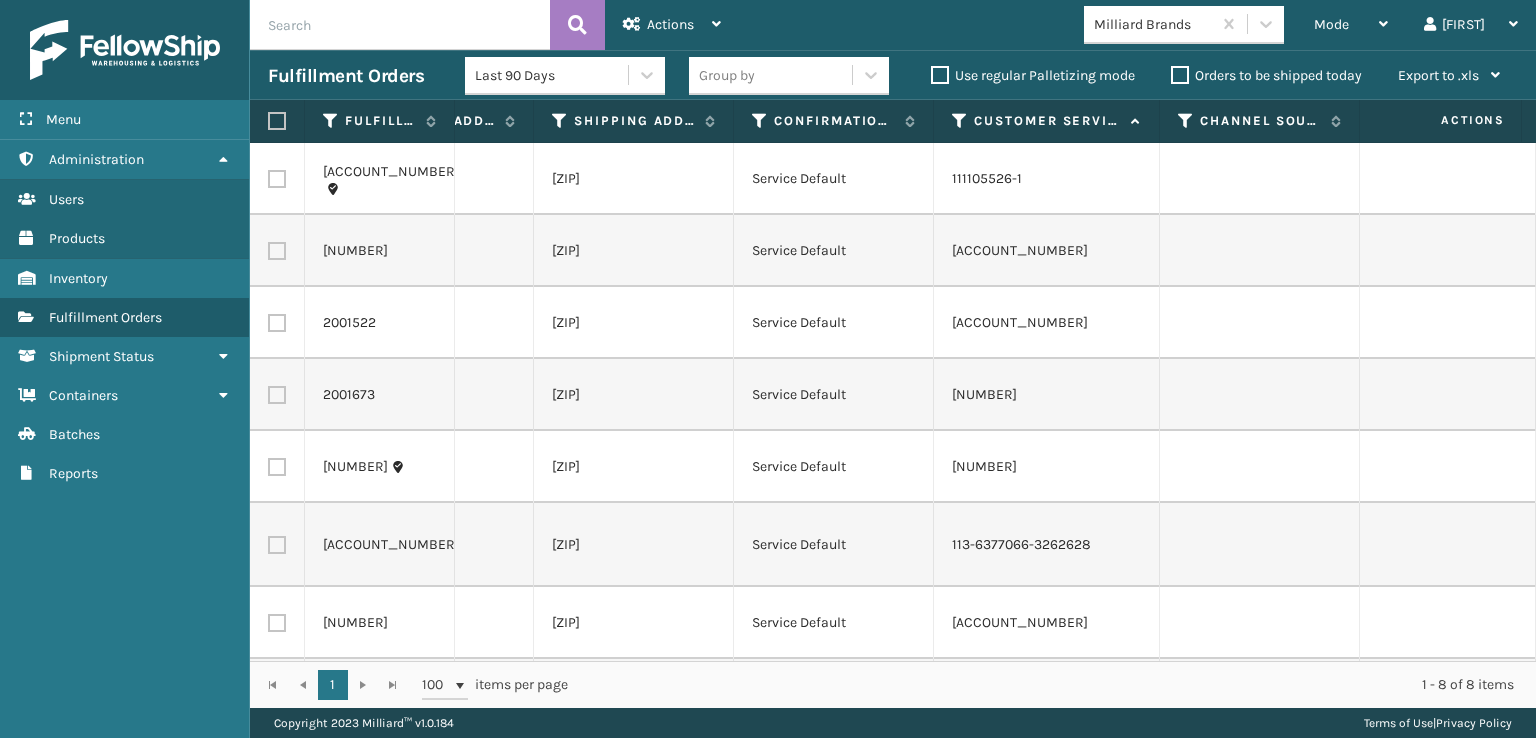 drag, startPoint x: 1126, startPoint y: 125, endPoint x: 1156, endPoint y: 167, distance: 51.613953 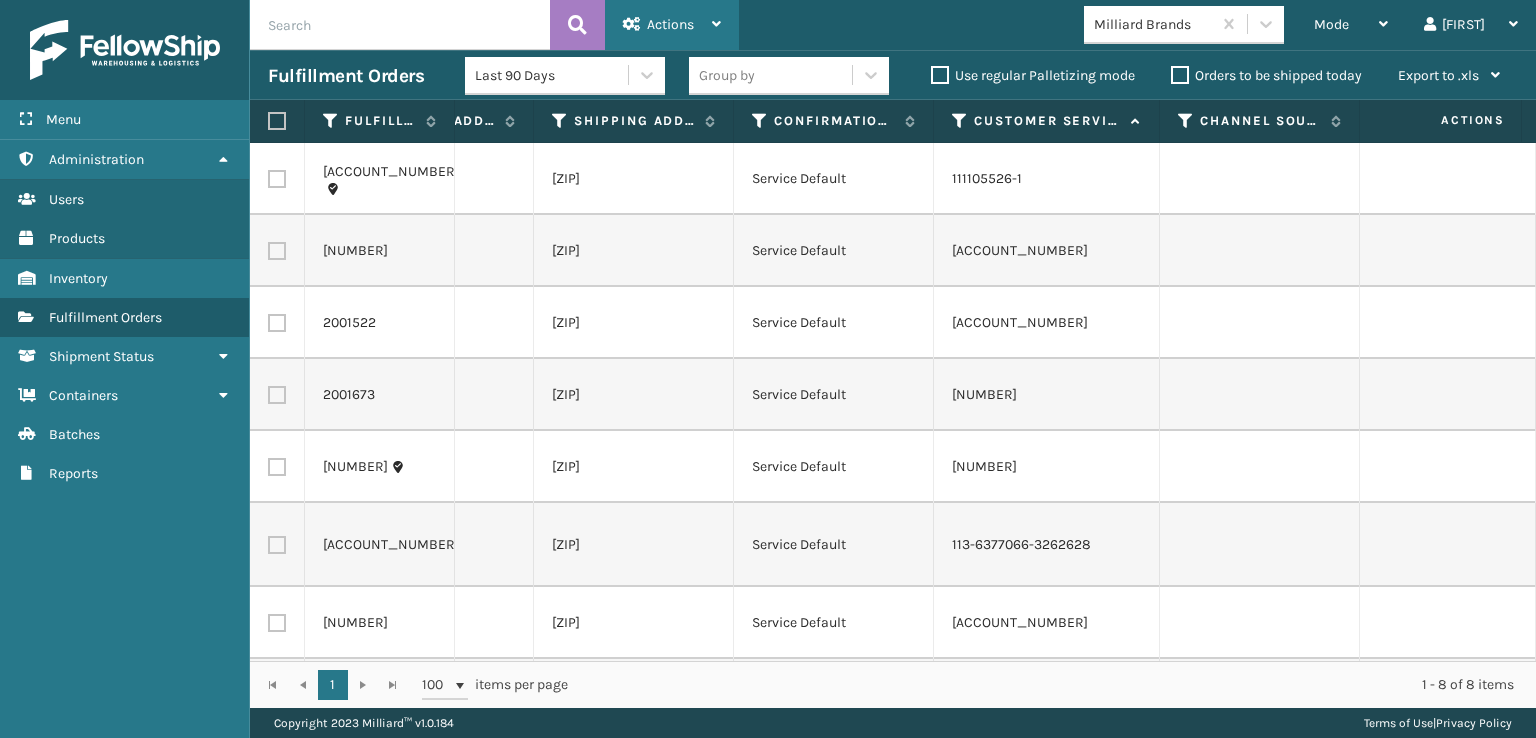 click on "Actions" at bounding box center (670, 24) 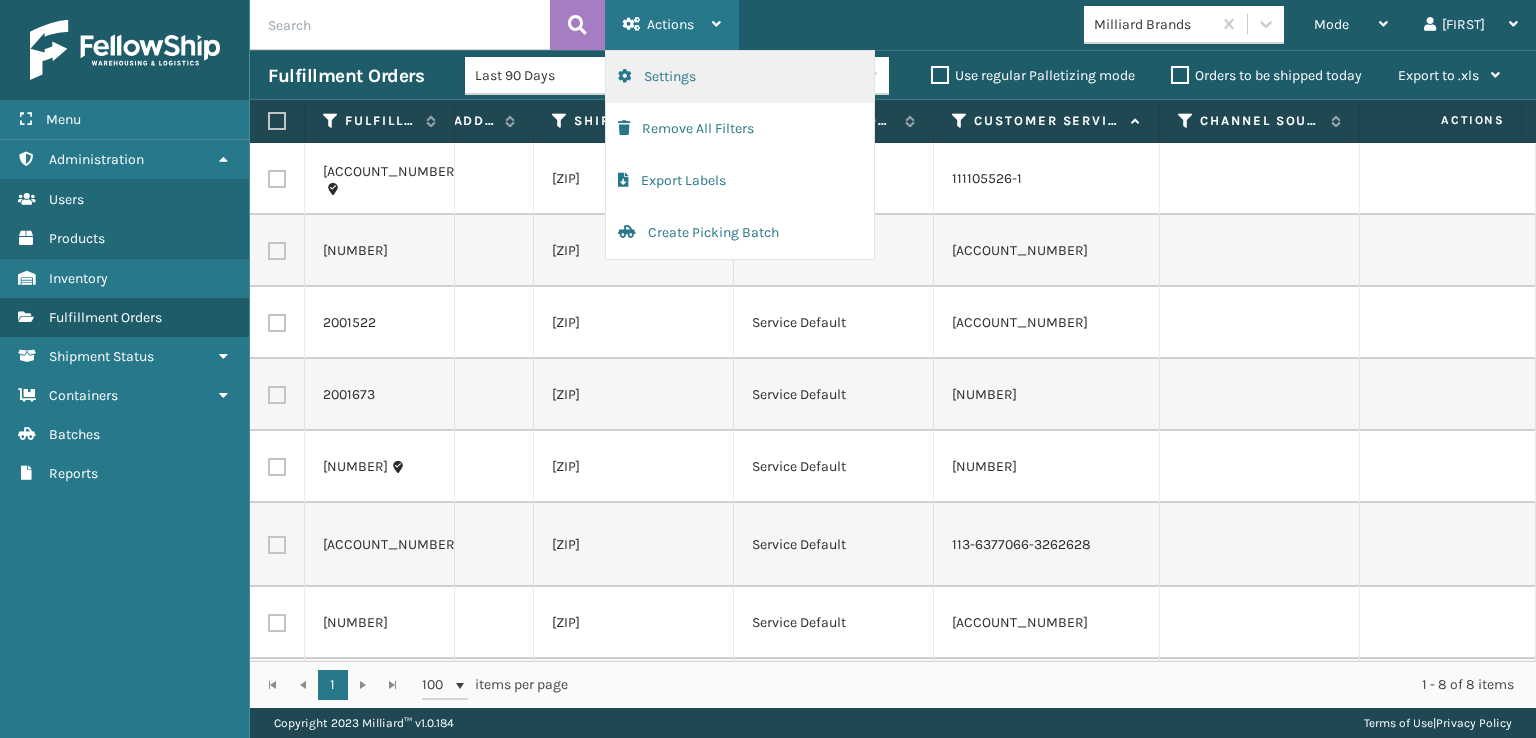 click on "Settings" at bounding box center (740, 77) 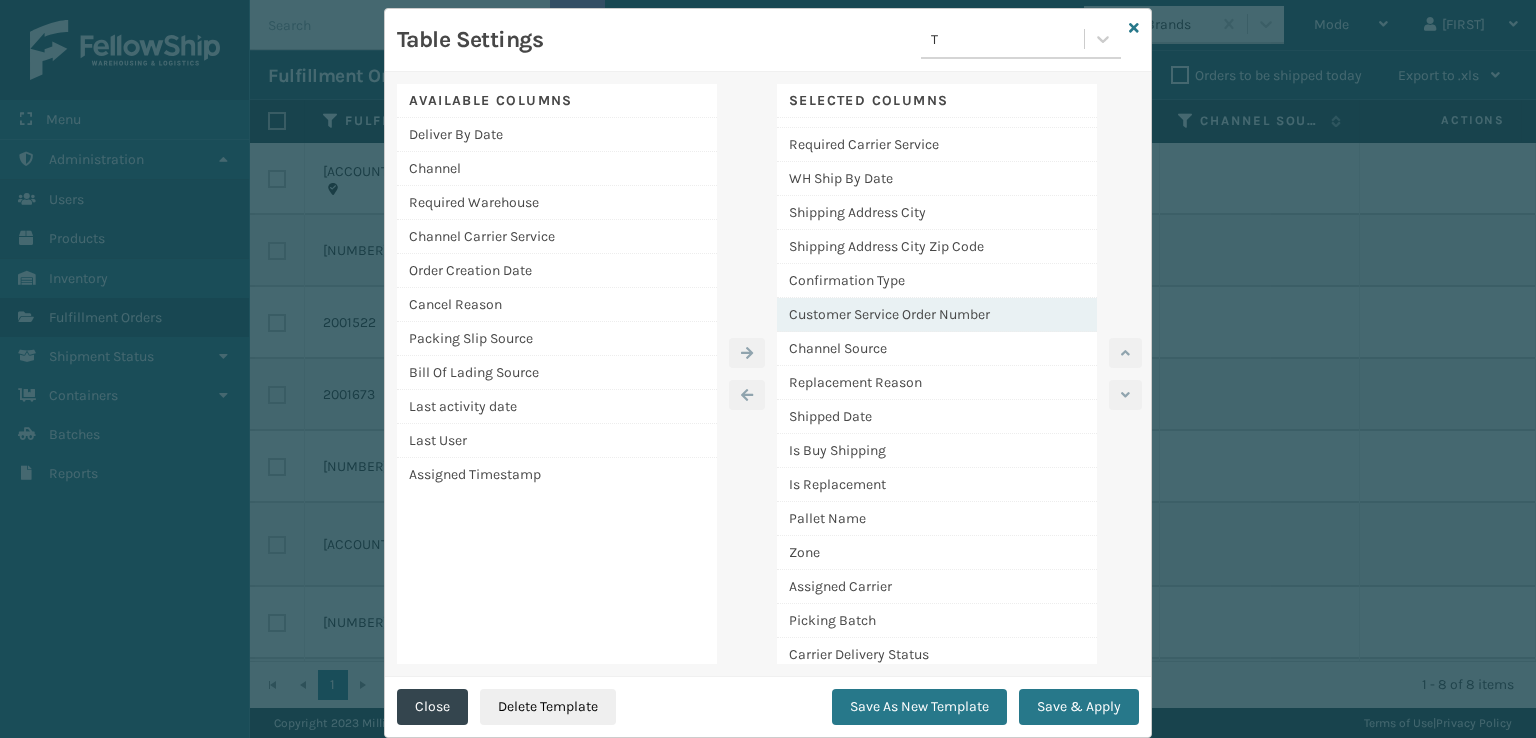 click on "Customer Service Order Number" at bounding box center [937, 315] 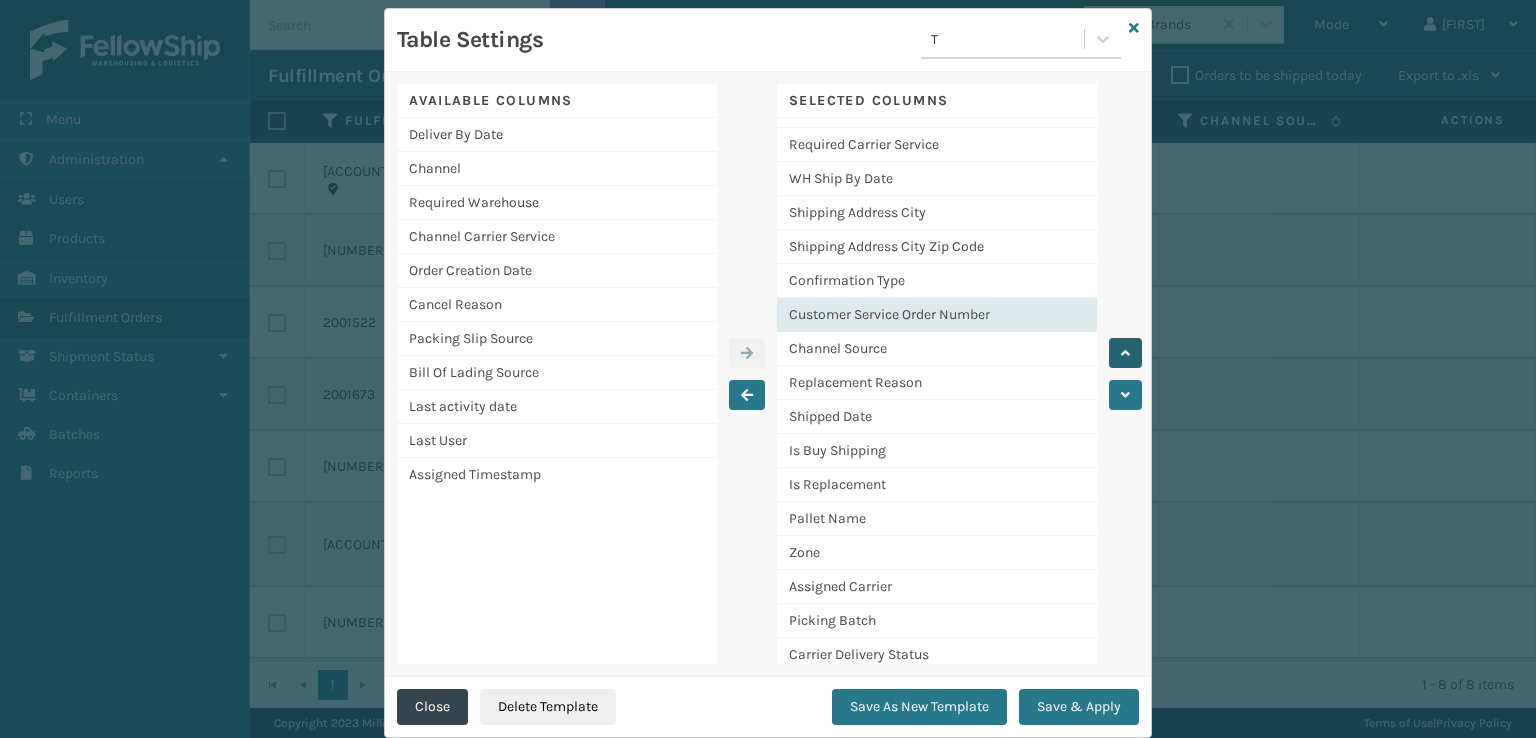 click at bounding box center [1125, 353] 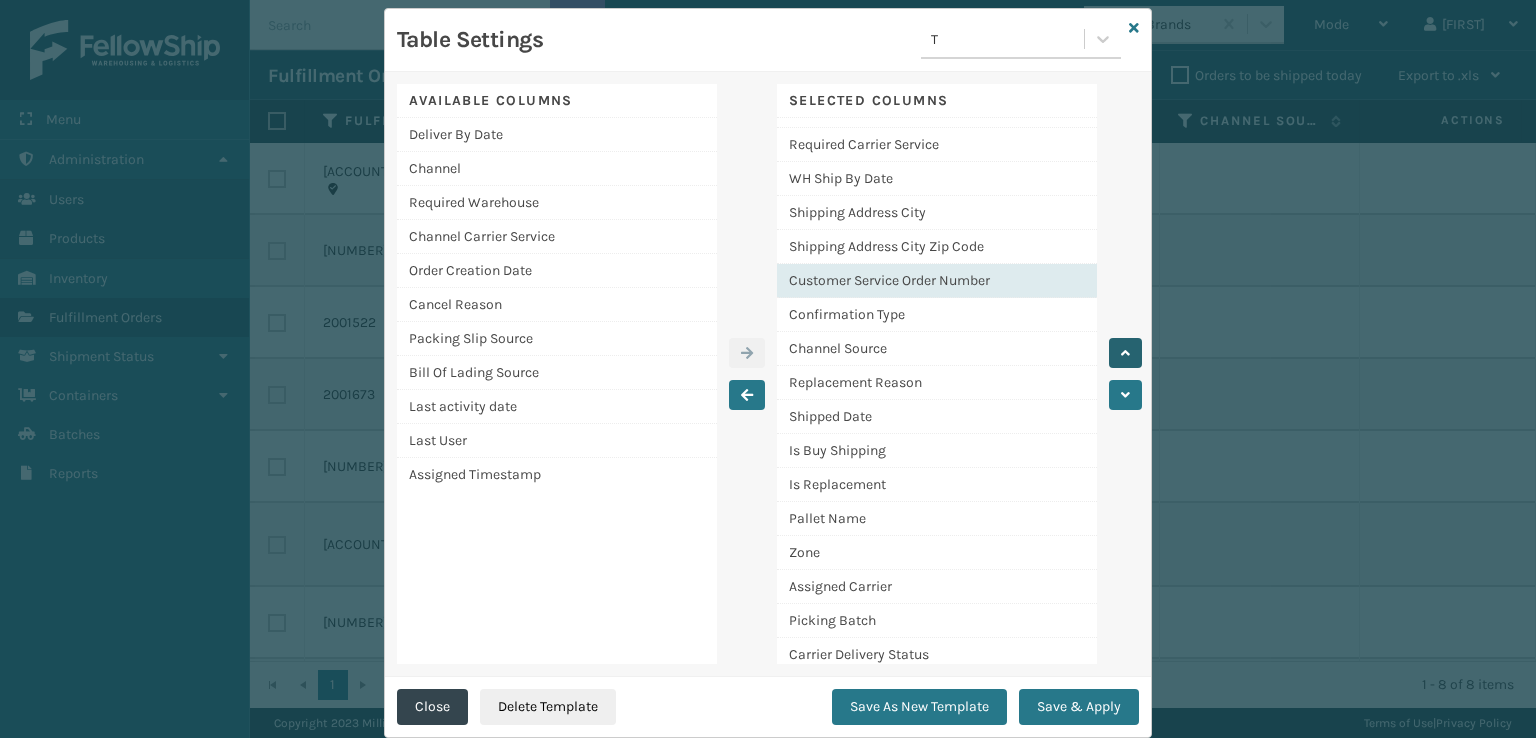 click at bounding box center [1125, 353] 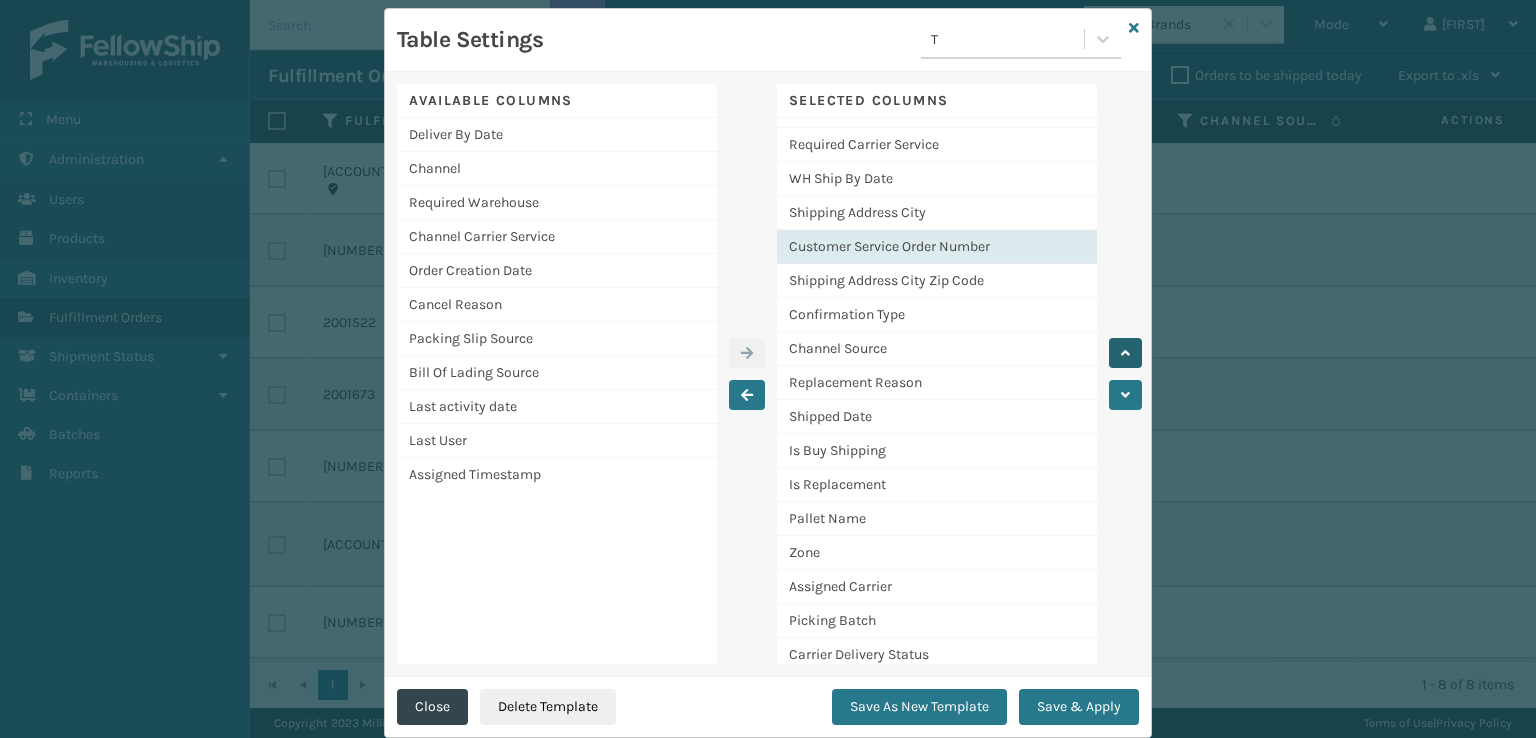 click at bounding box center (1125, 353) 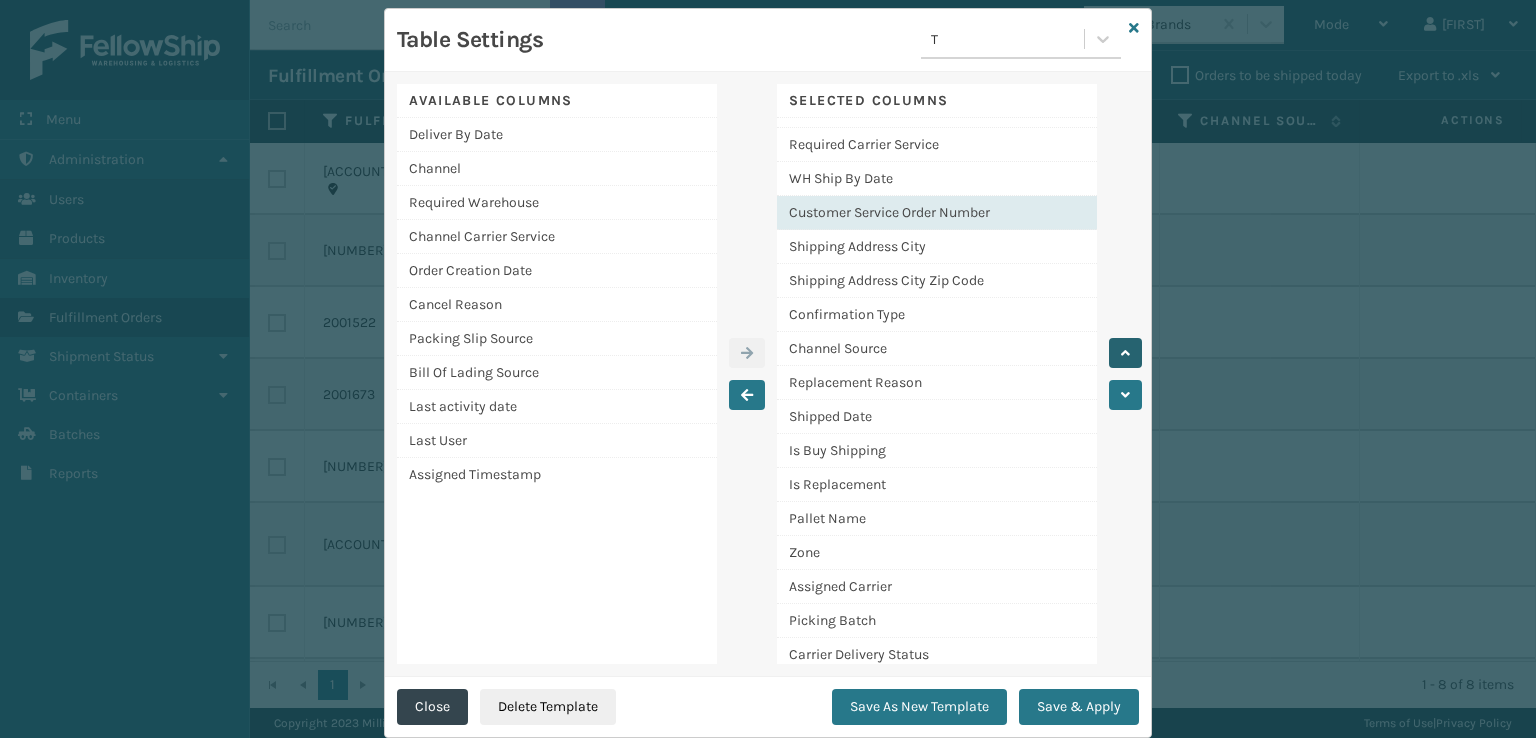 click at bounding box center [1125, 353] 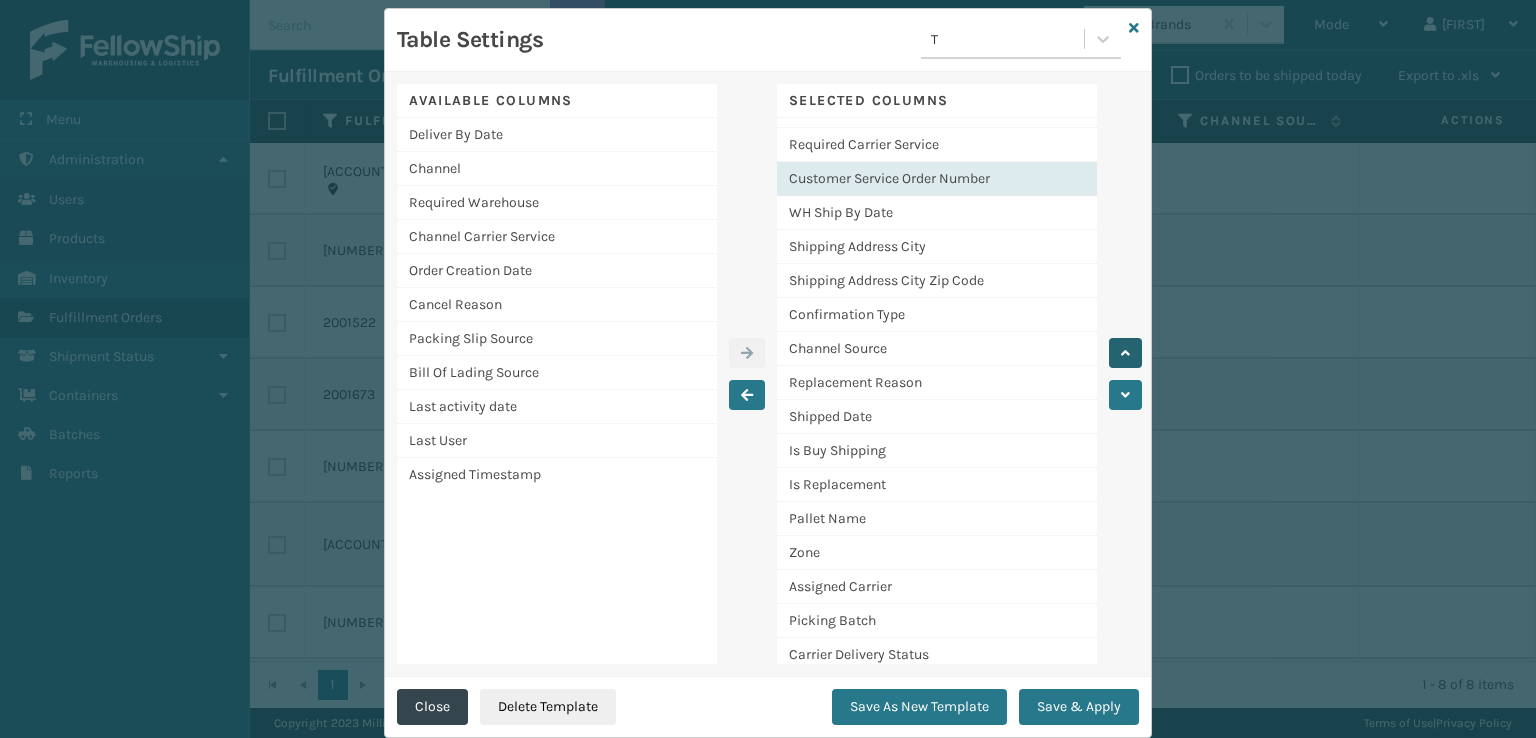 click at bounding box center (1125, 353) 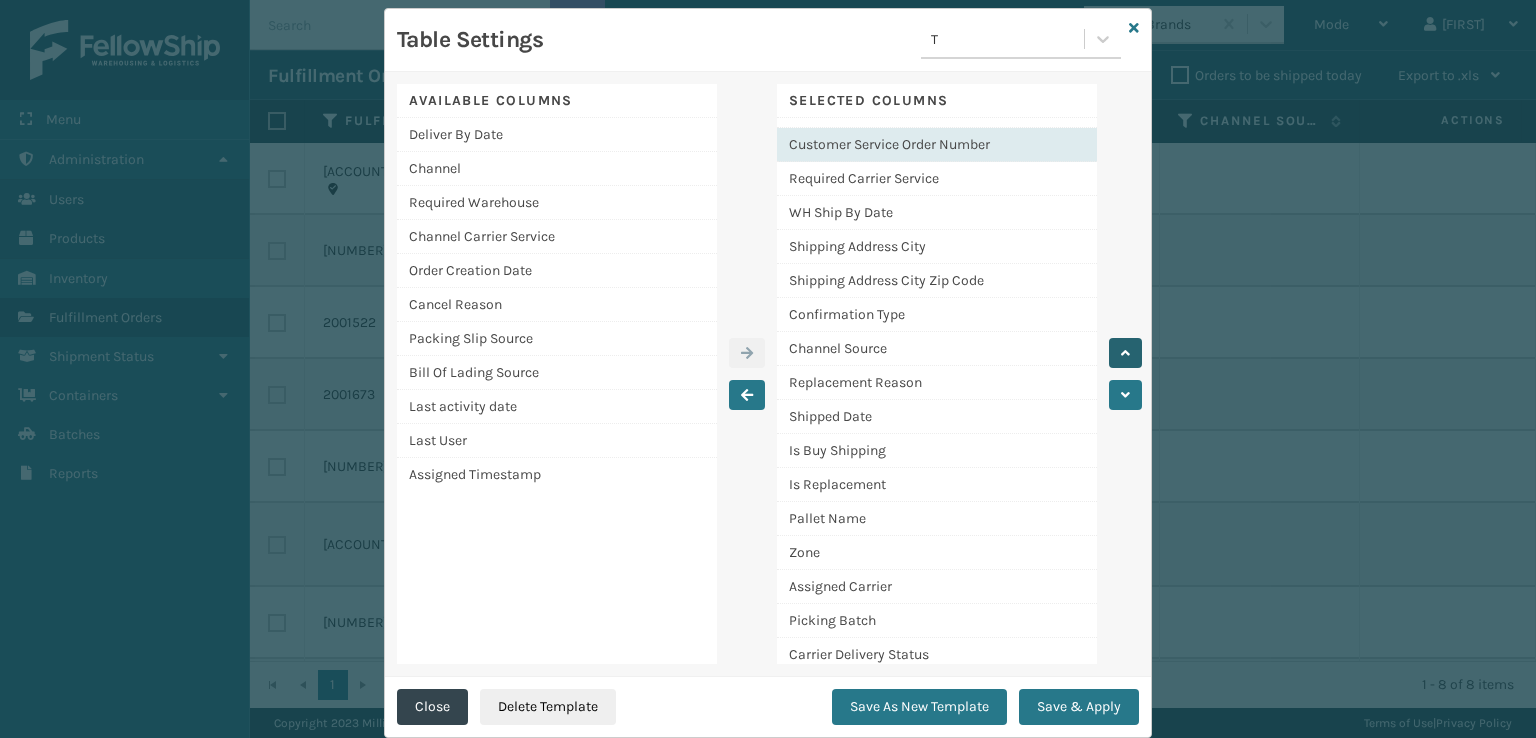 click at bounding box center (1125, 353) 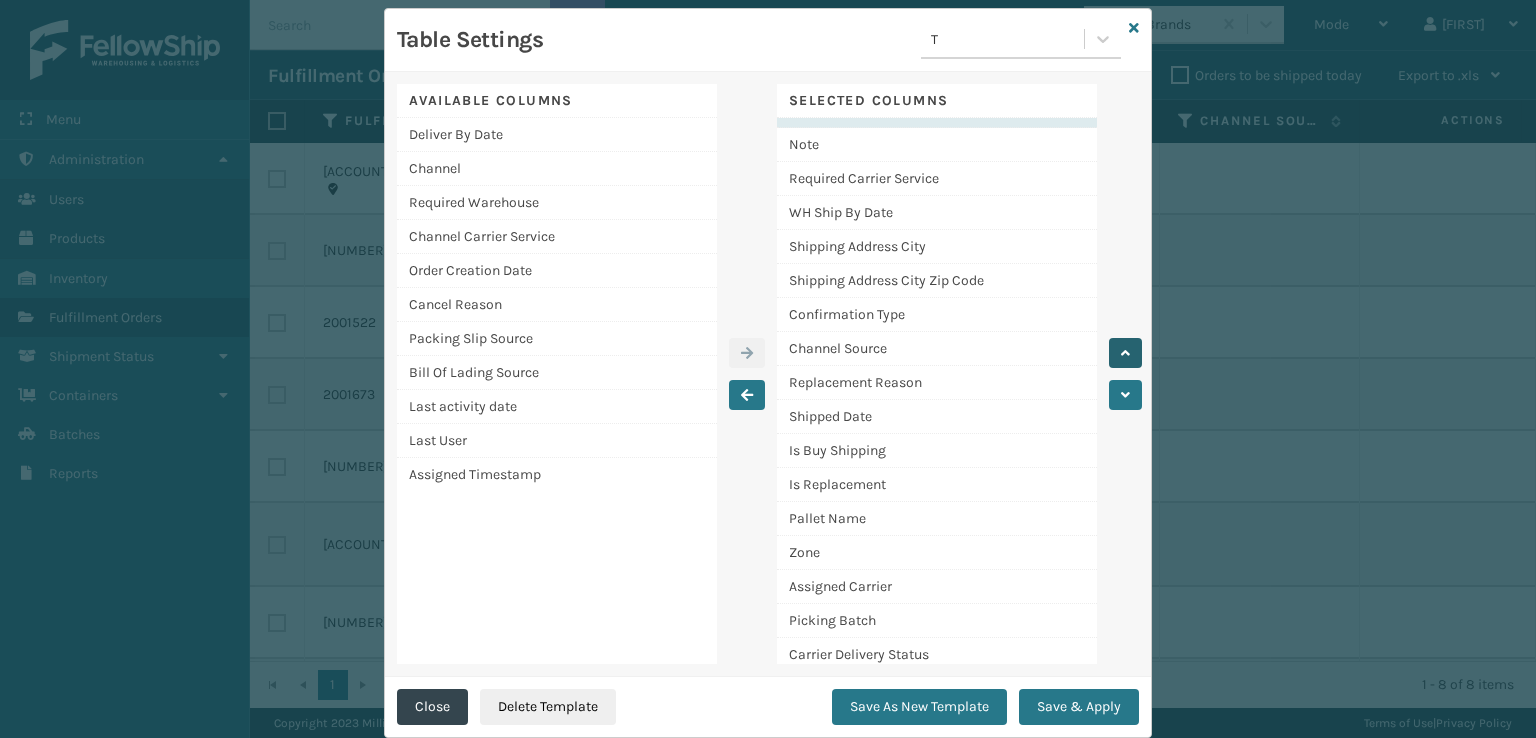 click at bounding box center [1125, 353] 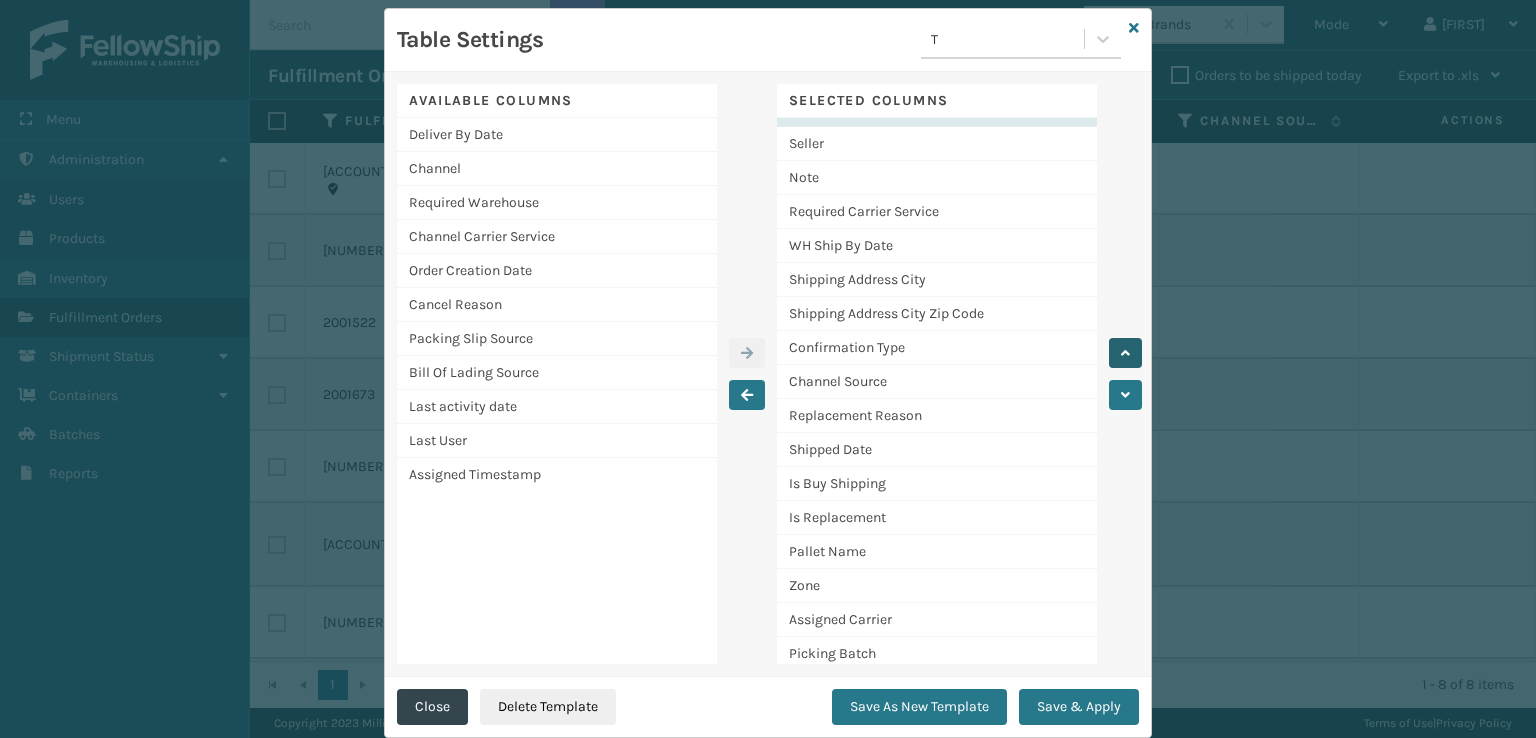 click at bounding box center (1125, 353) 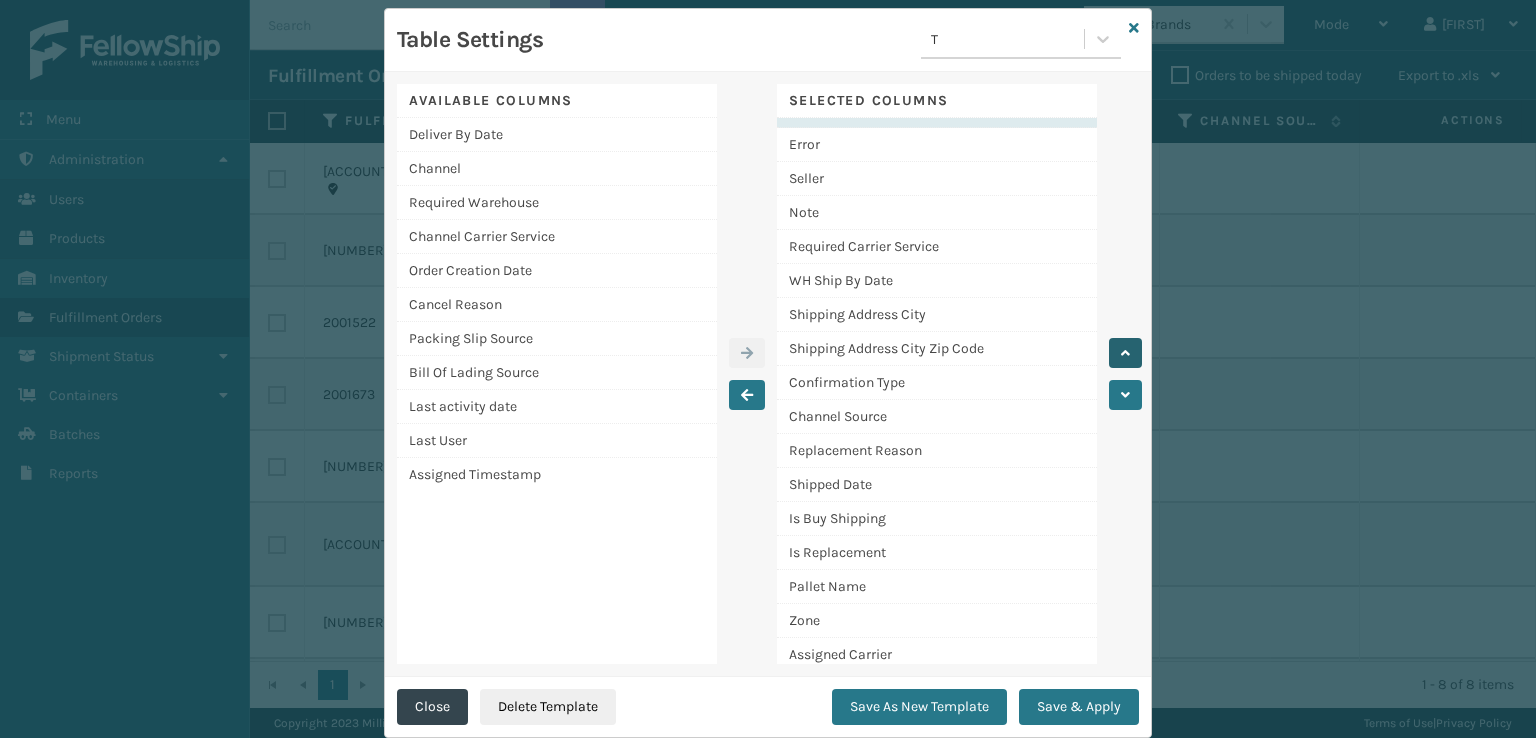 click at bounding box center [1125, 353] 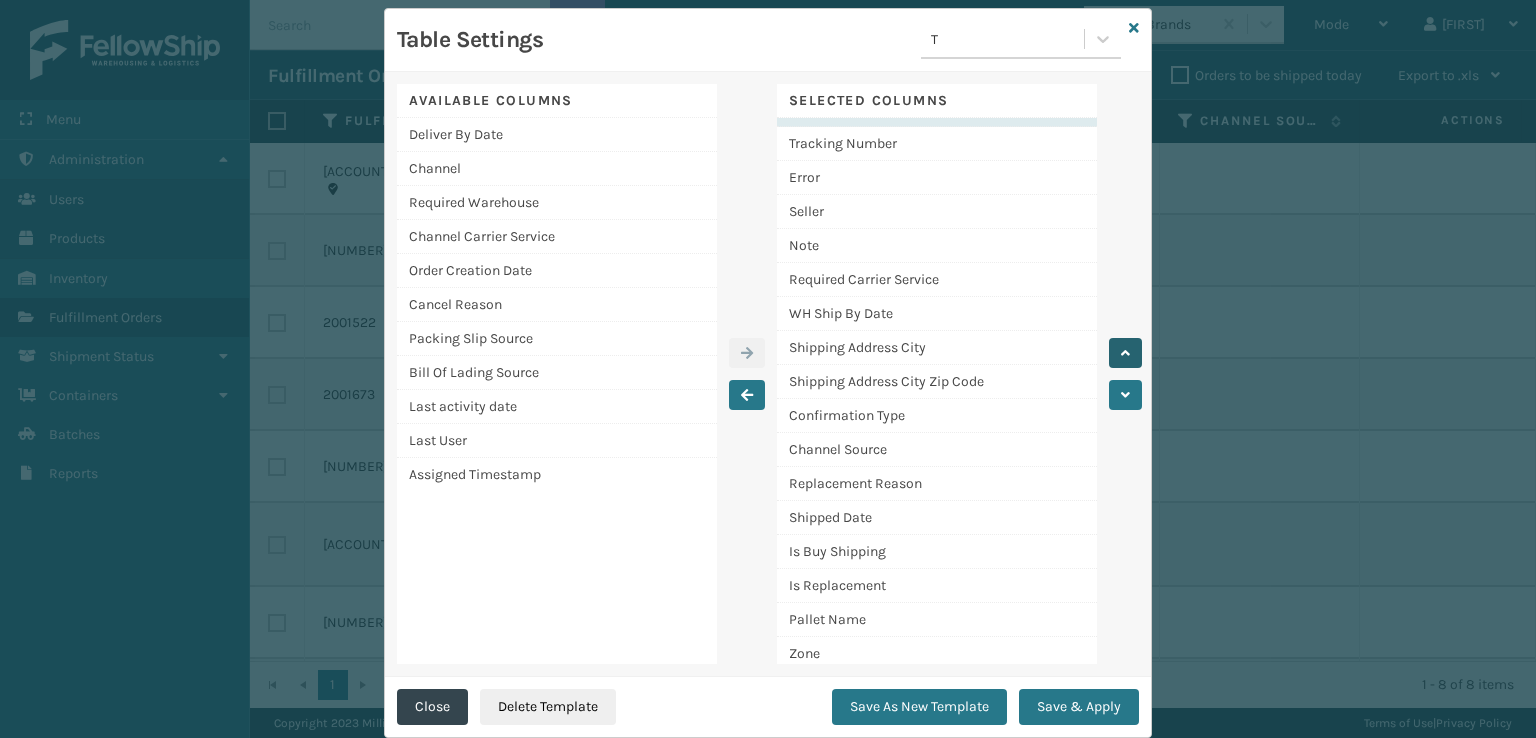 click at bounding box center [1125, 353] 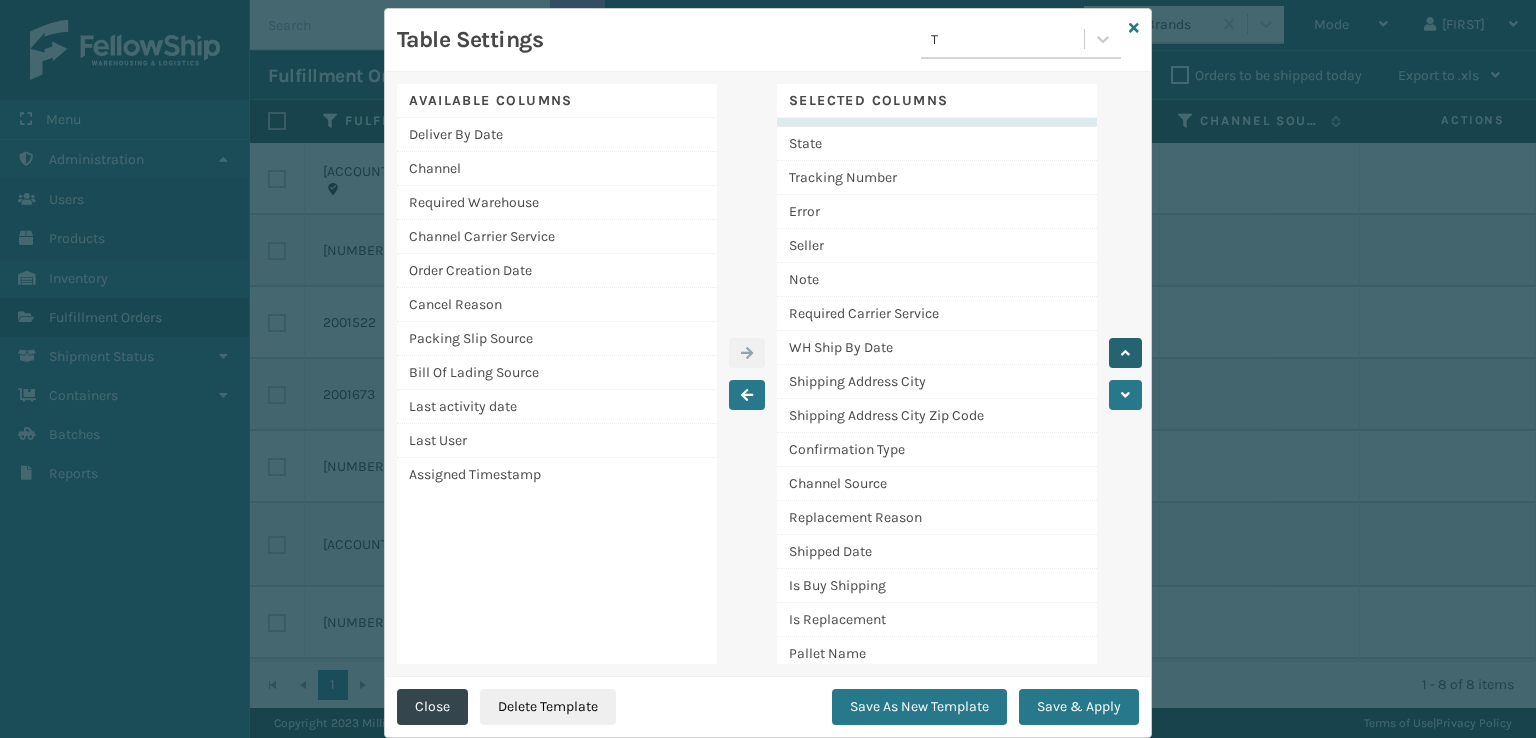 click at bounding box center [1125, 353] 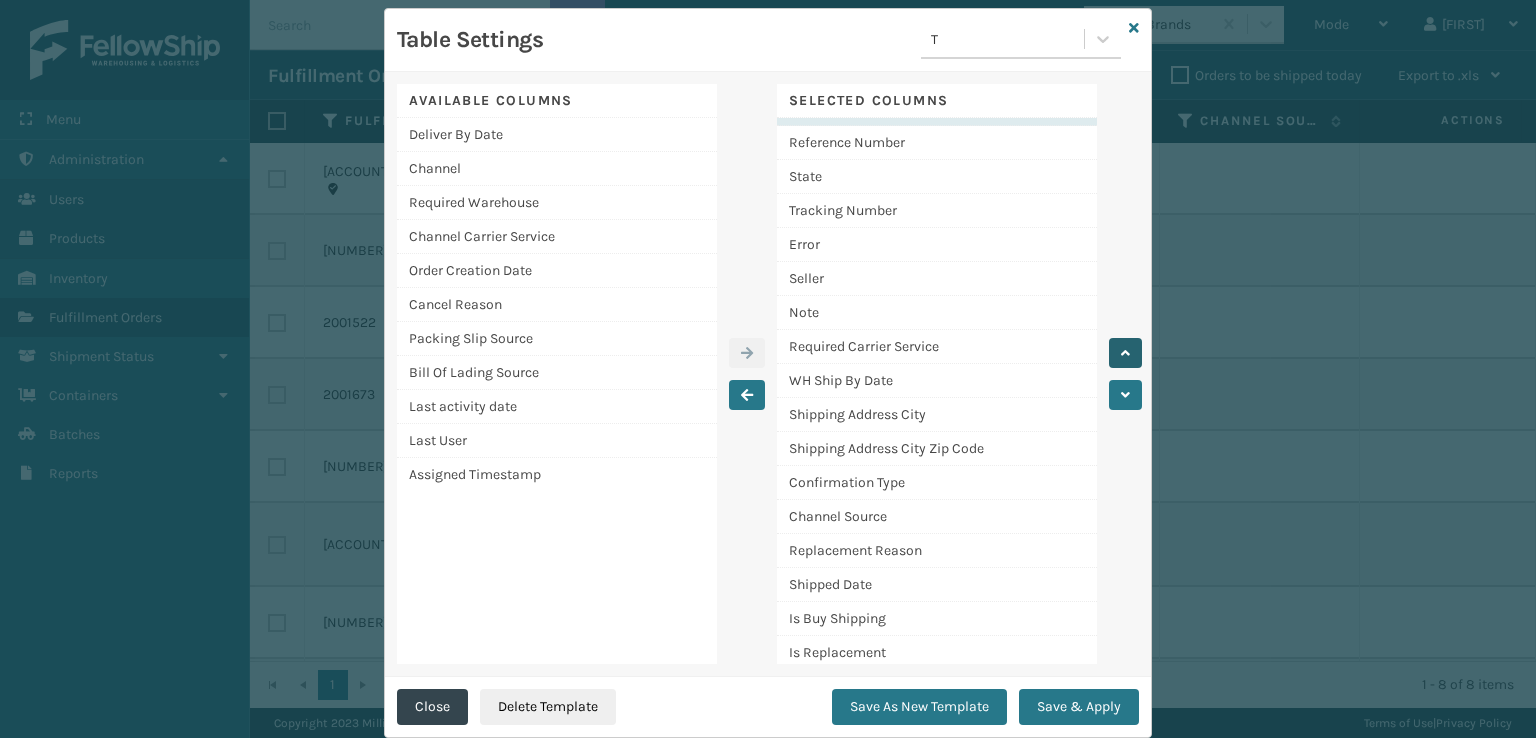 click at bounding box center (1125, 353) 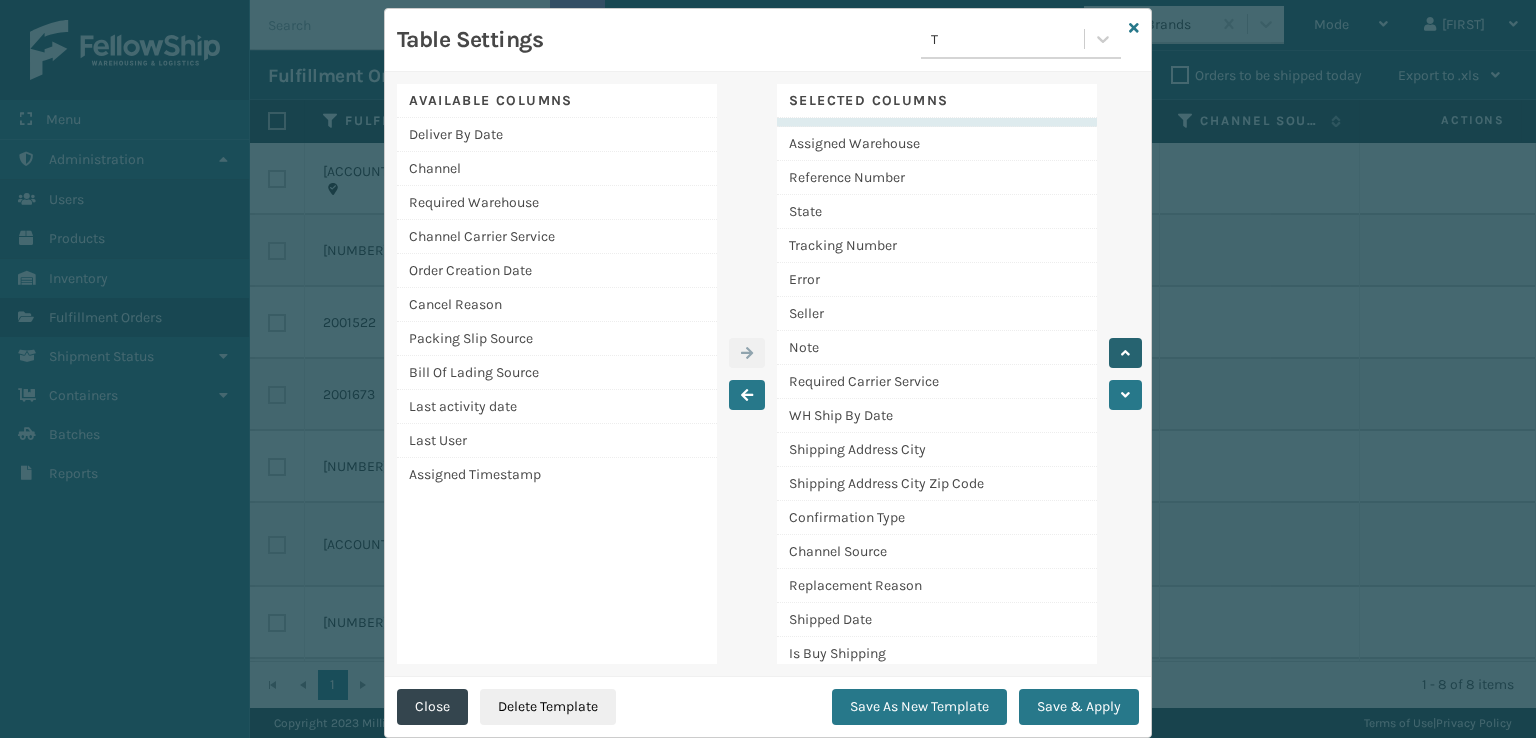 click at bounding box center (1125, 353) 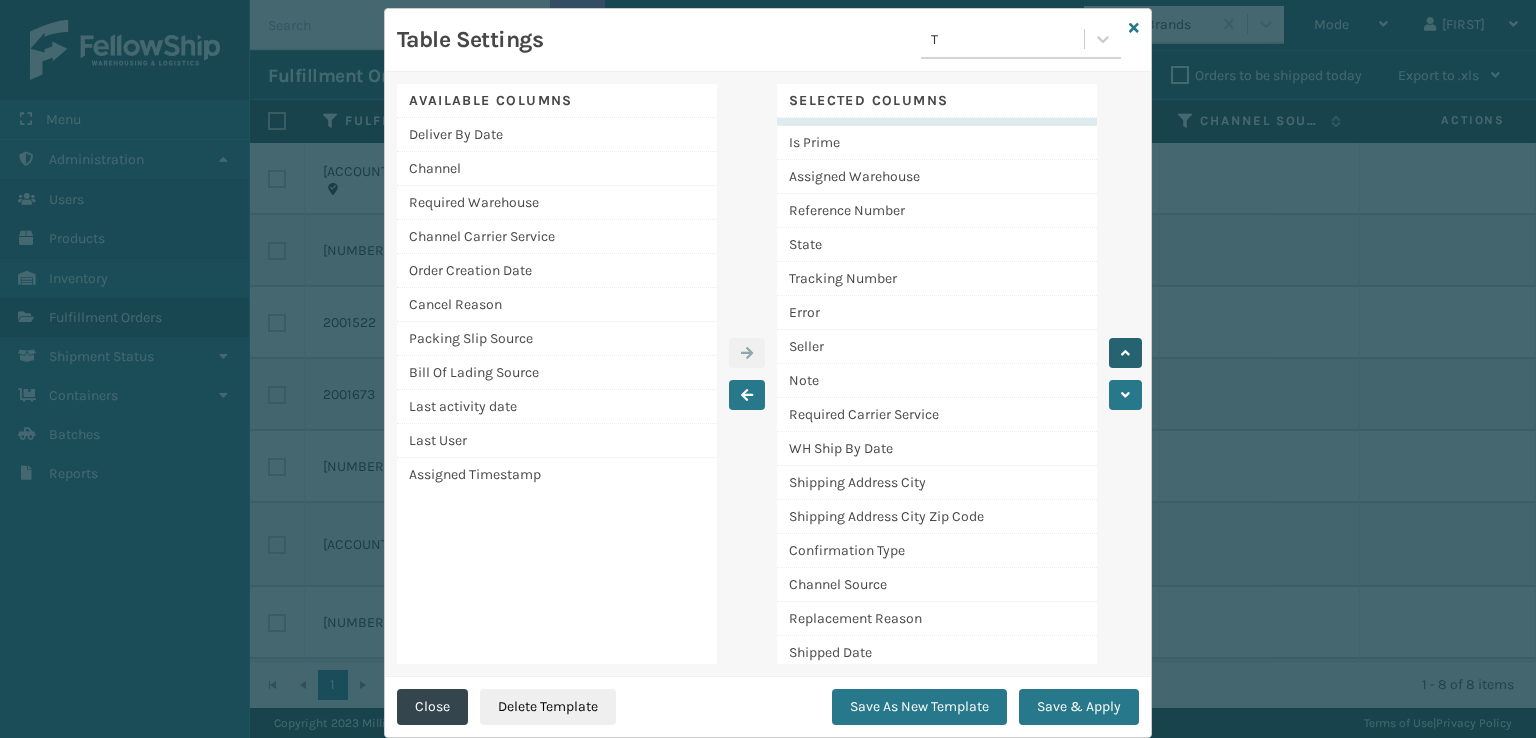 click at bounding box center [1125, 353] 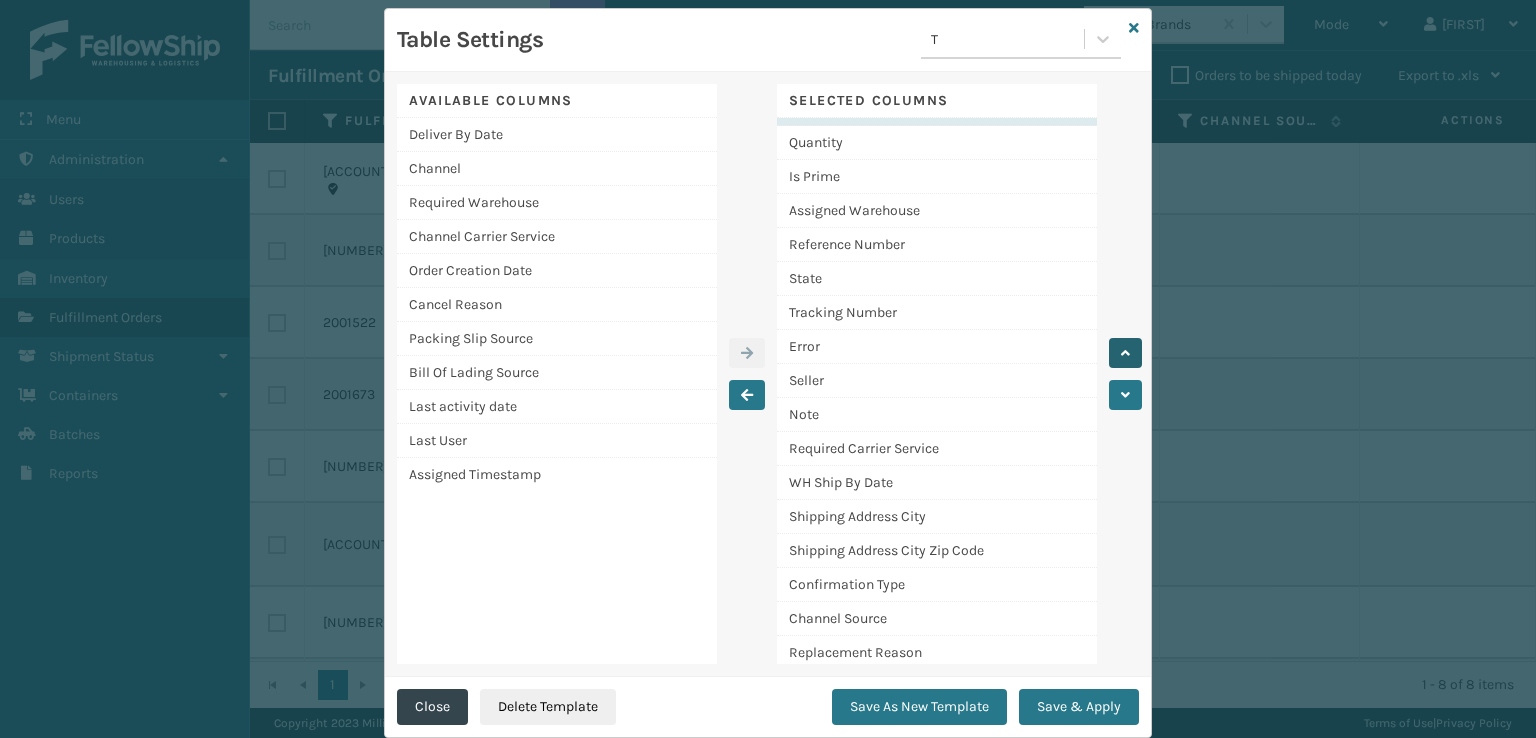click at bounding box center (1125, 353) 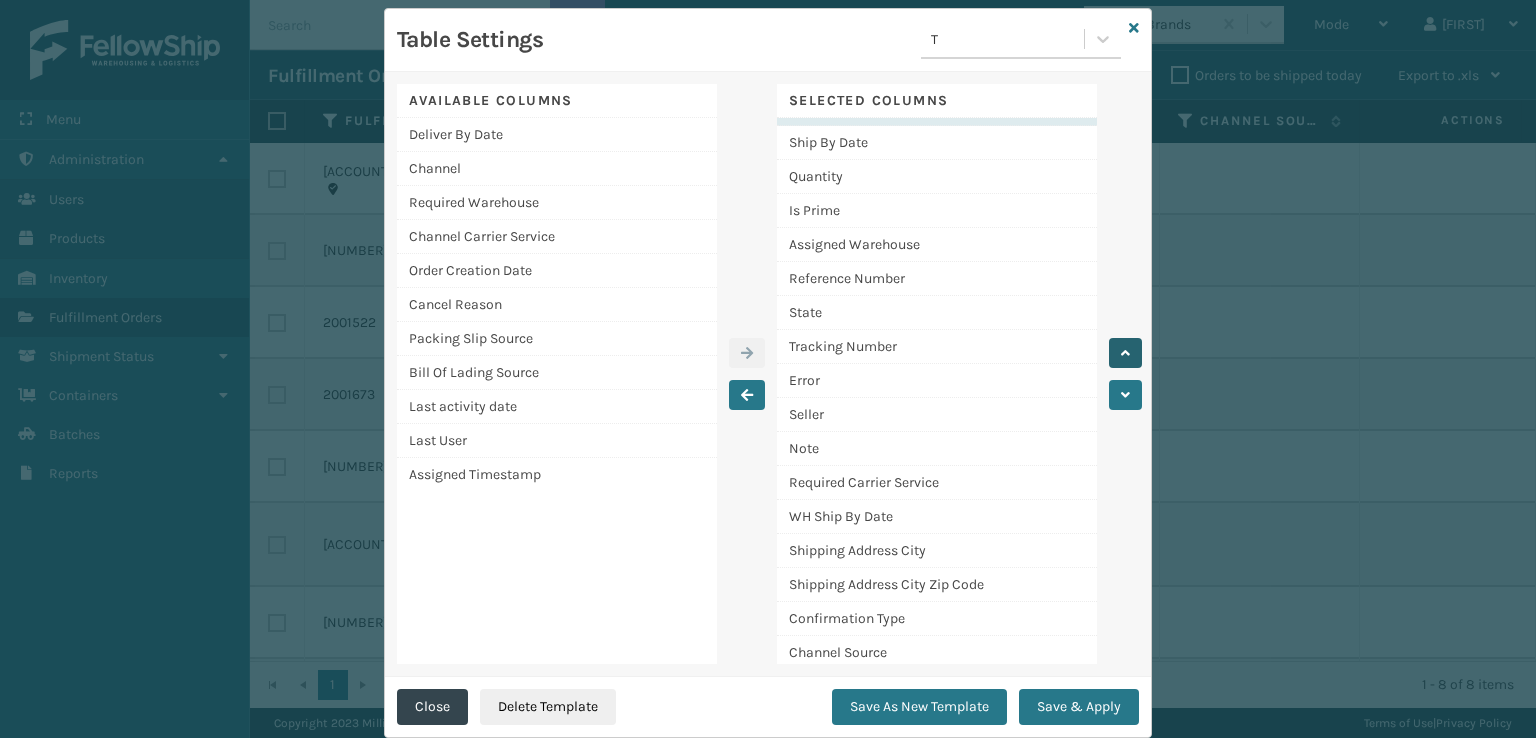 click at bounding box center (1125, 353) 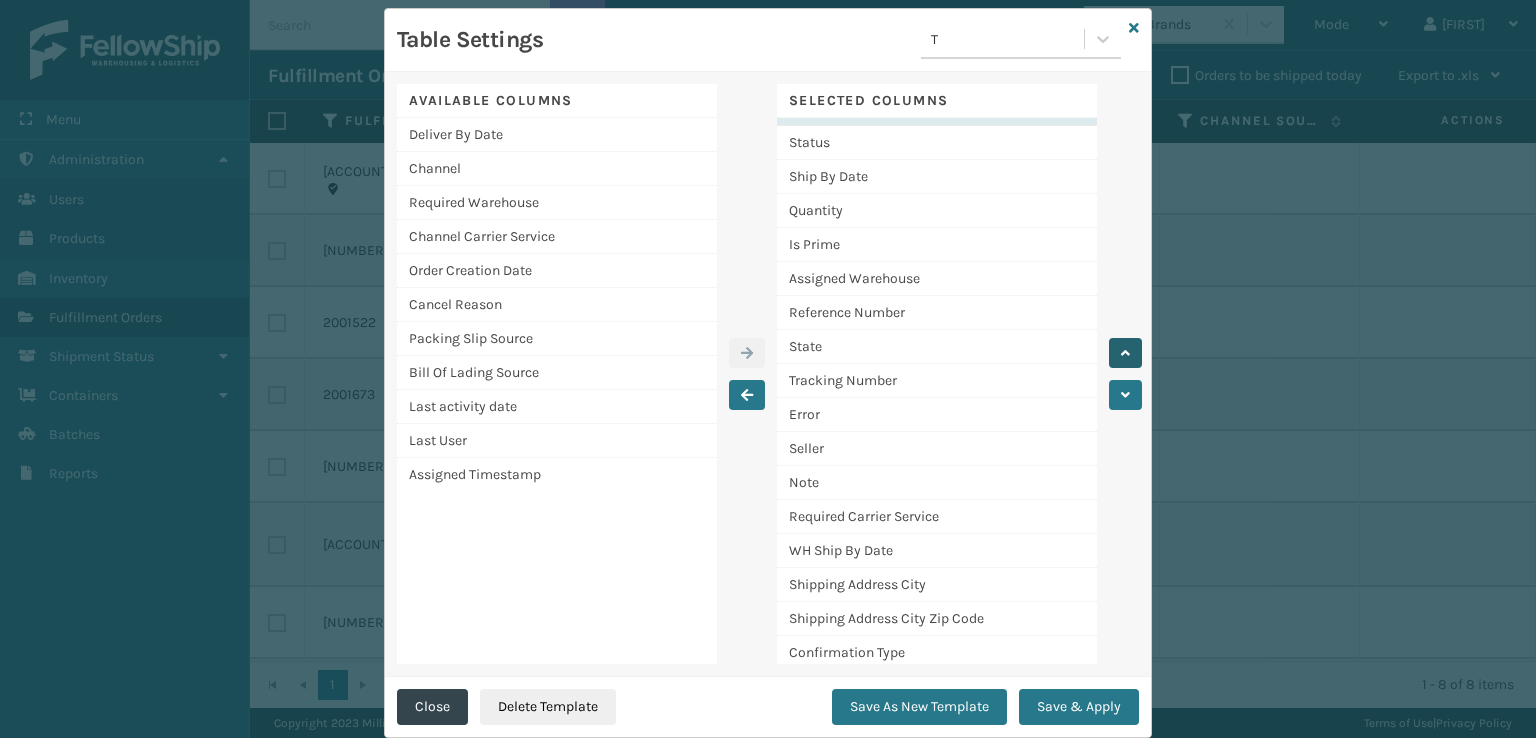 click at bounding box center [1125, 353] 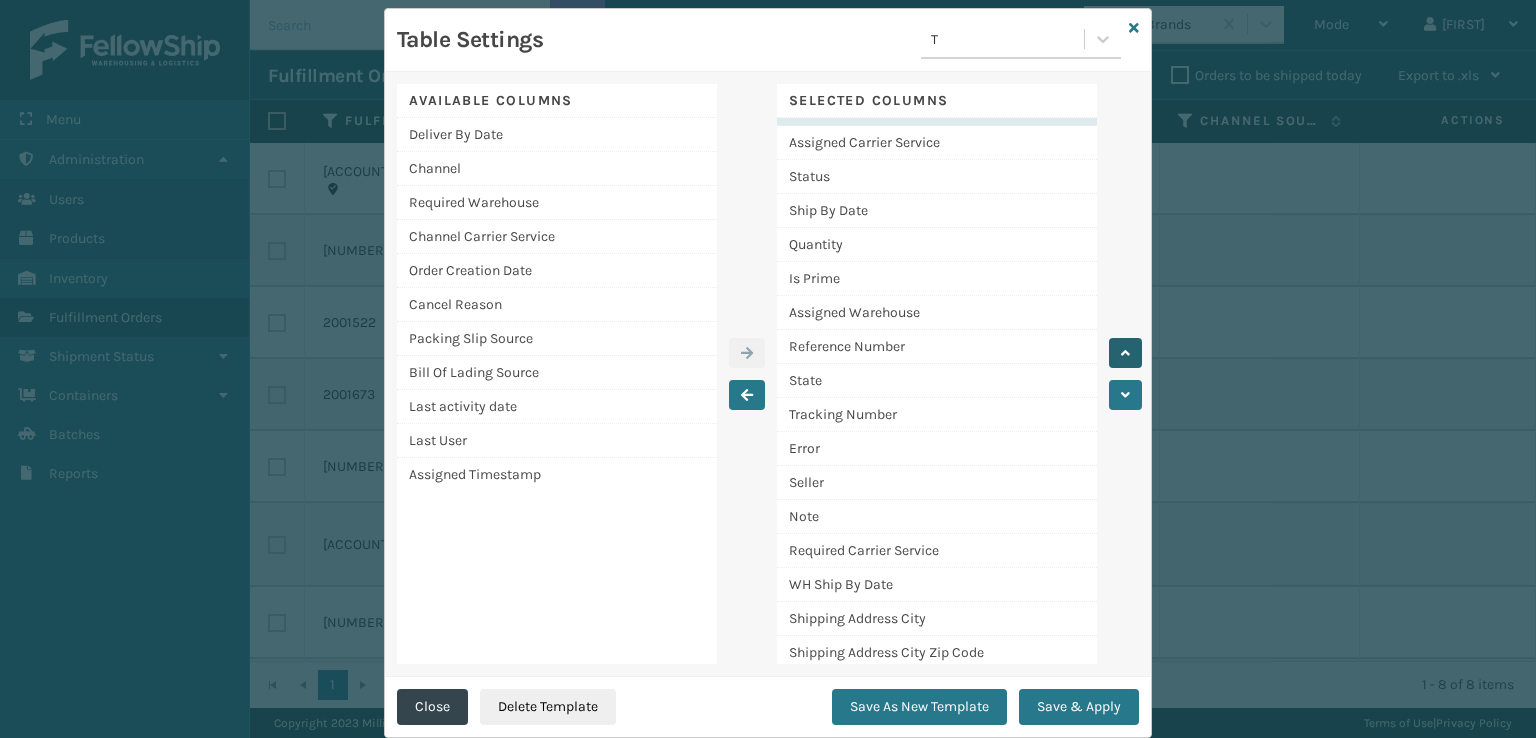 click at bounding box center (1125, 353) 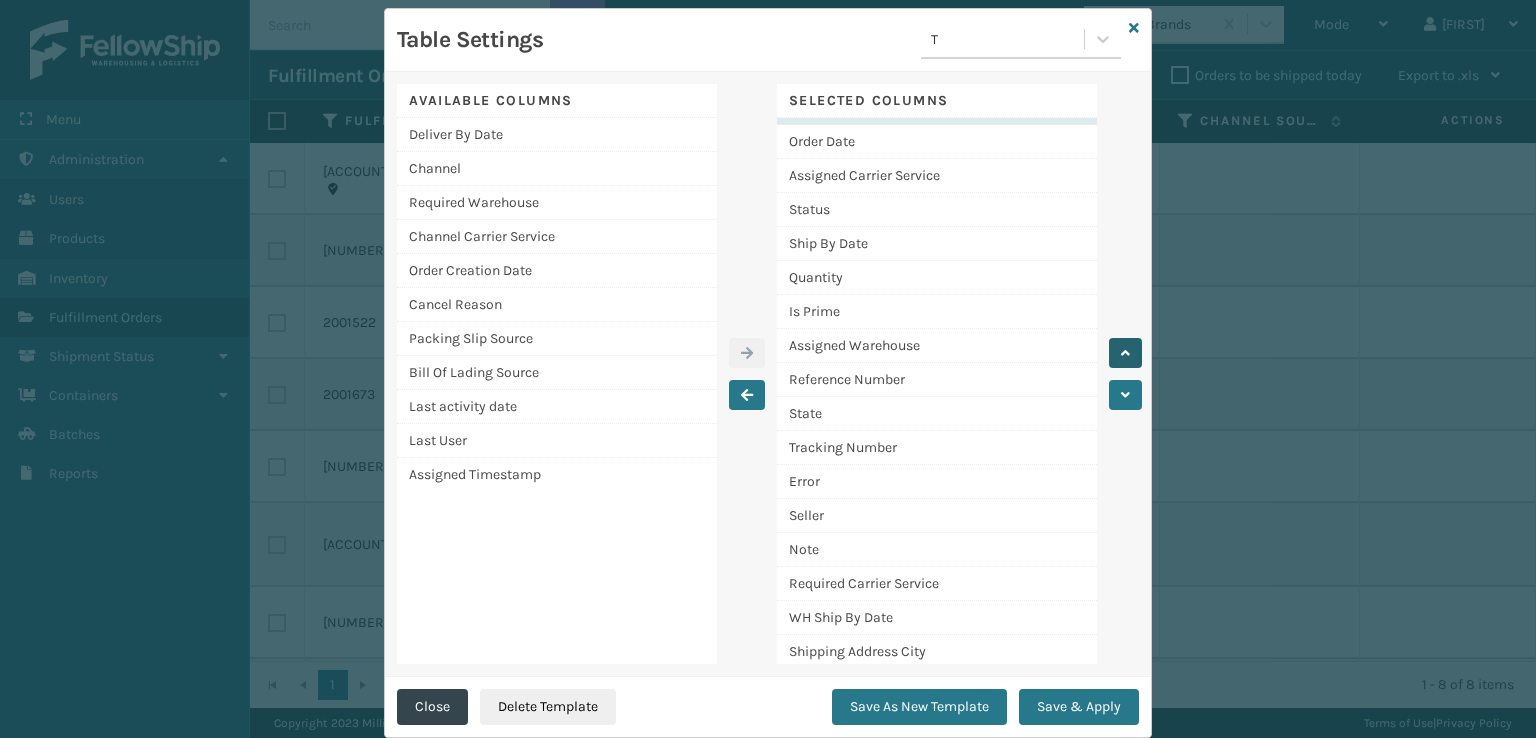 click at bounding box center [1125, 353] 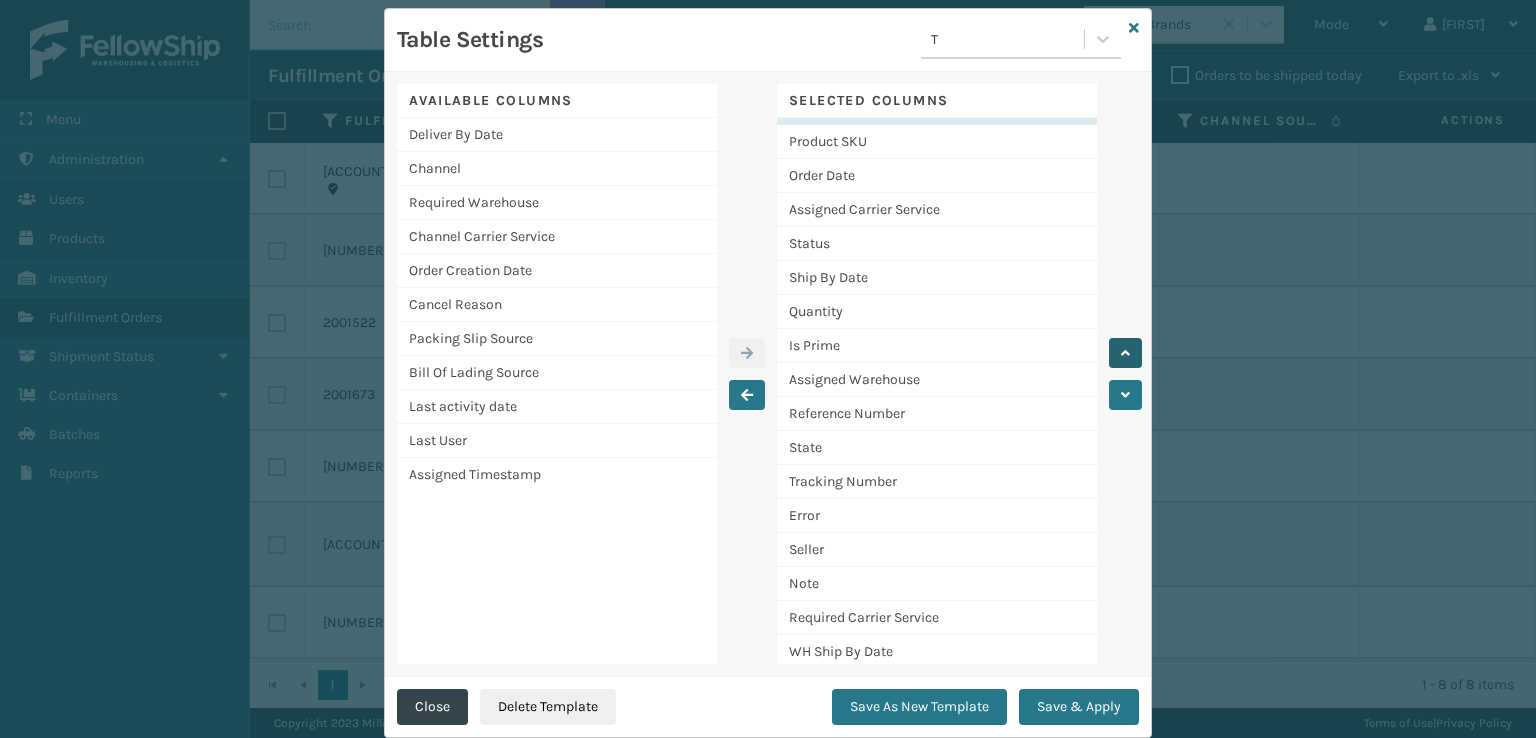 click at bounding box center (1125, 353) 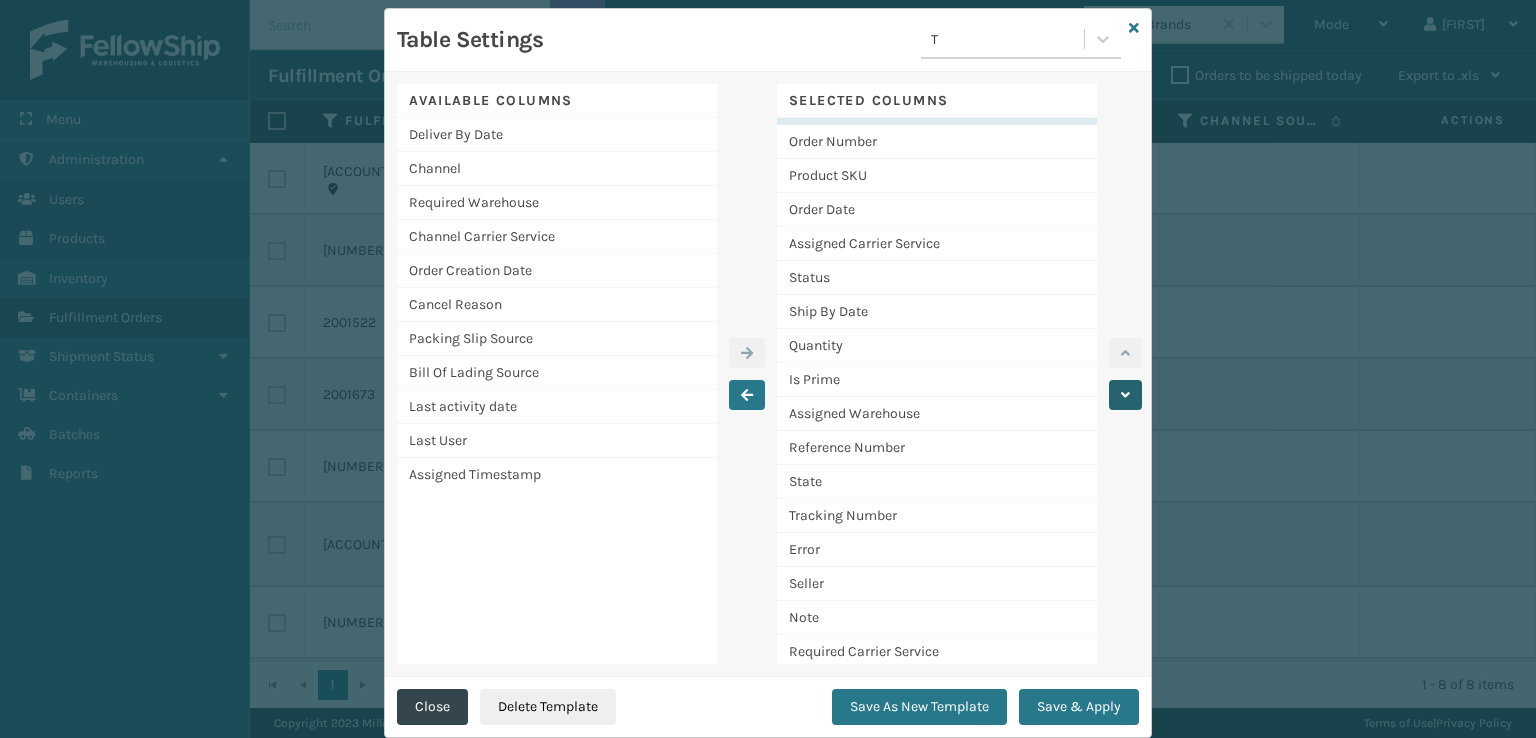 click at bounding box center (1125, 395) 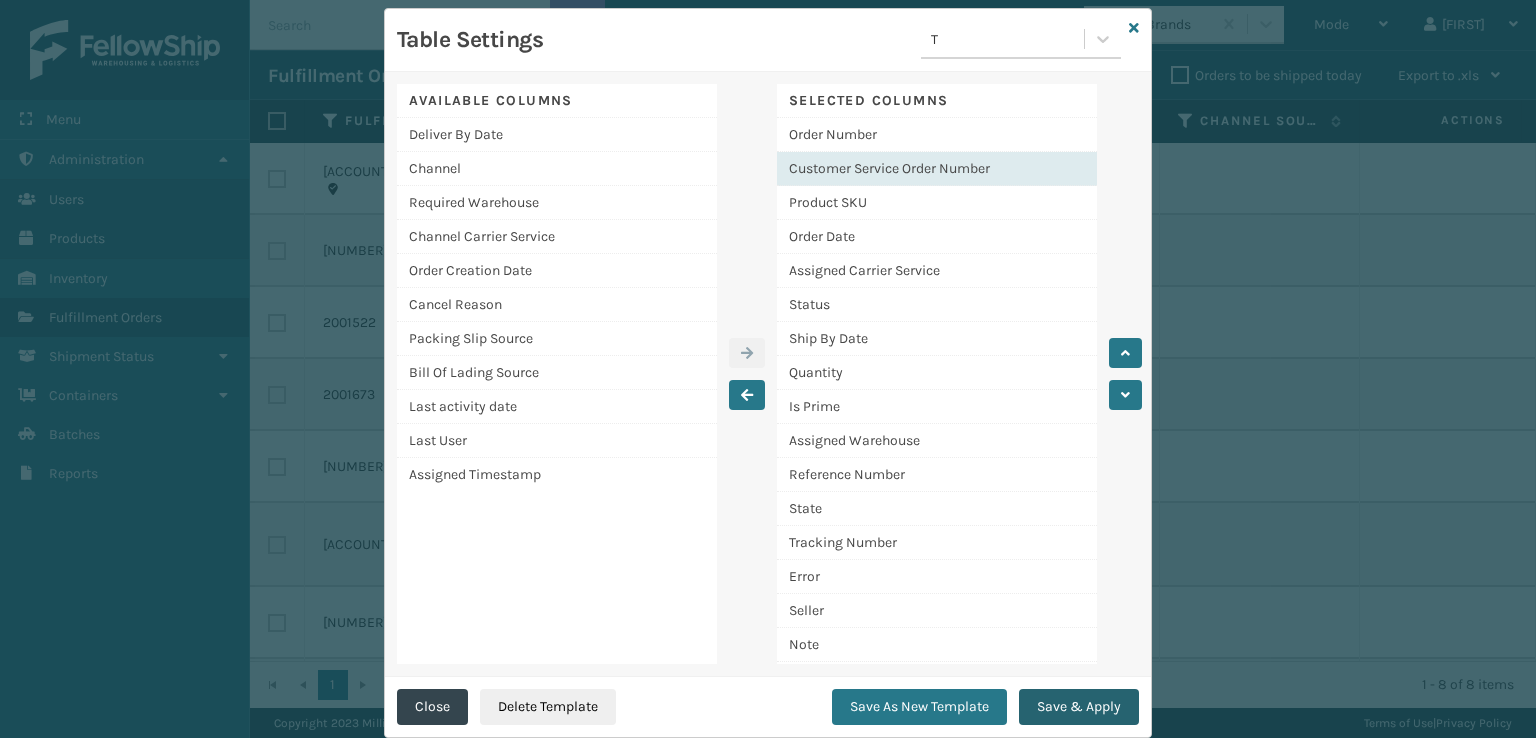 click on "Save & Apply" at bounding box center [1079, 707] 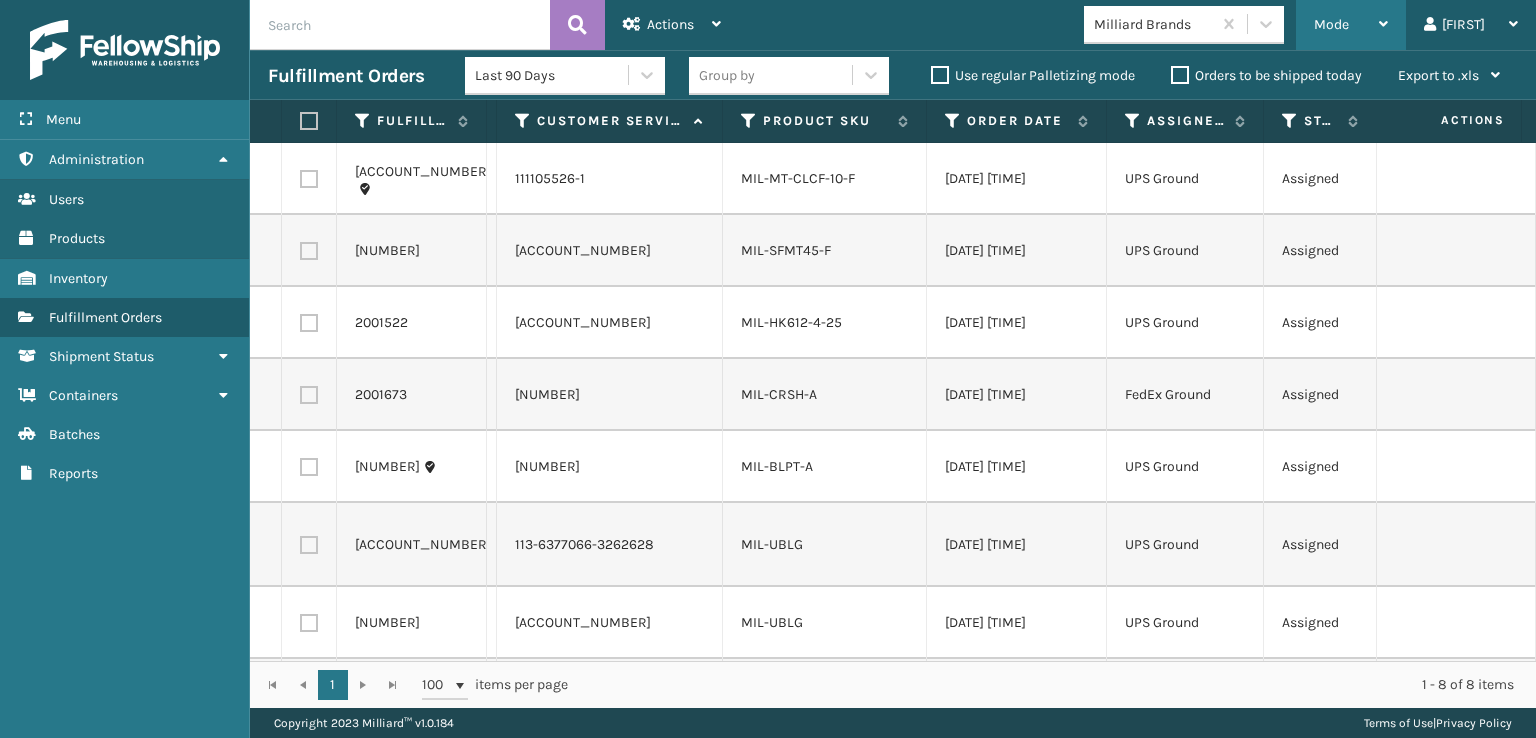 click on "Mode" at bounding box center [1351, 25] 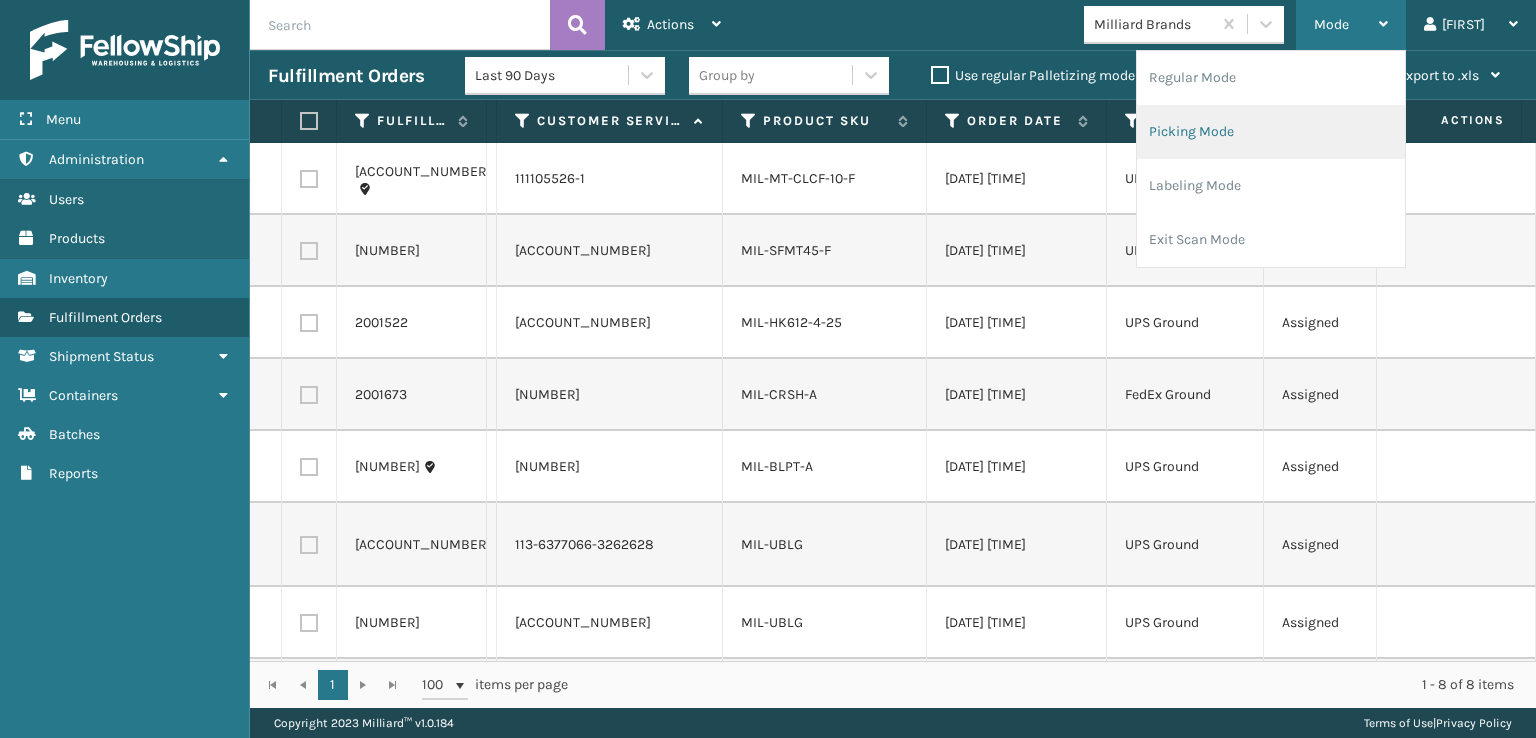 click on "Picking Mode" at bounding box center [1271, 132] 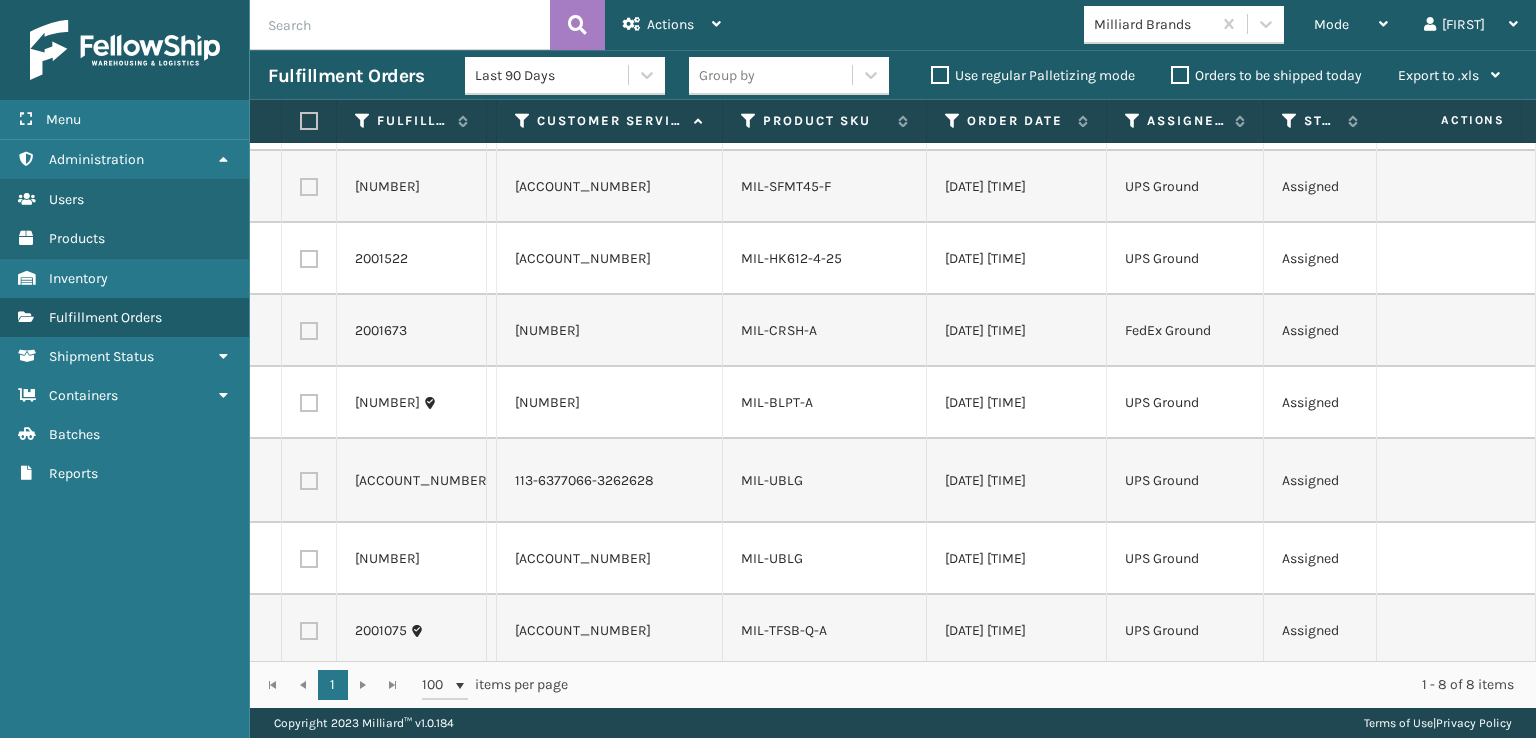 scroll, scrollTop: 0, scrollLeft: 0, axis: both 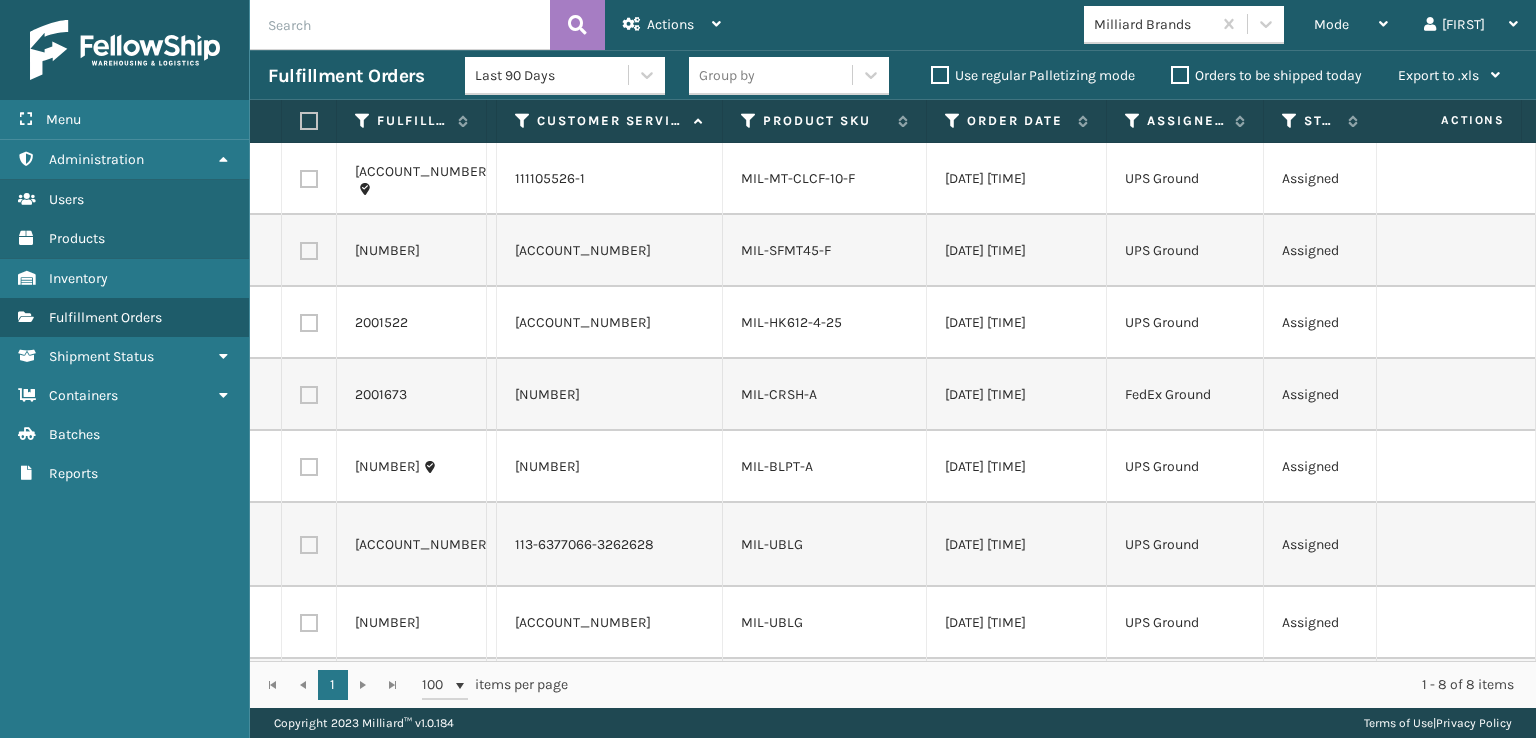 click at bounding box center (309, 121) 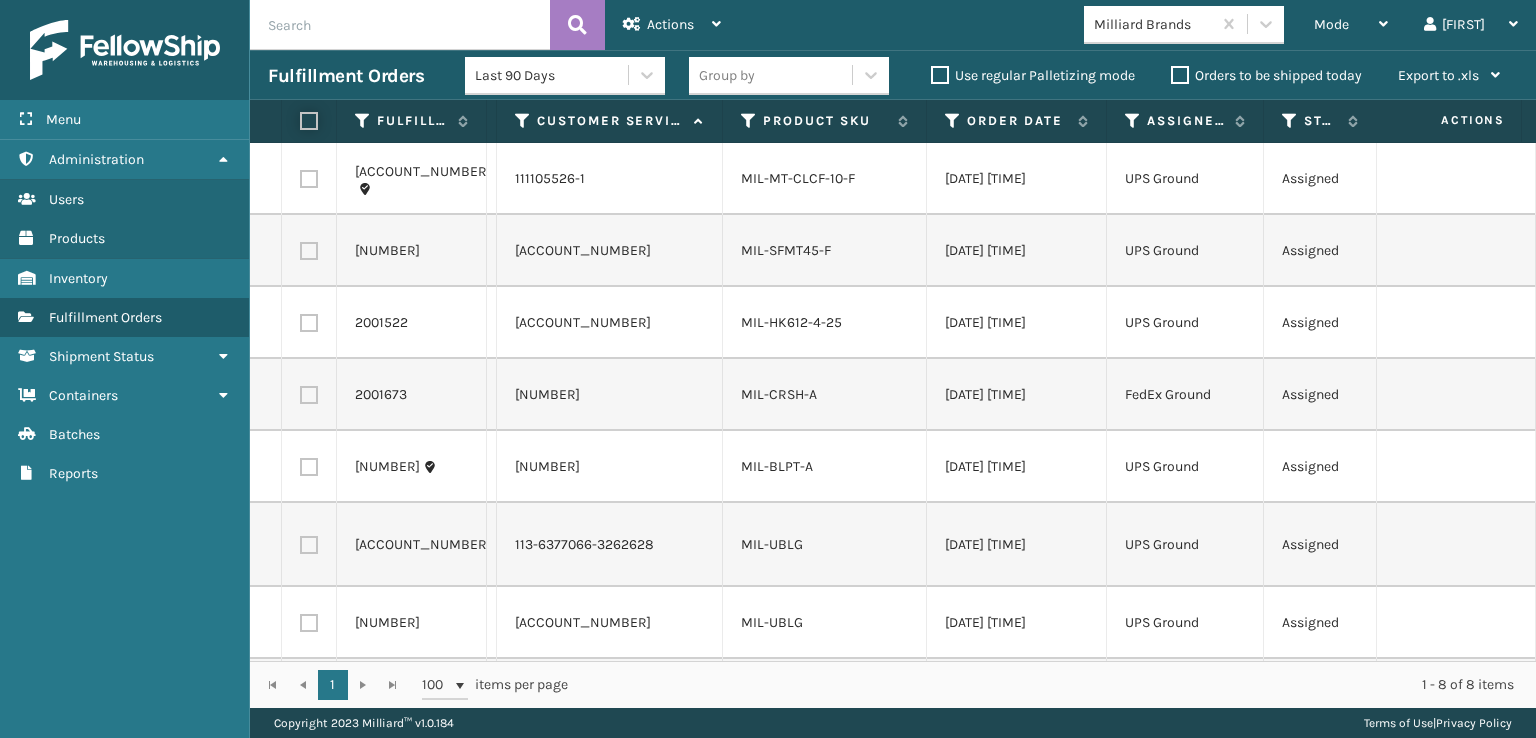 click at bounding box center (300, 121) 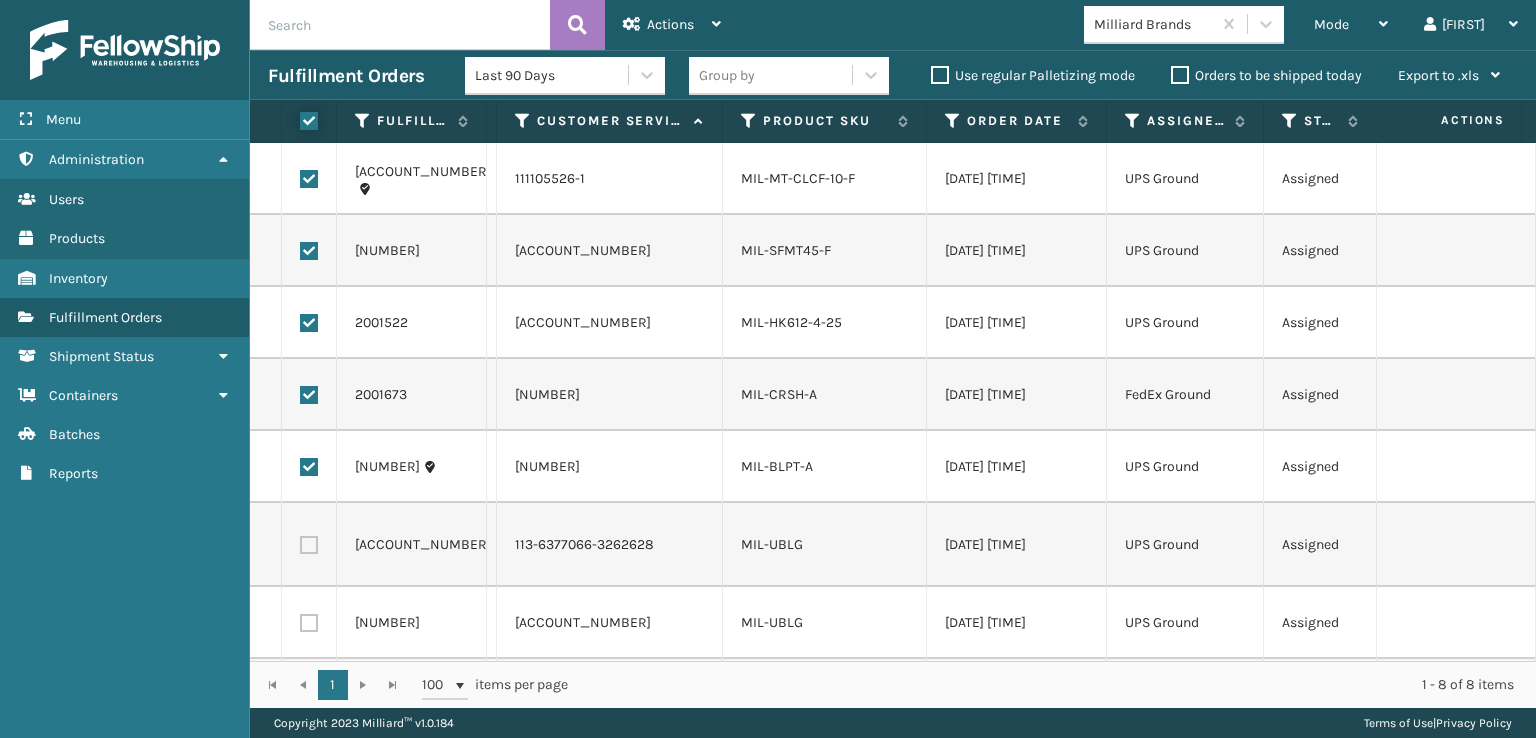 checkbox on "true" 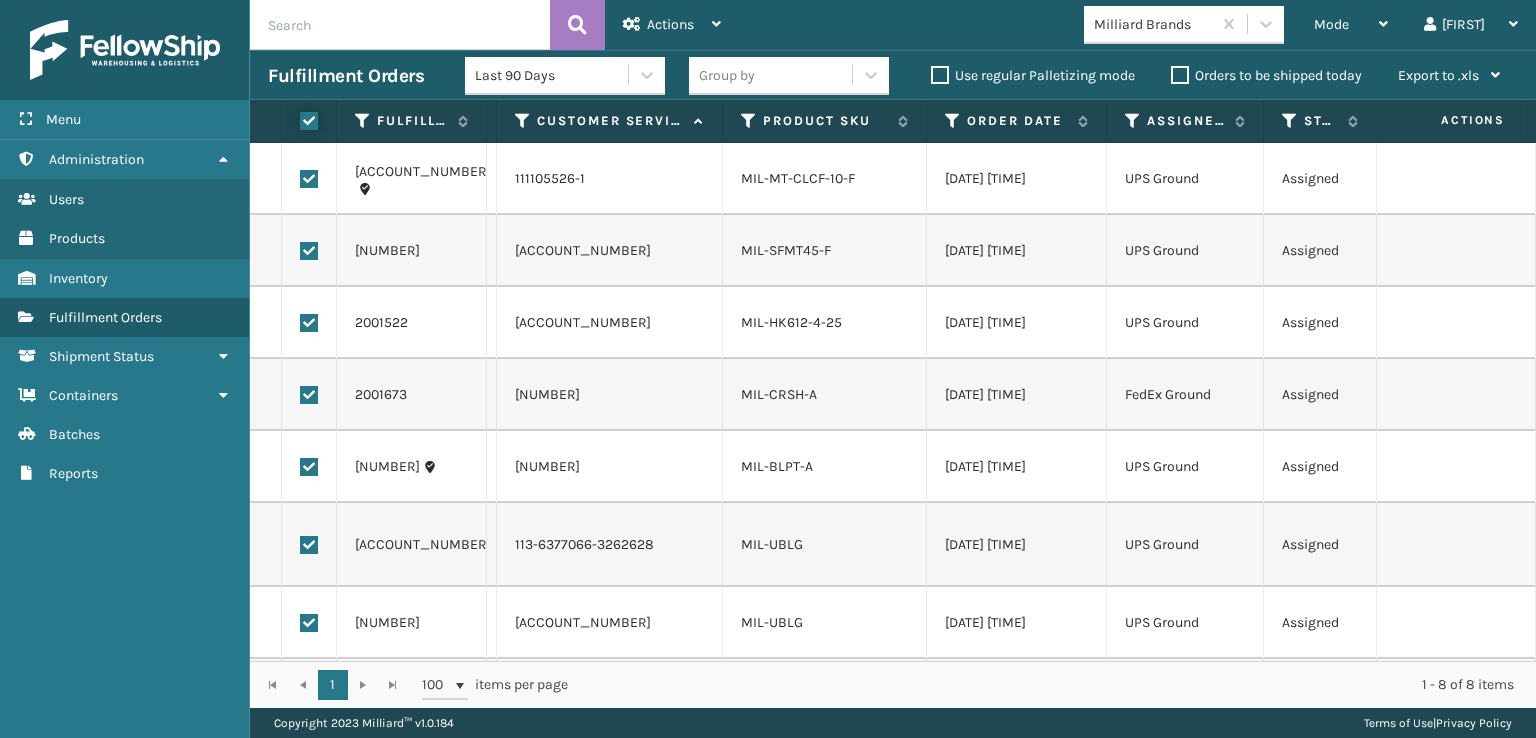 checkbox on "true" 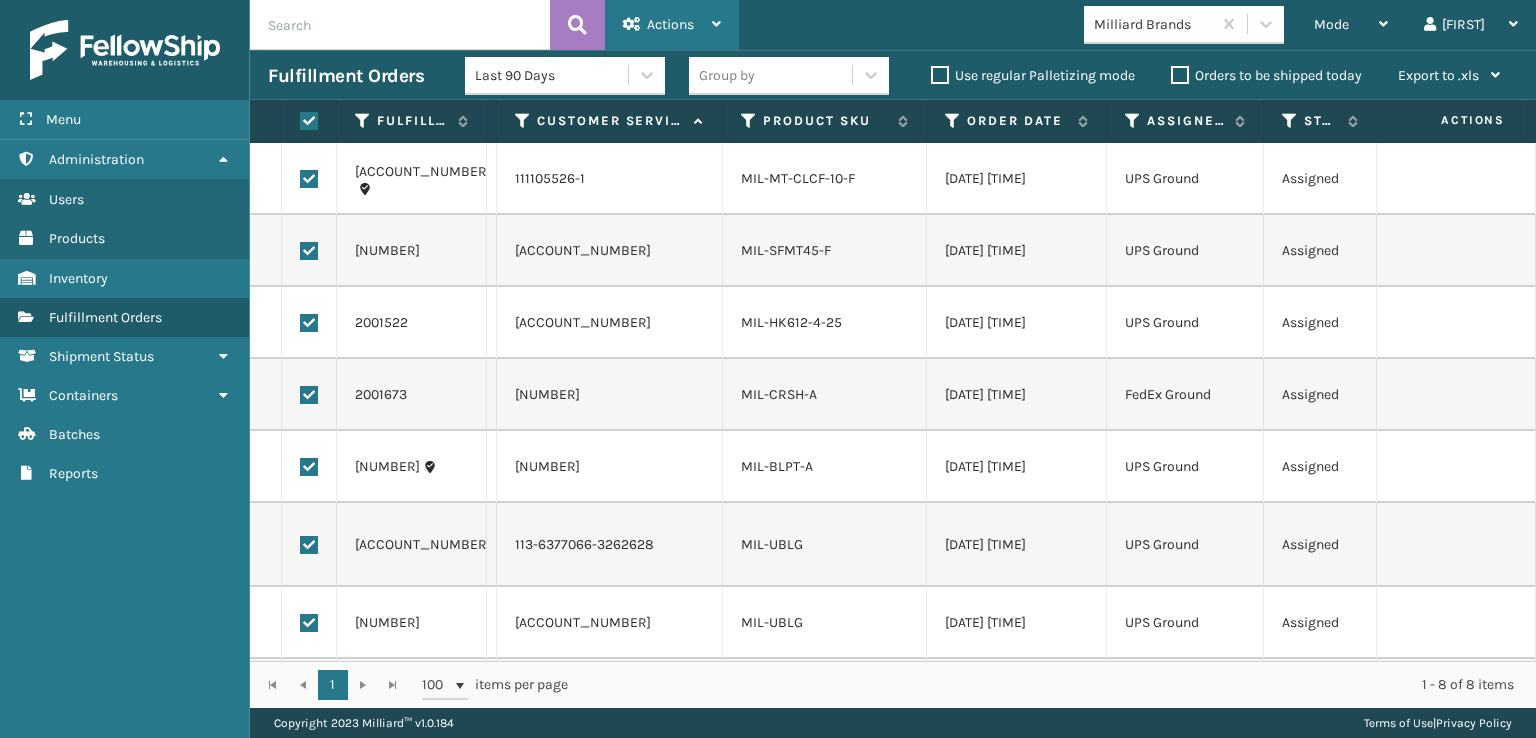 click on "Actions" at bounding box center (670, 24) 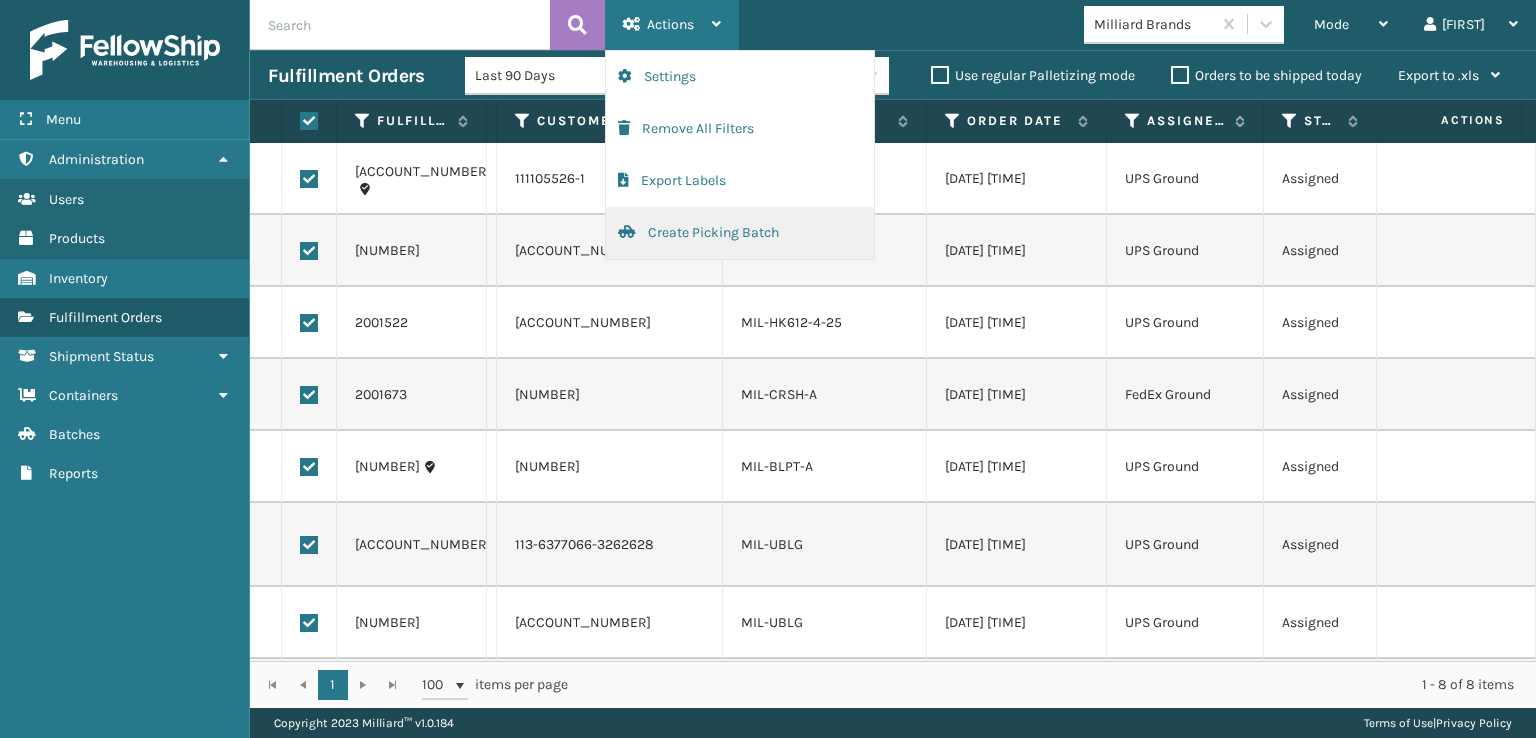 click on "Create Picking Batch" at bounding box center (740, 233) 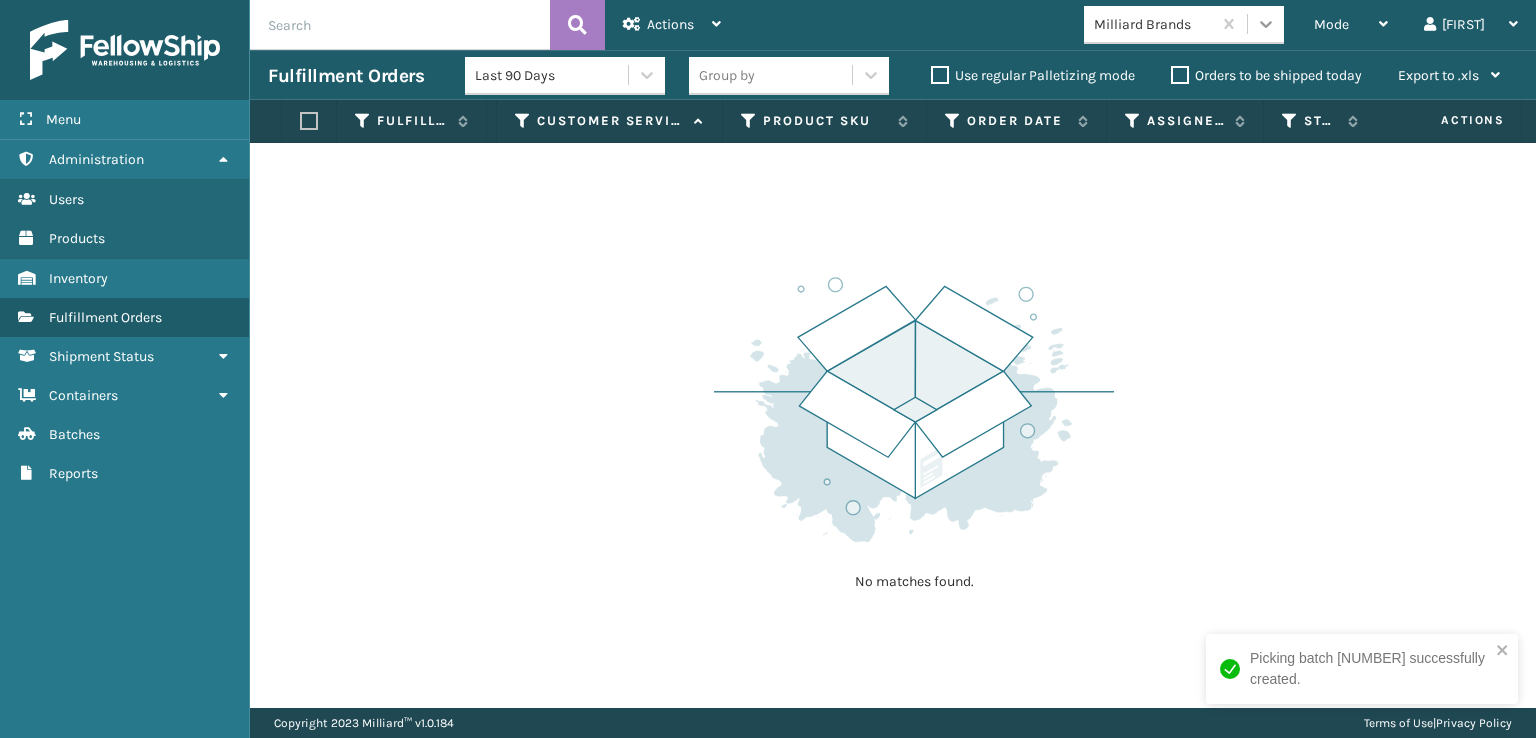 click at bounding box center (1266, 24) 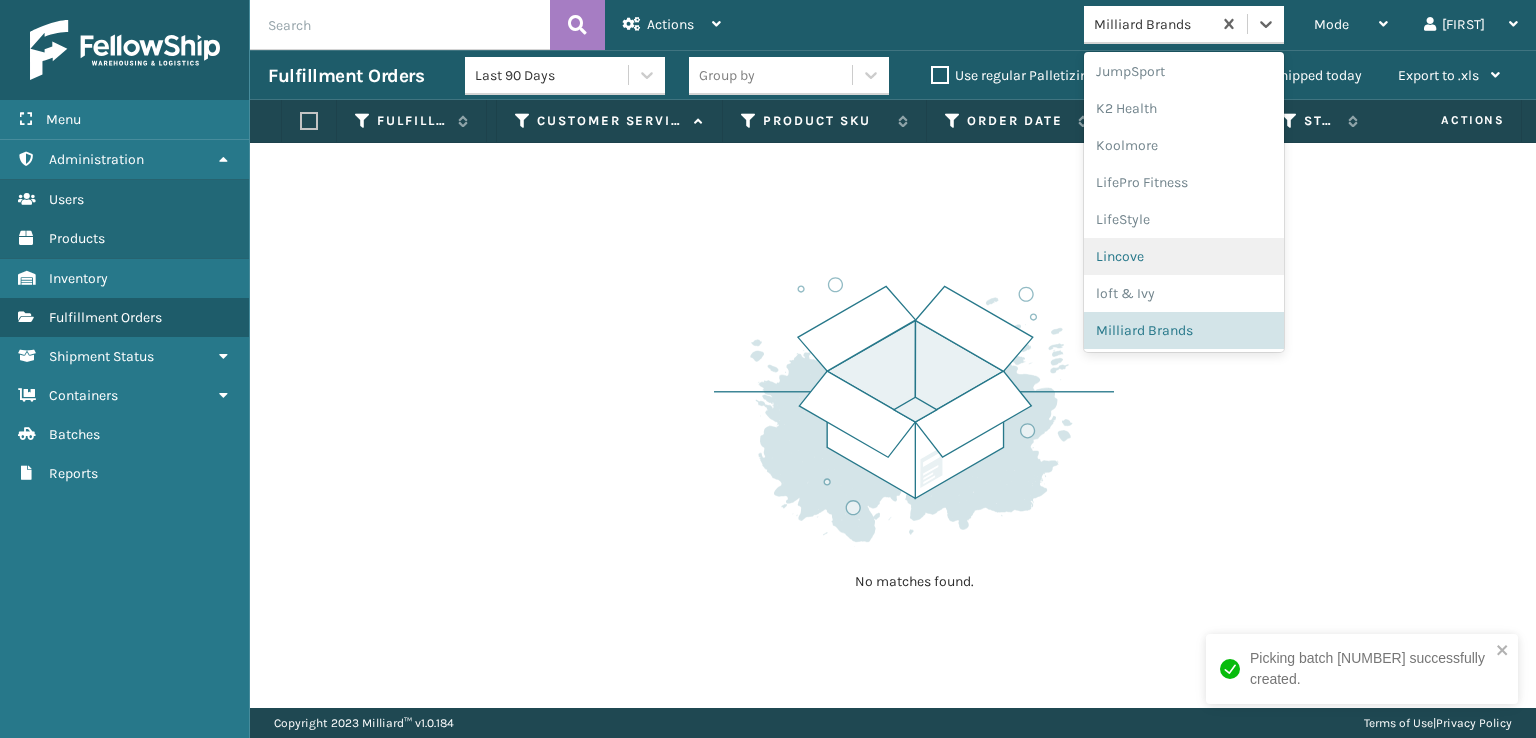 scroll, scrollTop: 966, scrollLeft: 0, axis: vertical 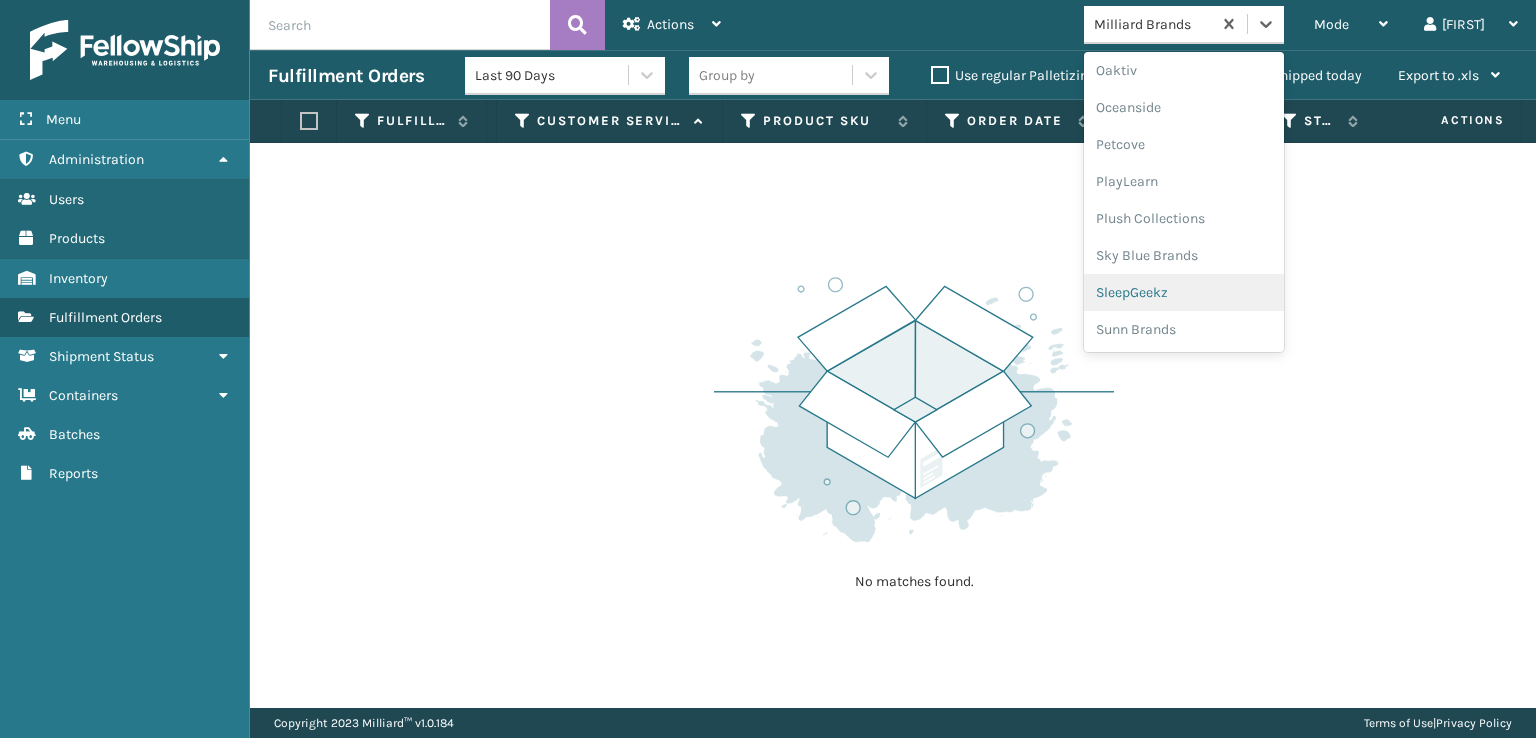 click on "SleepGeekz" at bounding box center (1184, 292) 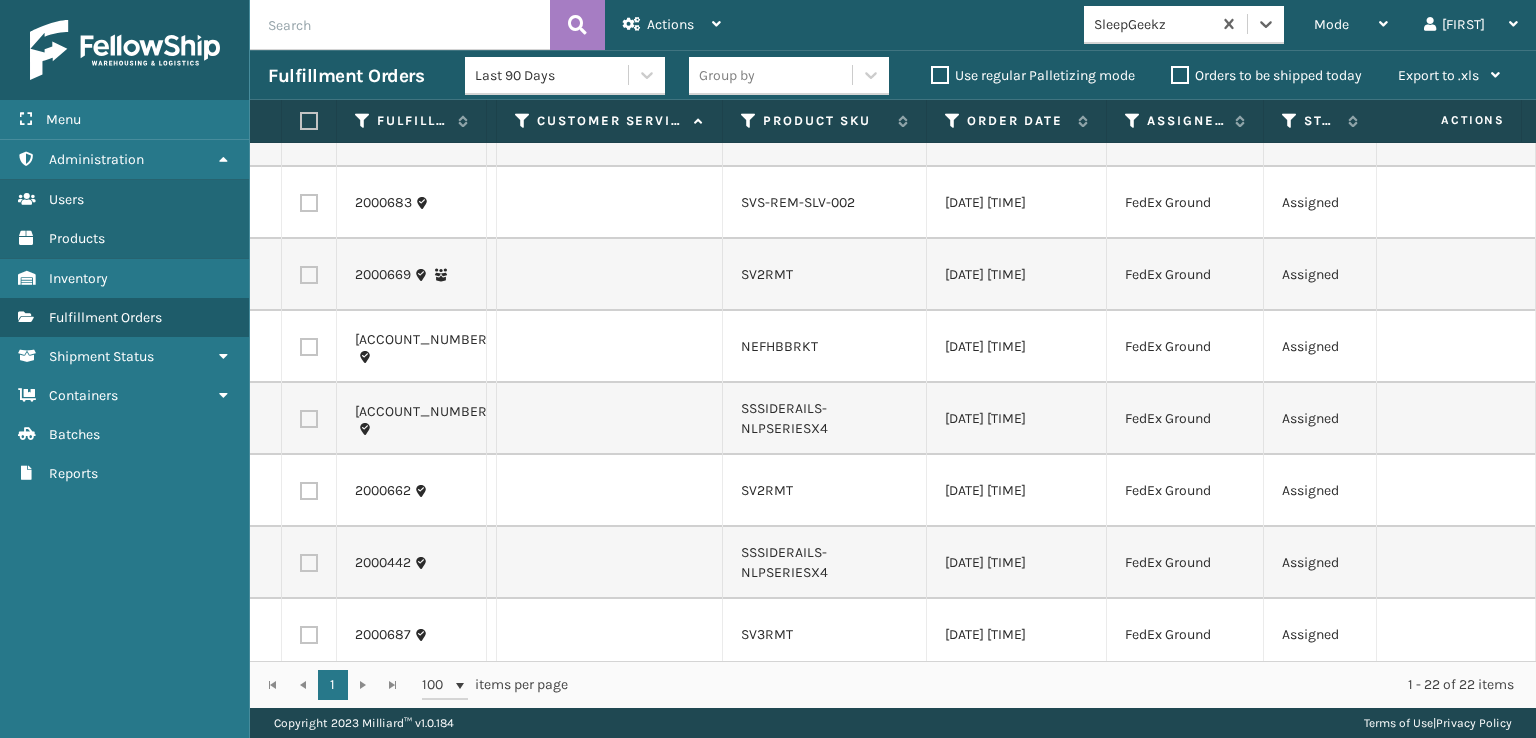 scroll, scrollTop: 0, scrollLeft: 0, axis: both 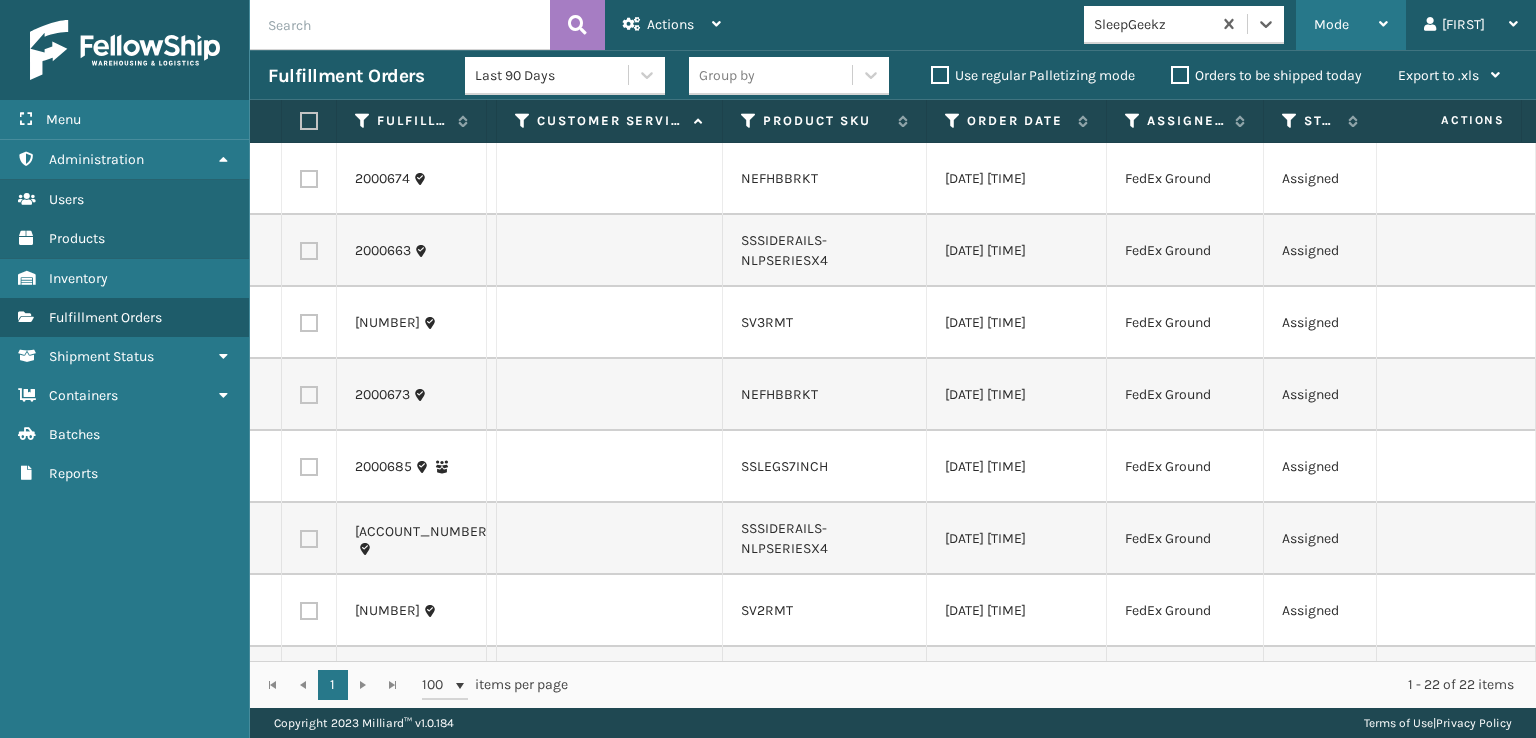 click on "Mode" at bounding box center [1331, 24] 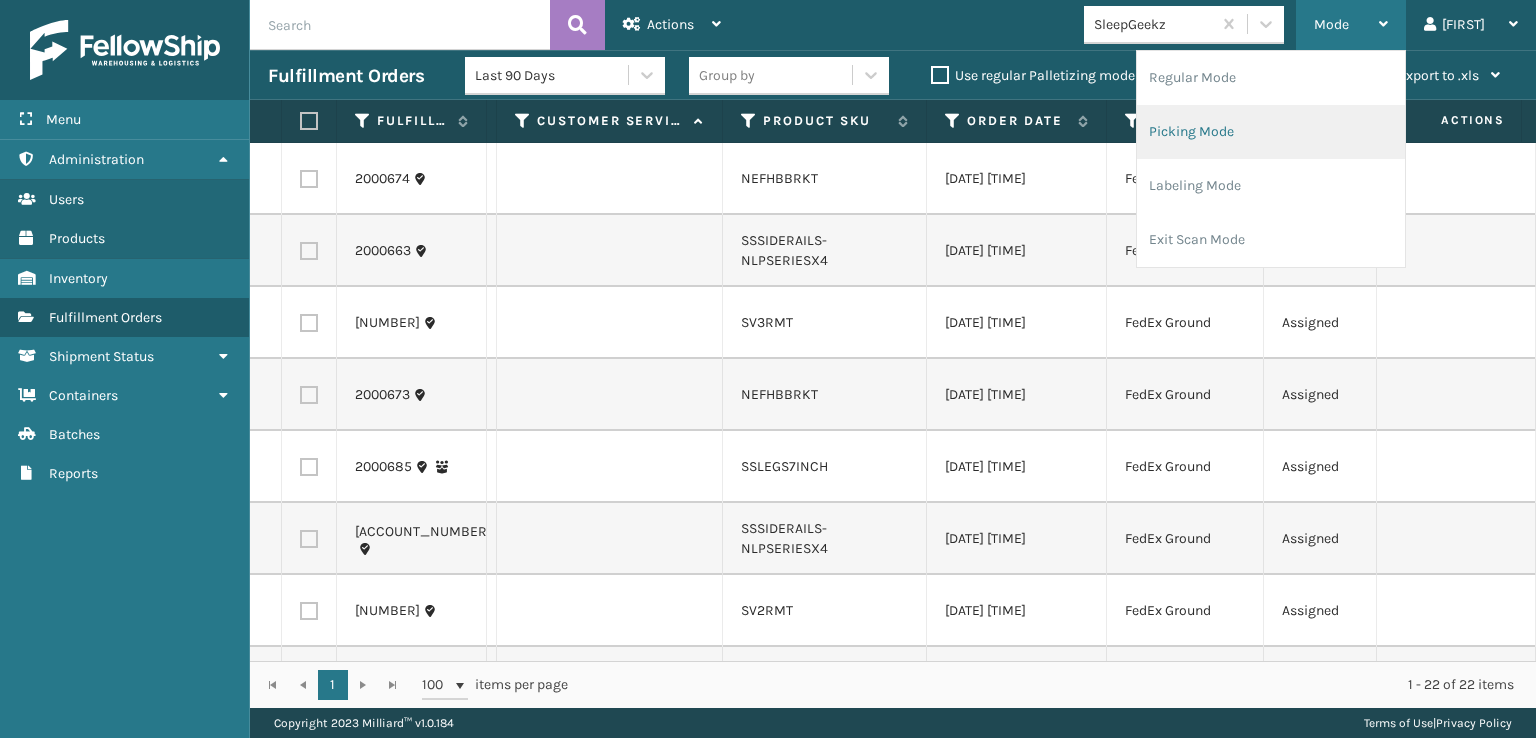 click on "Picking Mode" at bounding box center (1271, 132) 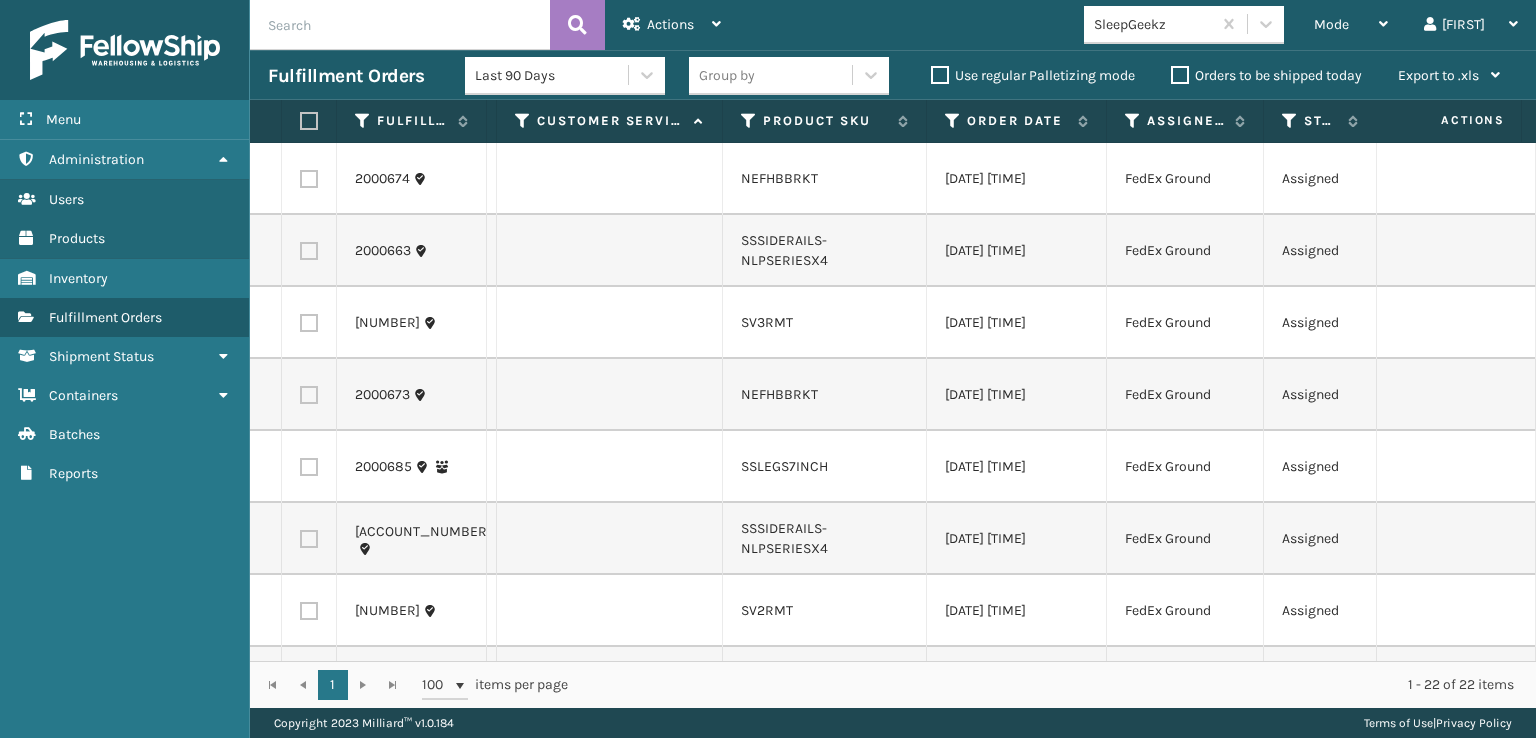 click at bounding box center [309, 179] 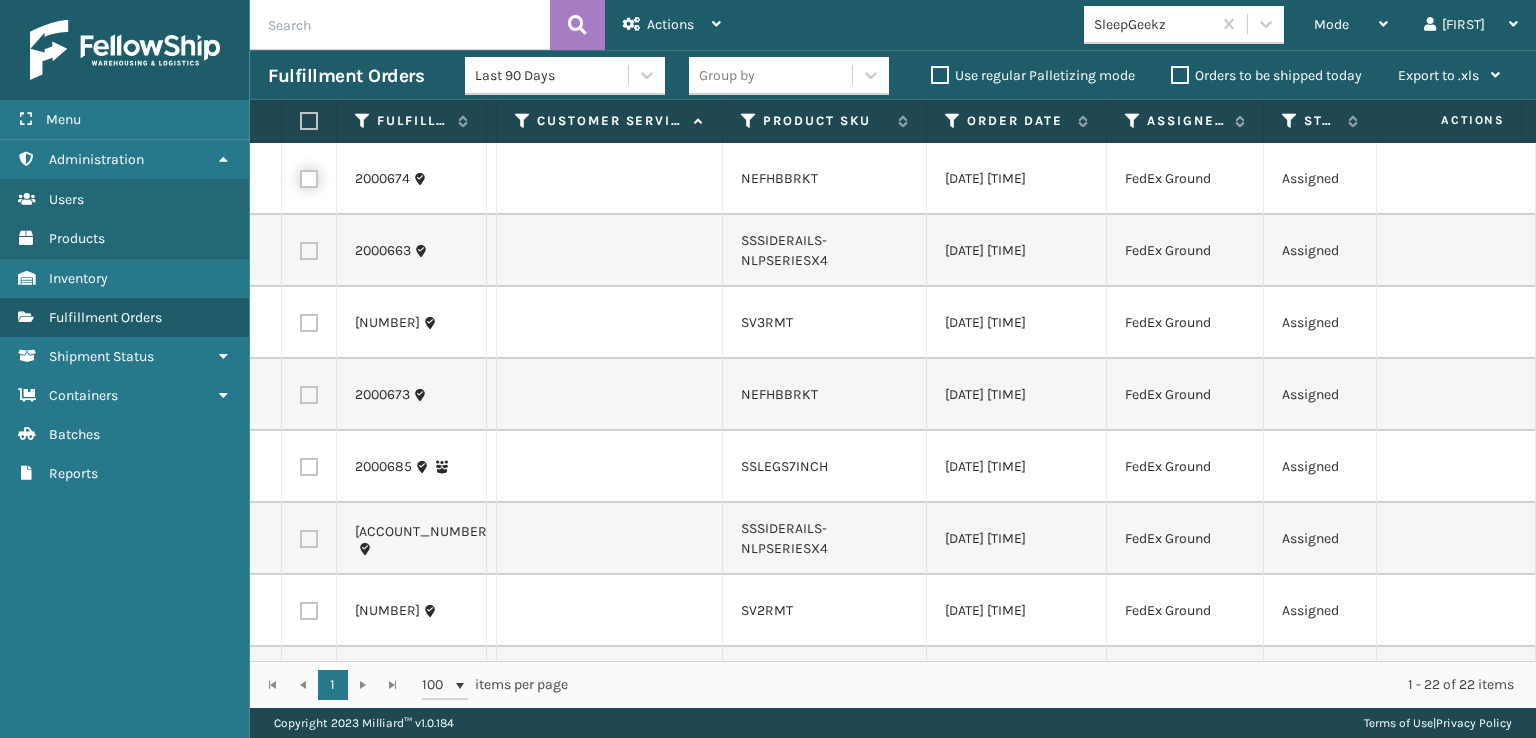 click at bounding box center (300, 176) 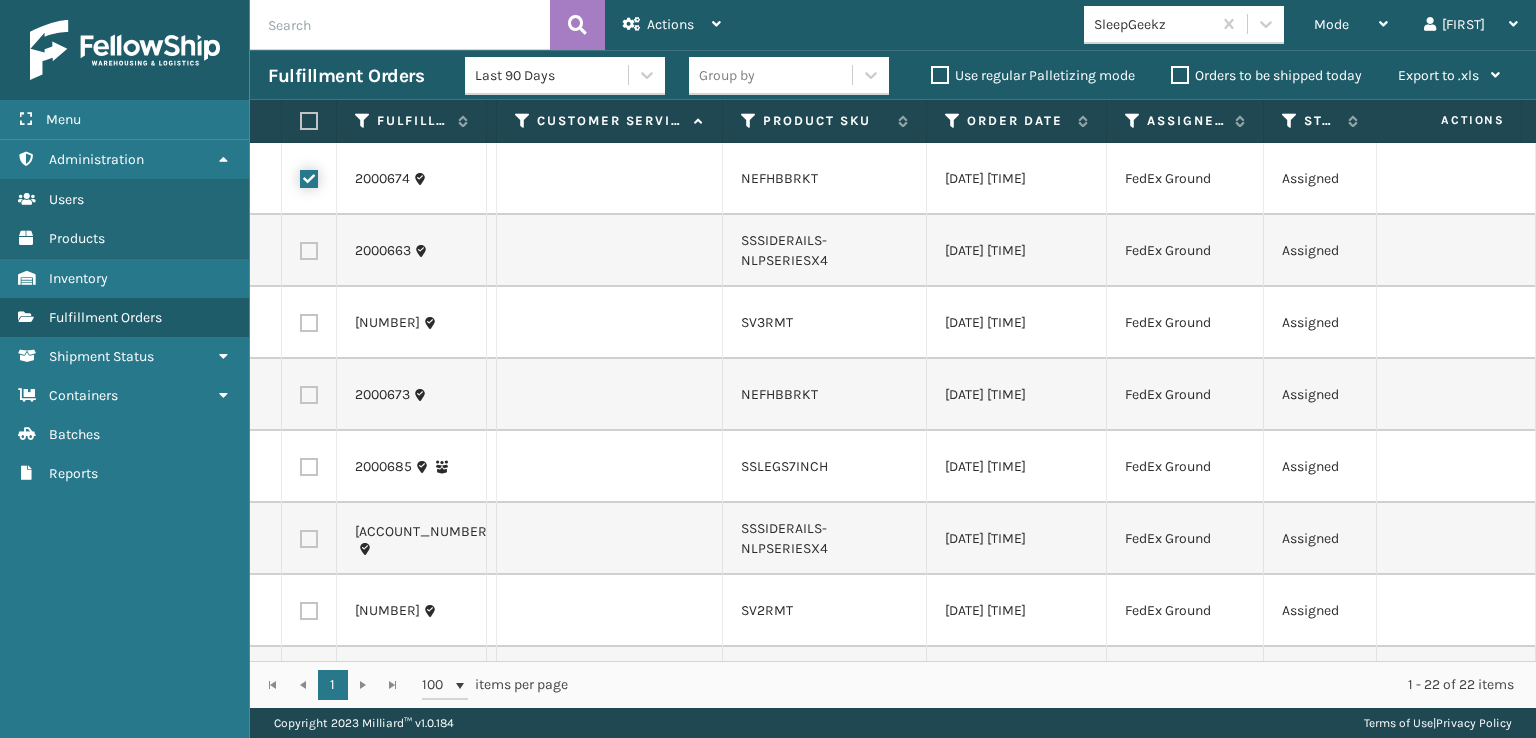 checkbox on "true" 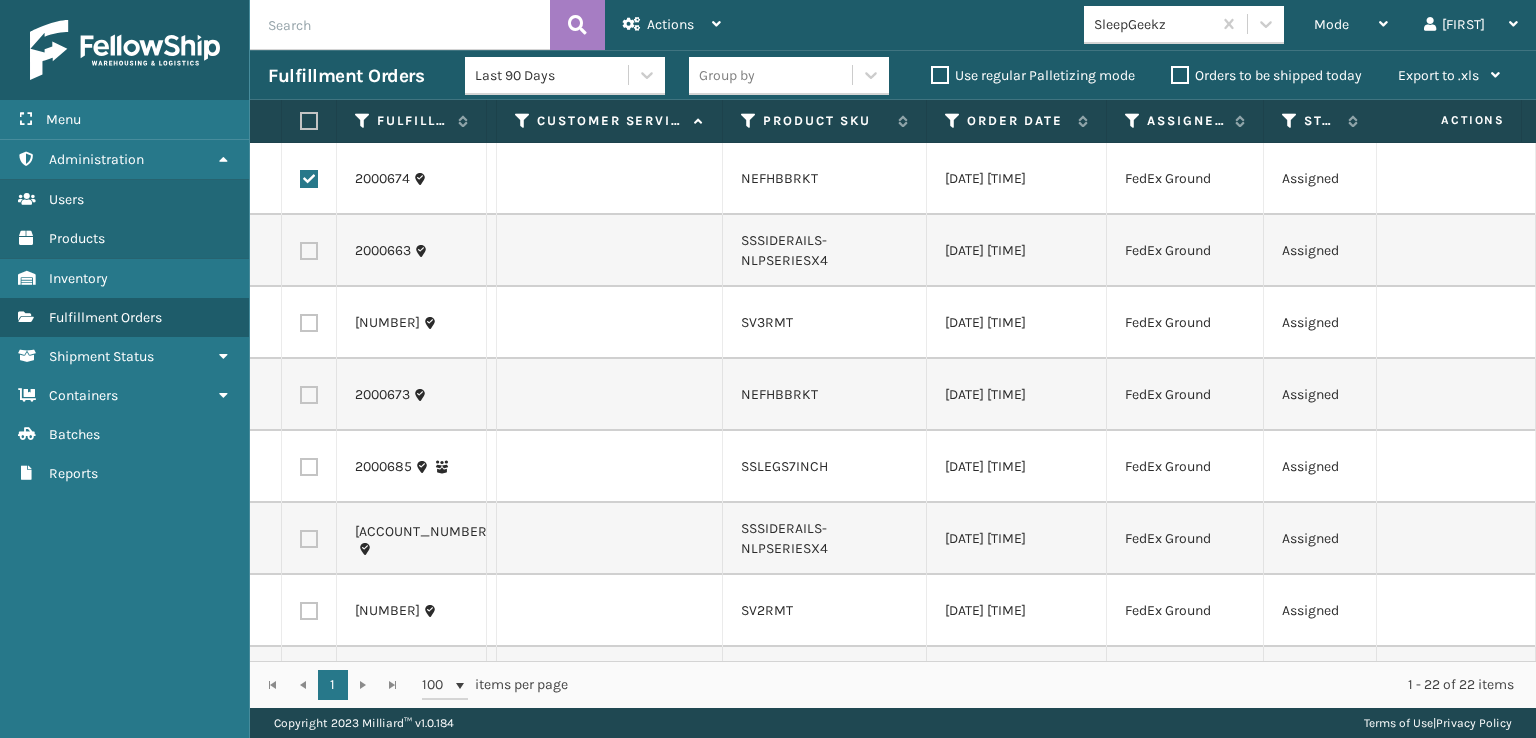 click at bounding box center [309, 251] 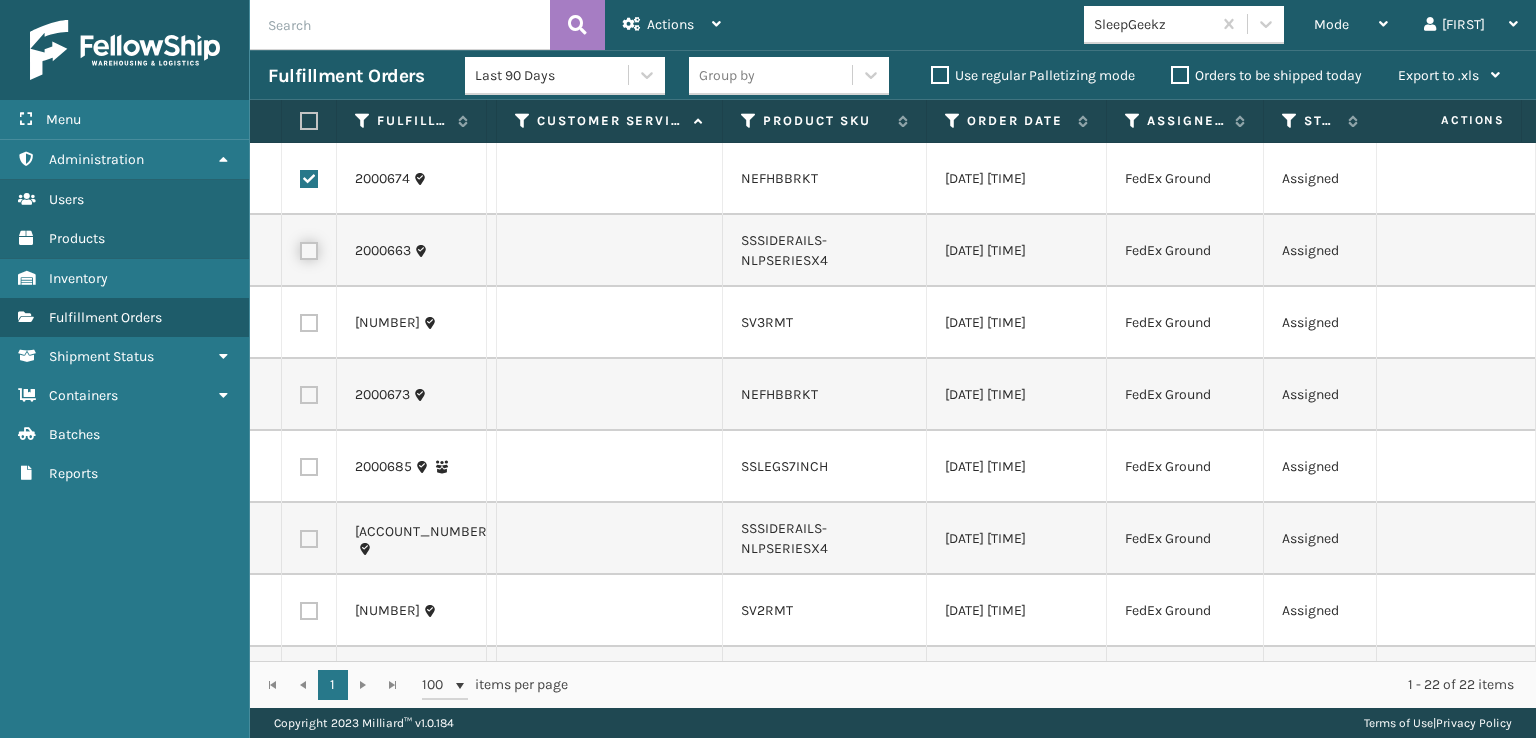 click at bounding box center [300, 248] 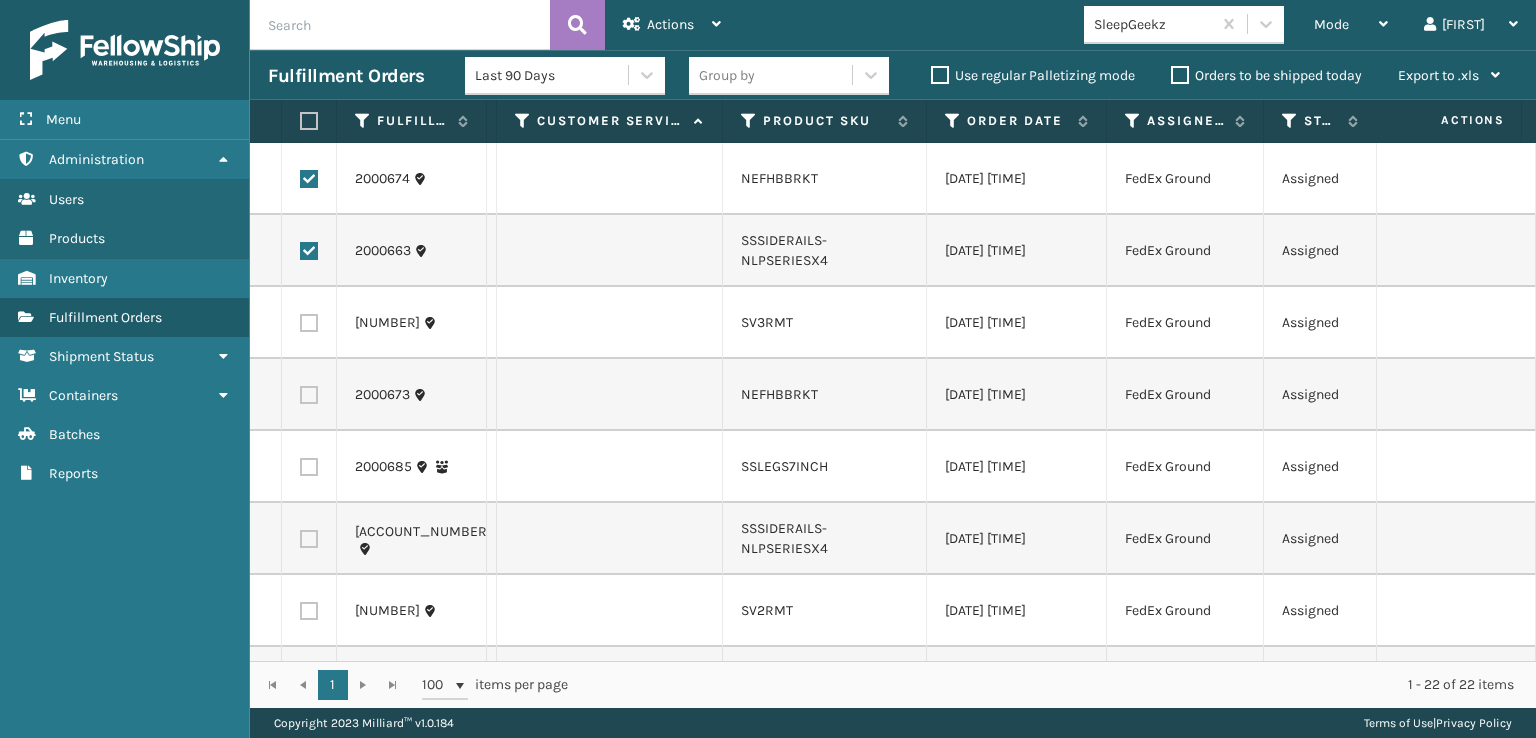 click at bounding box center (309, 323) 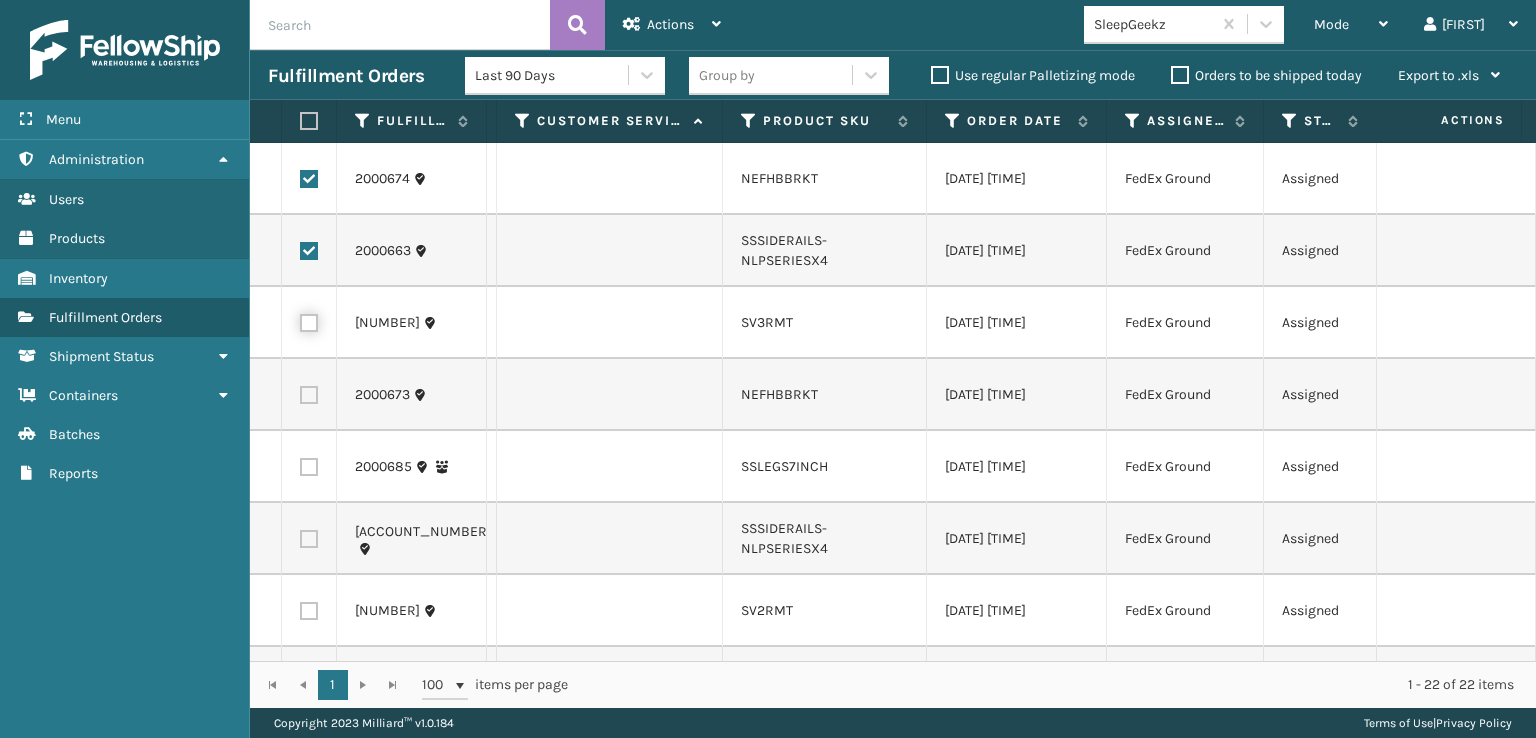 click at bounding box center [300, 320] 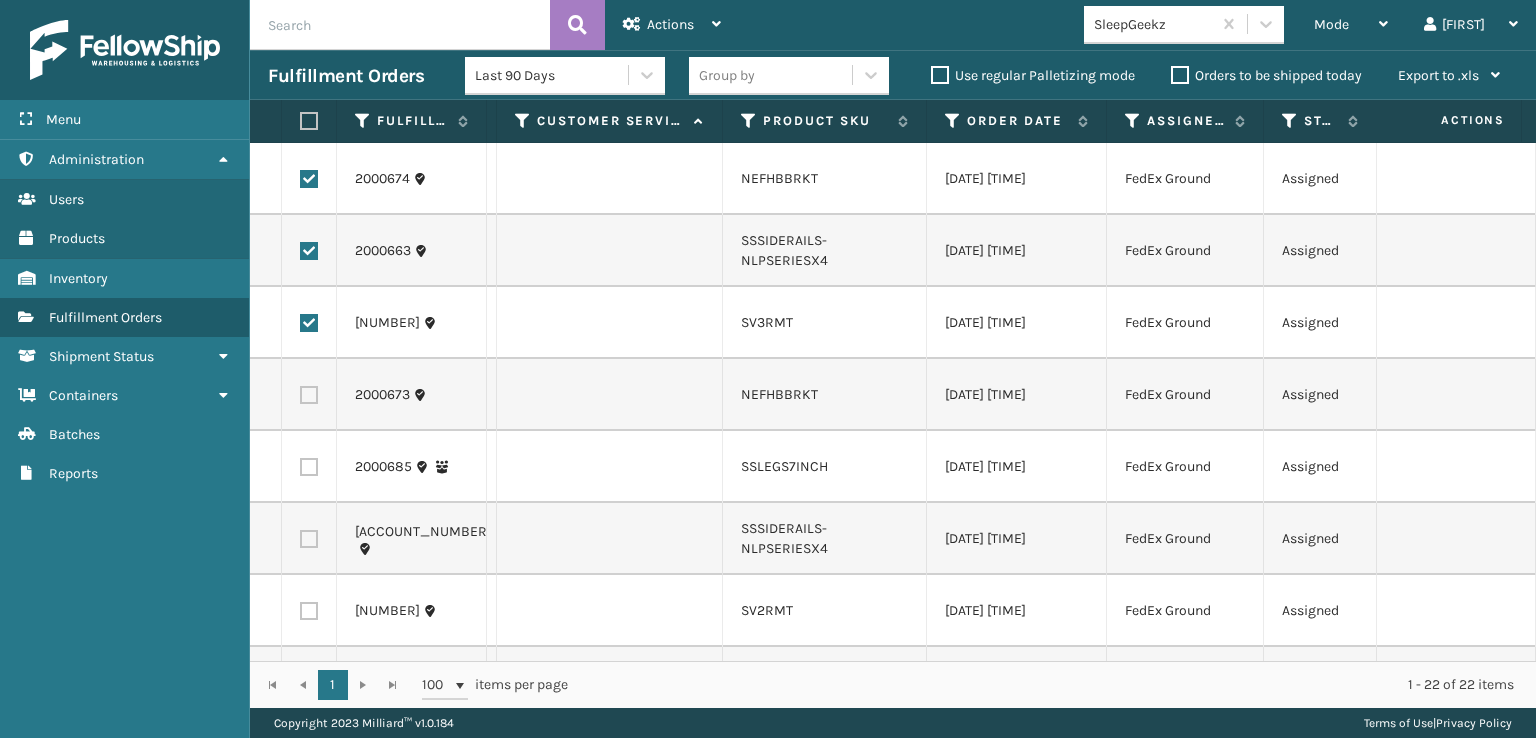click at bounding box center [309, 395] 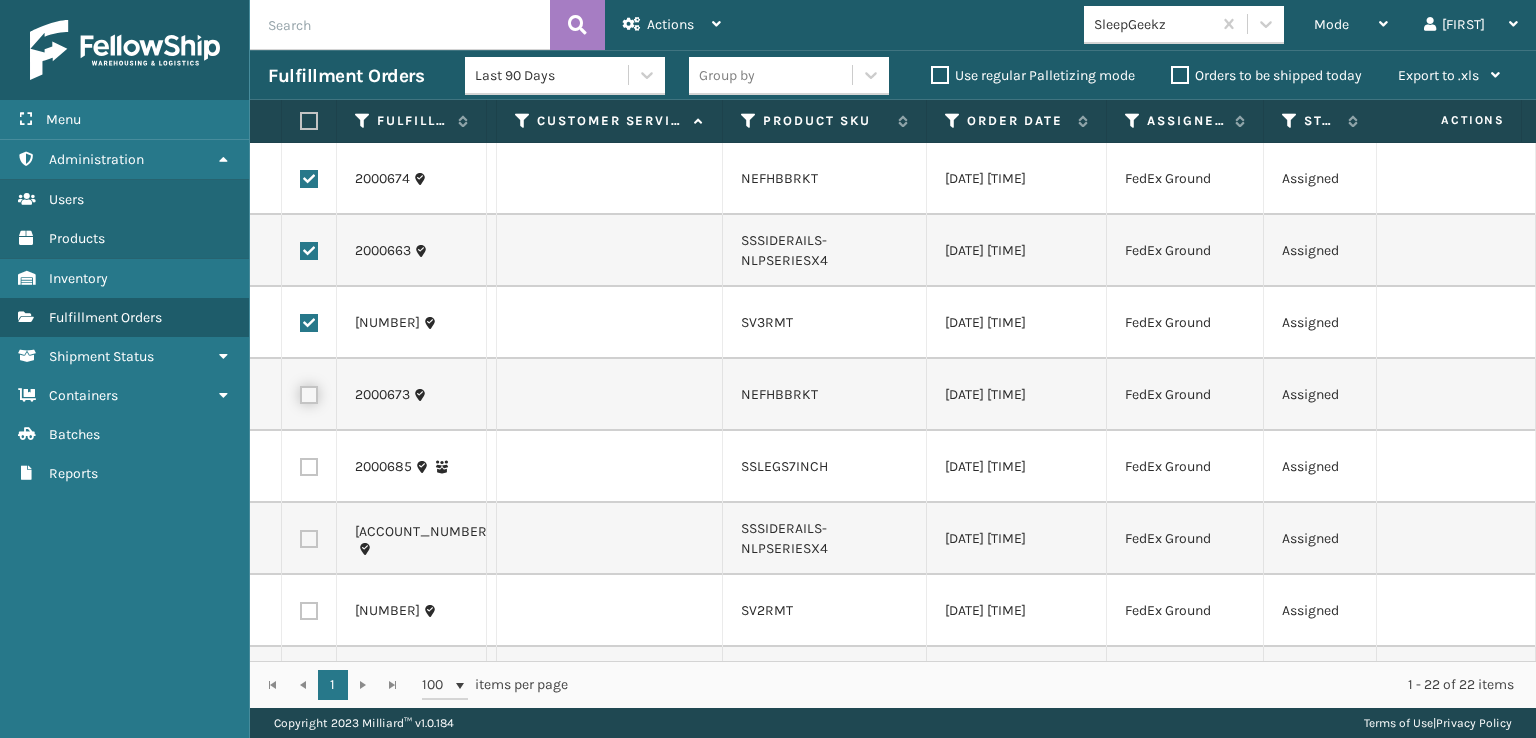 click at bounding box center [300, 392] 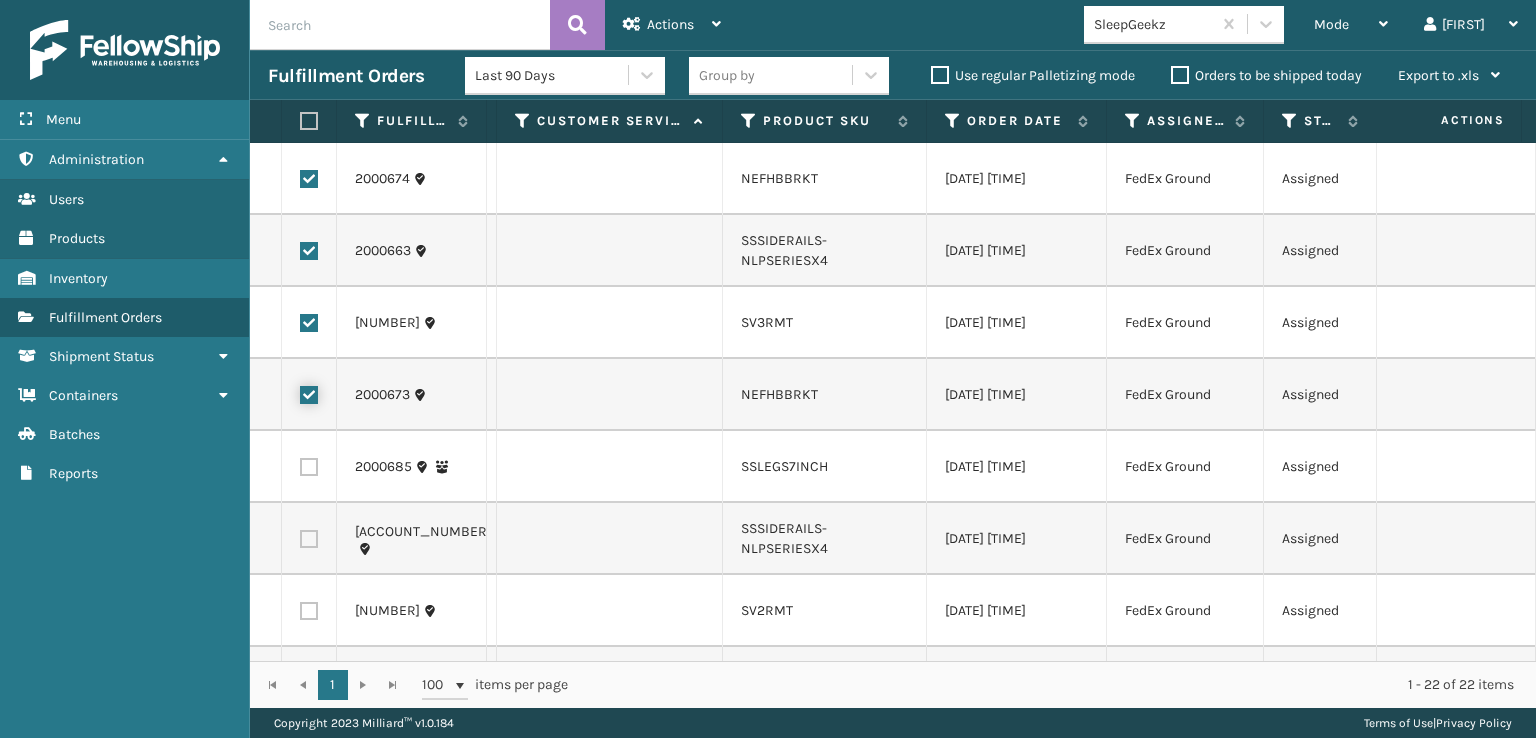 checkbox on "true" 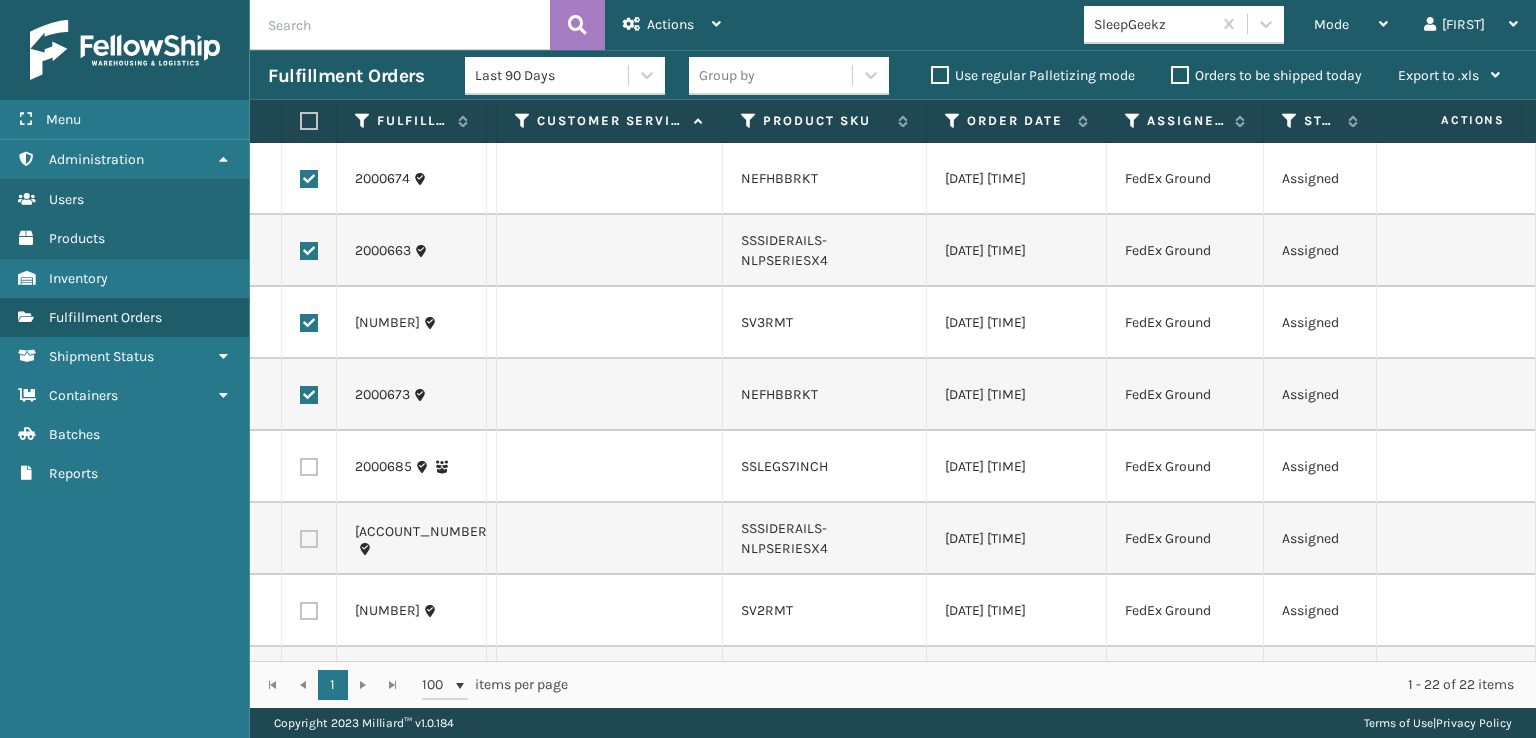 click at bounding box center [309, 467] 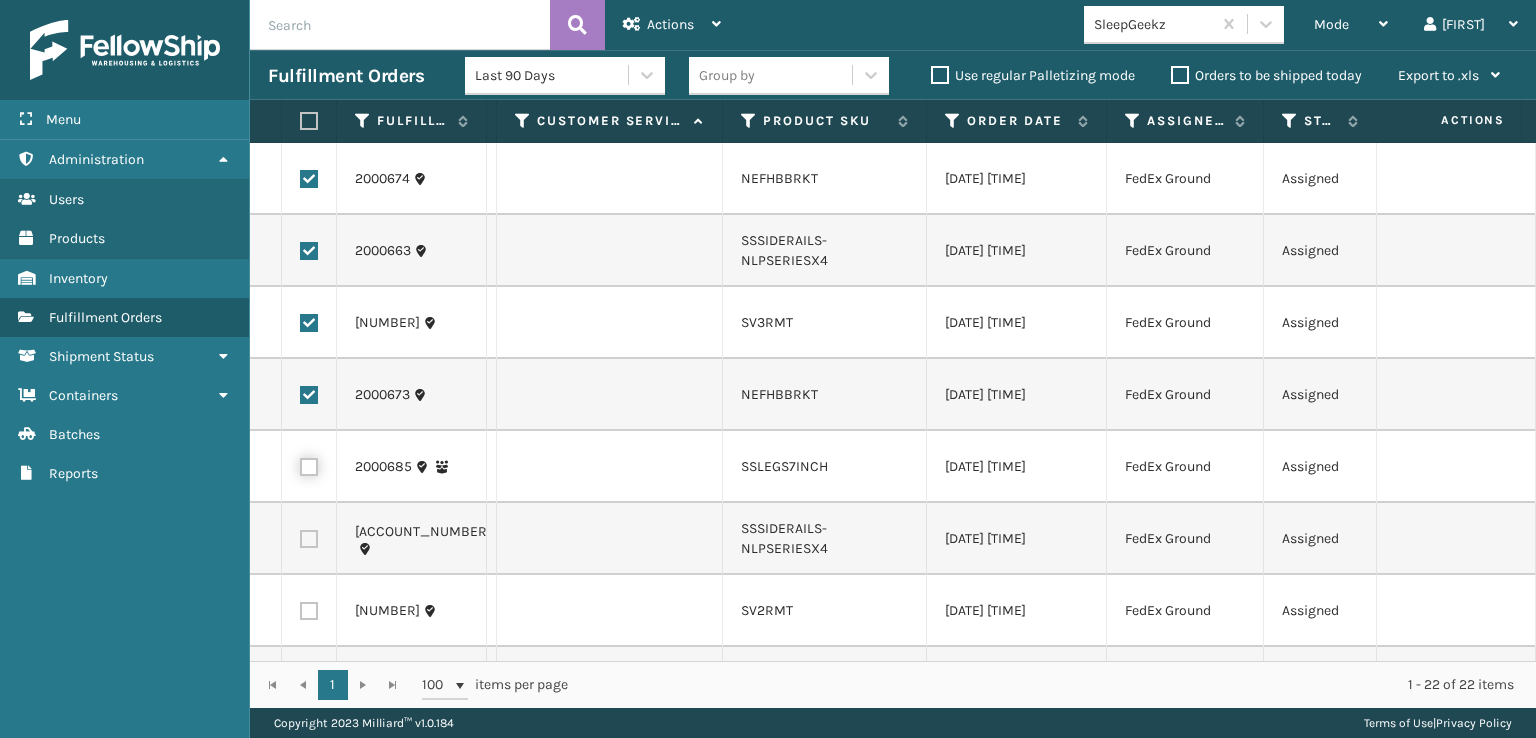 click at bounding box center (300, 464) 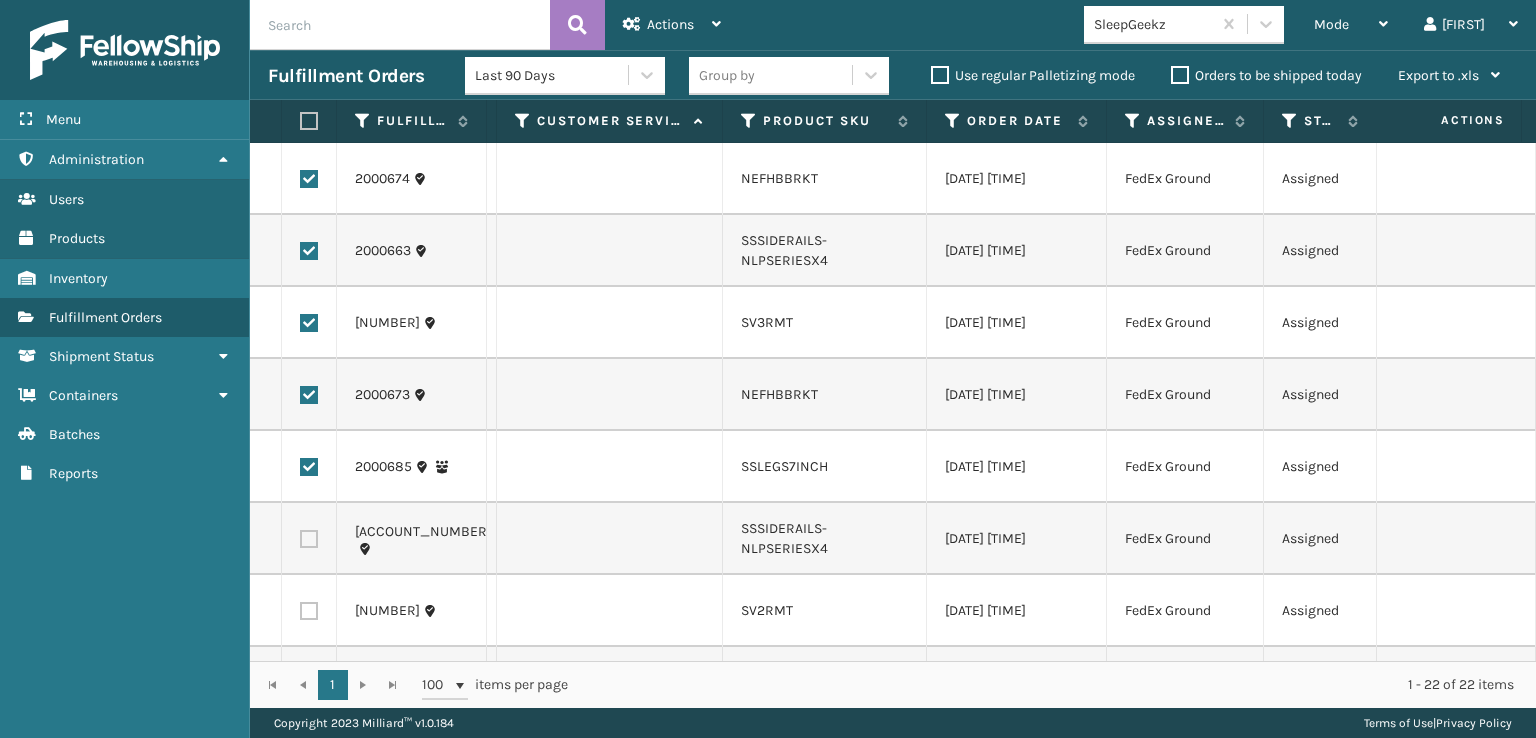 click at bounding box center (309, 539) 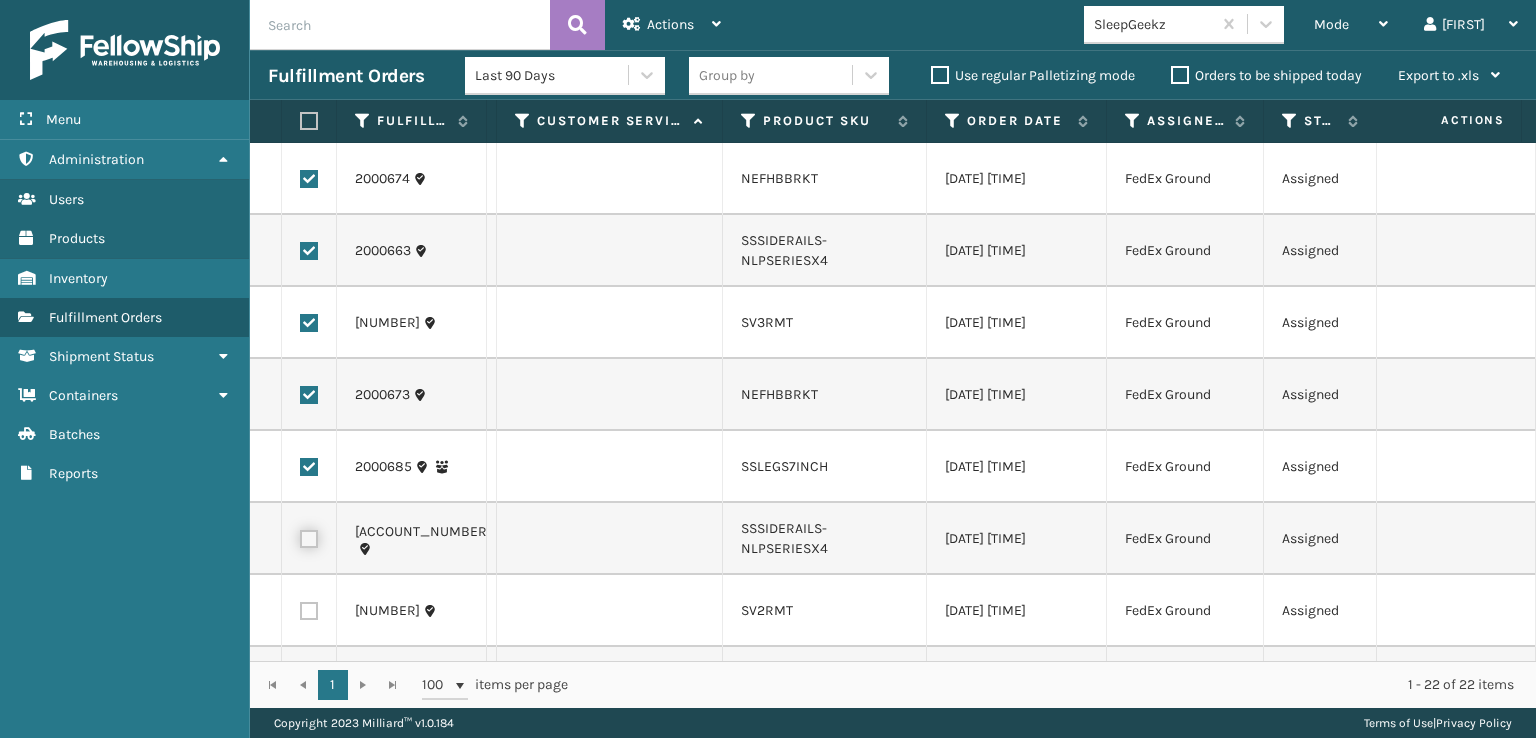click at bounding box center (300, 536) 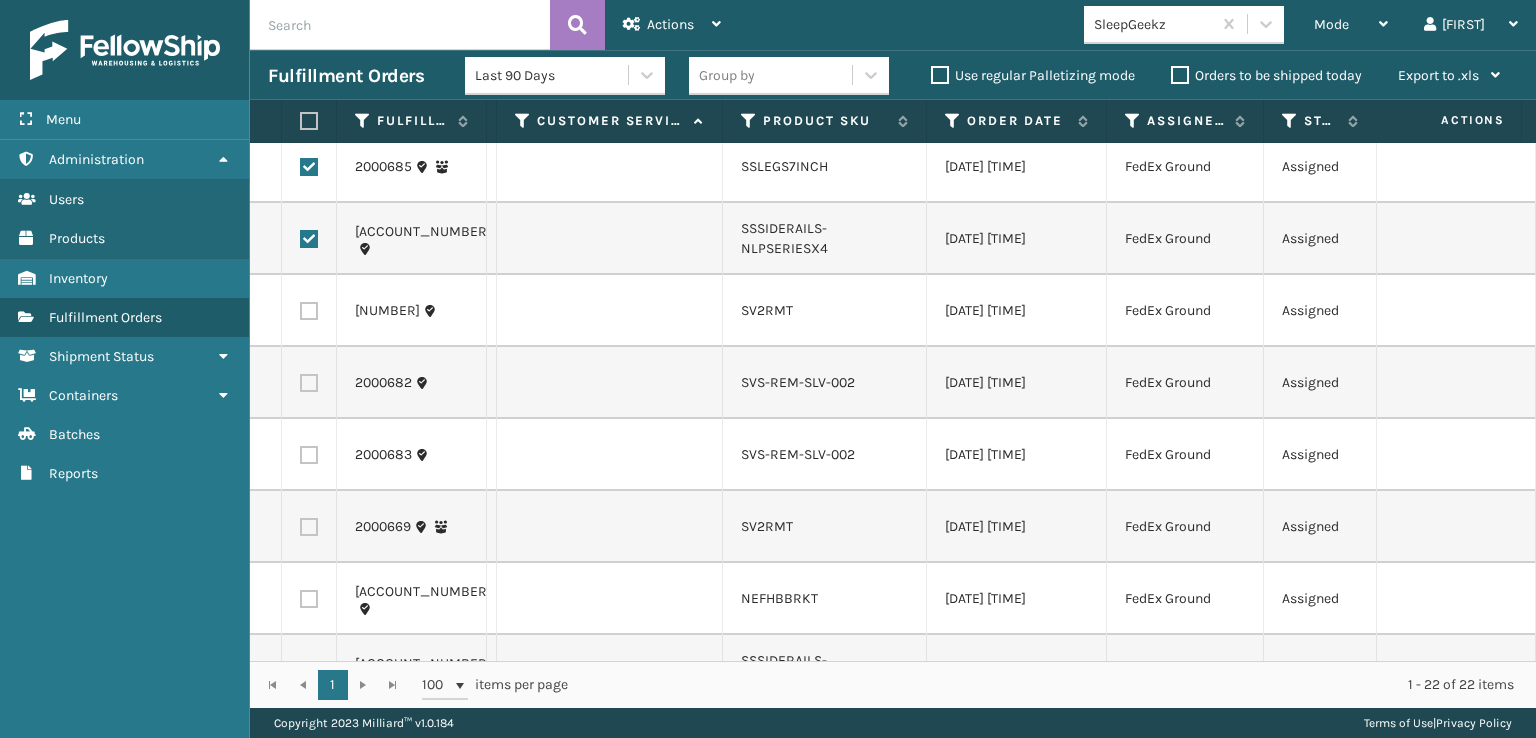 click at bounding box center [309, 311] 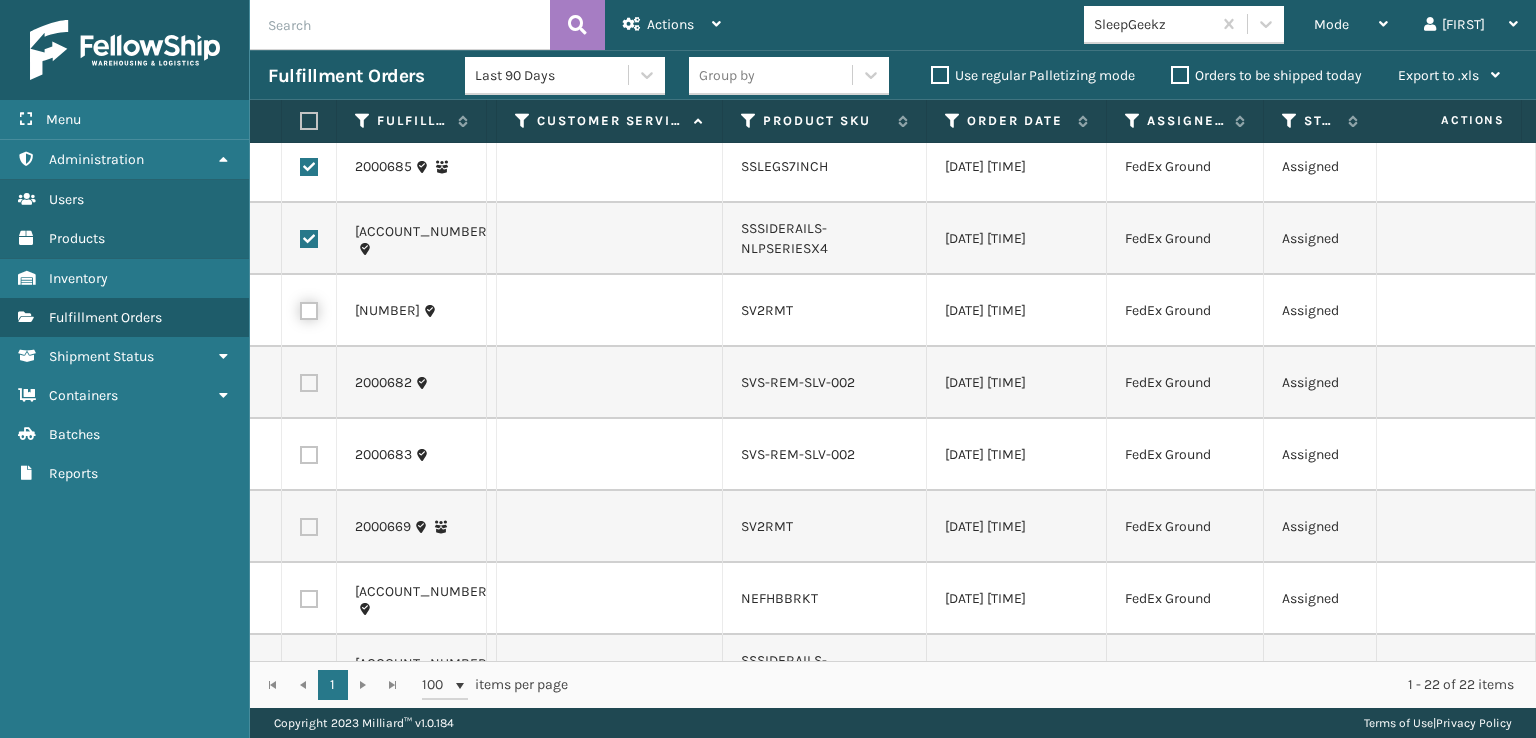 click at bounding box center [300, 308] 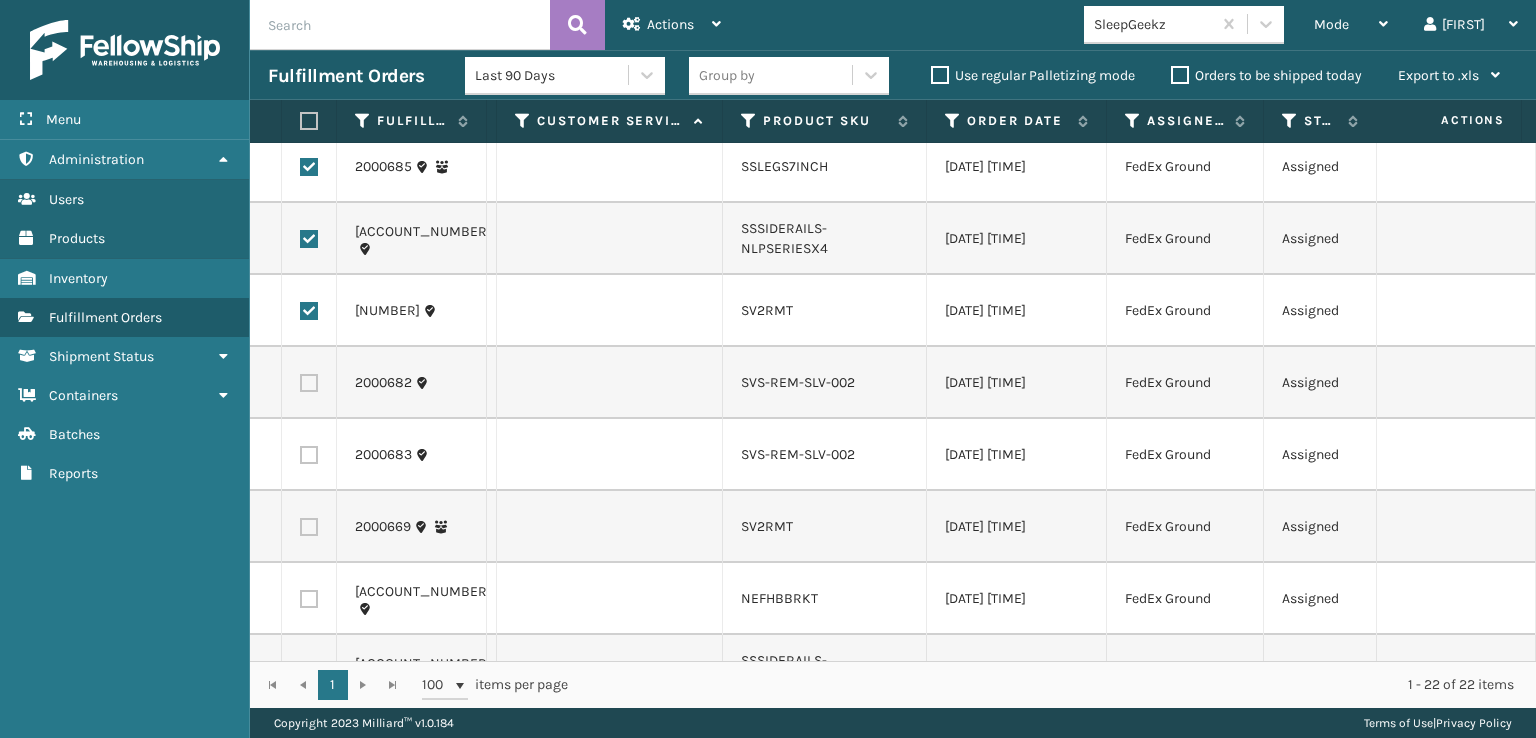 click at bounding box center [309, 383] 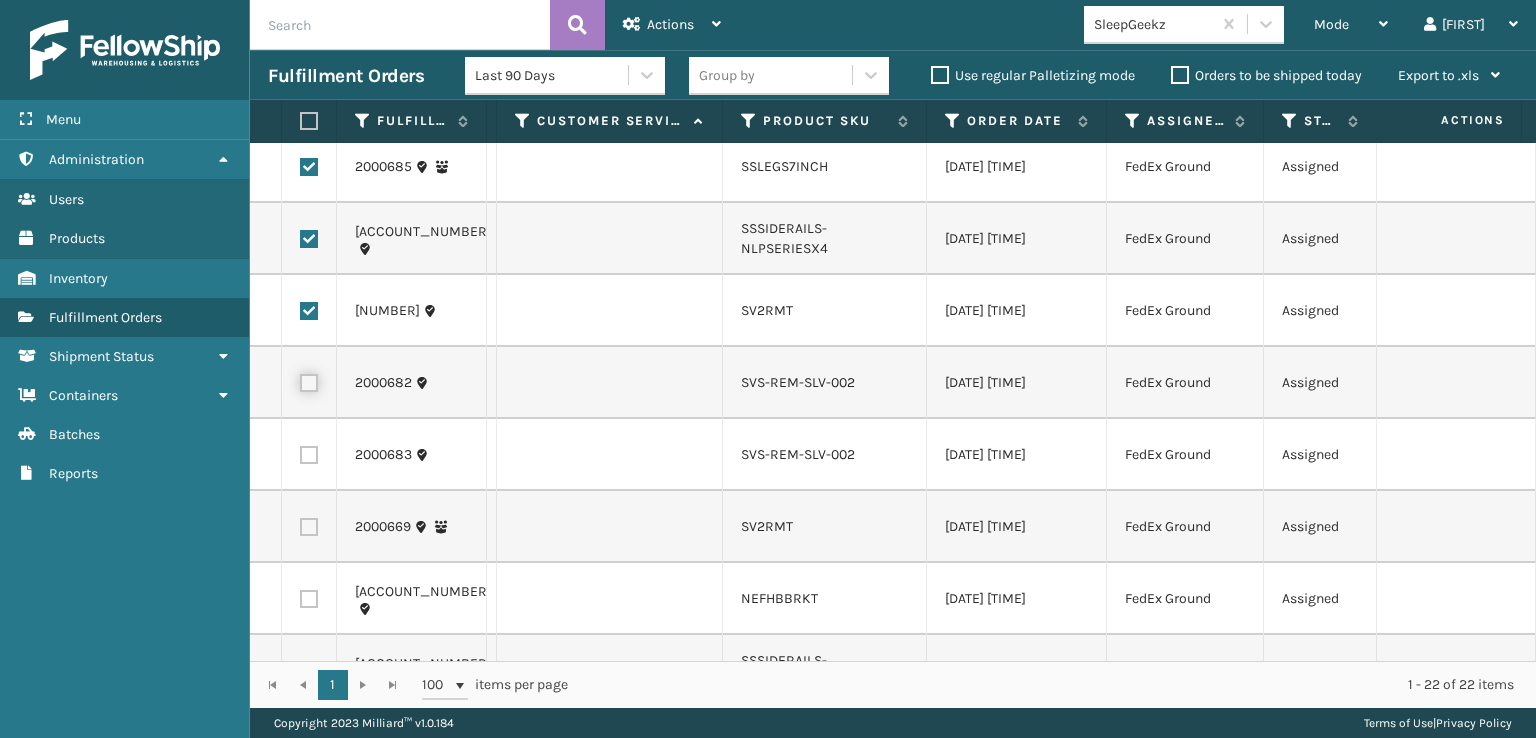 click at bounding box center [300, 380] 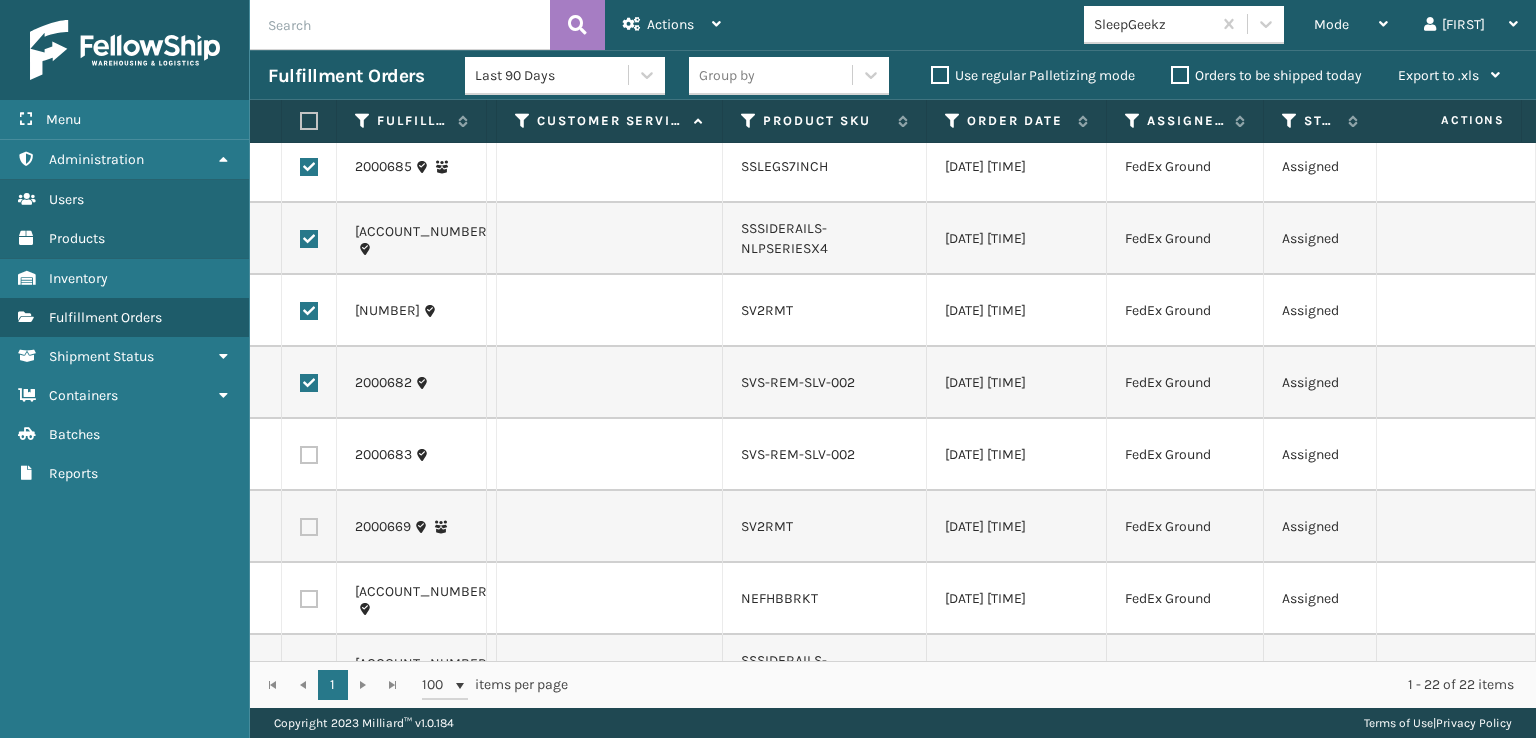 click at bounding box center (309, 455) 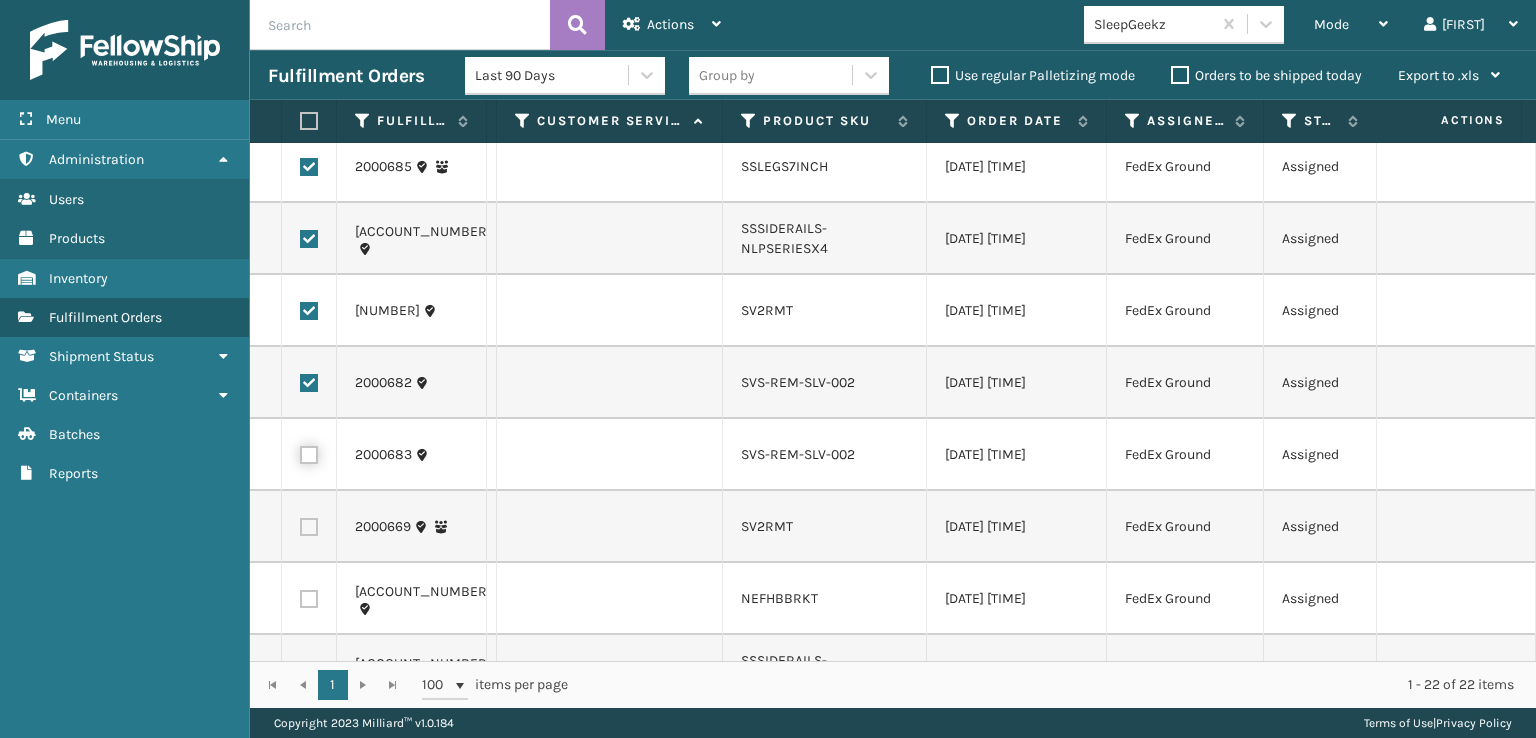 click at bounding box center (300, 452) 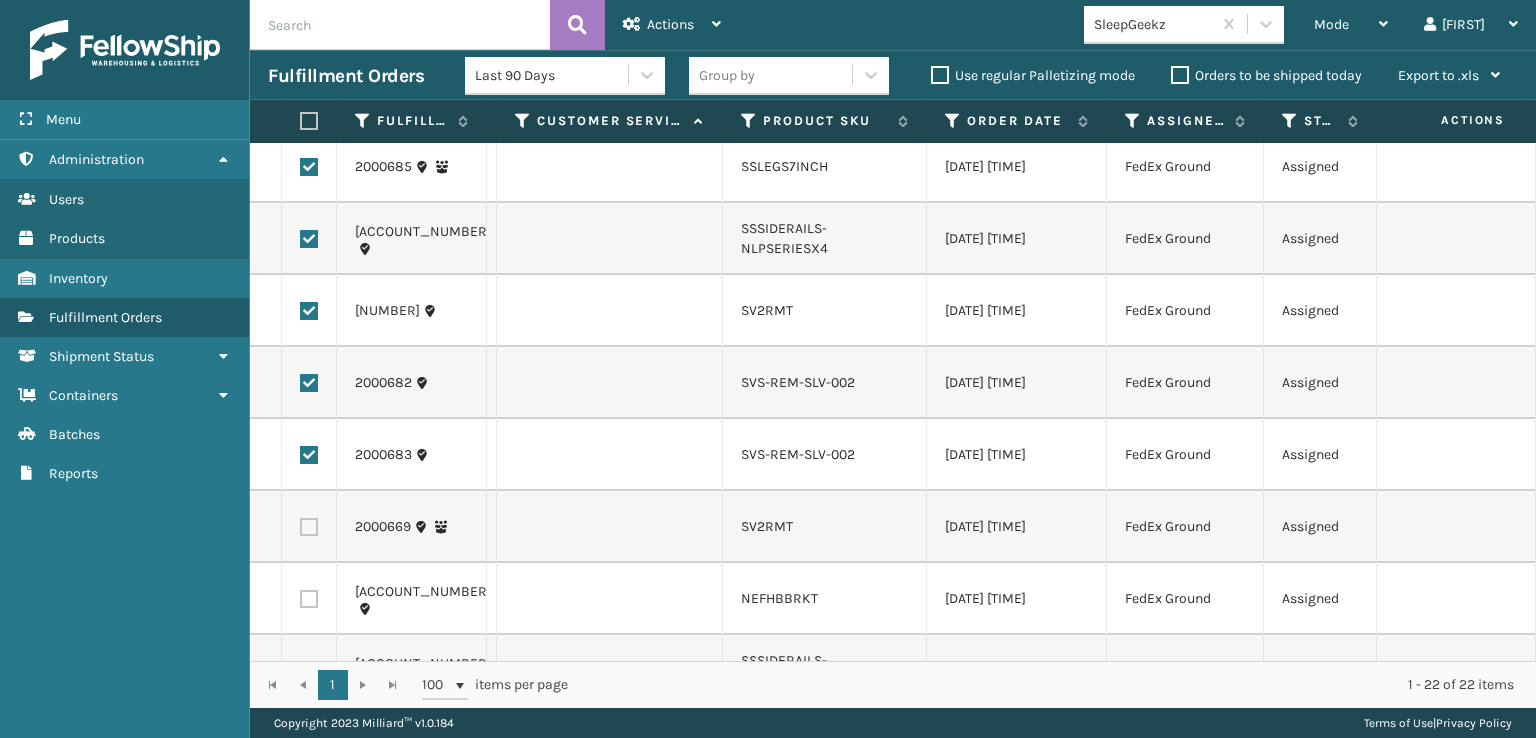click at bounding box center (309, 527) 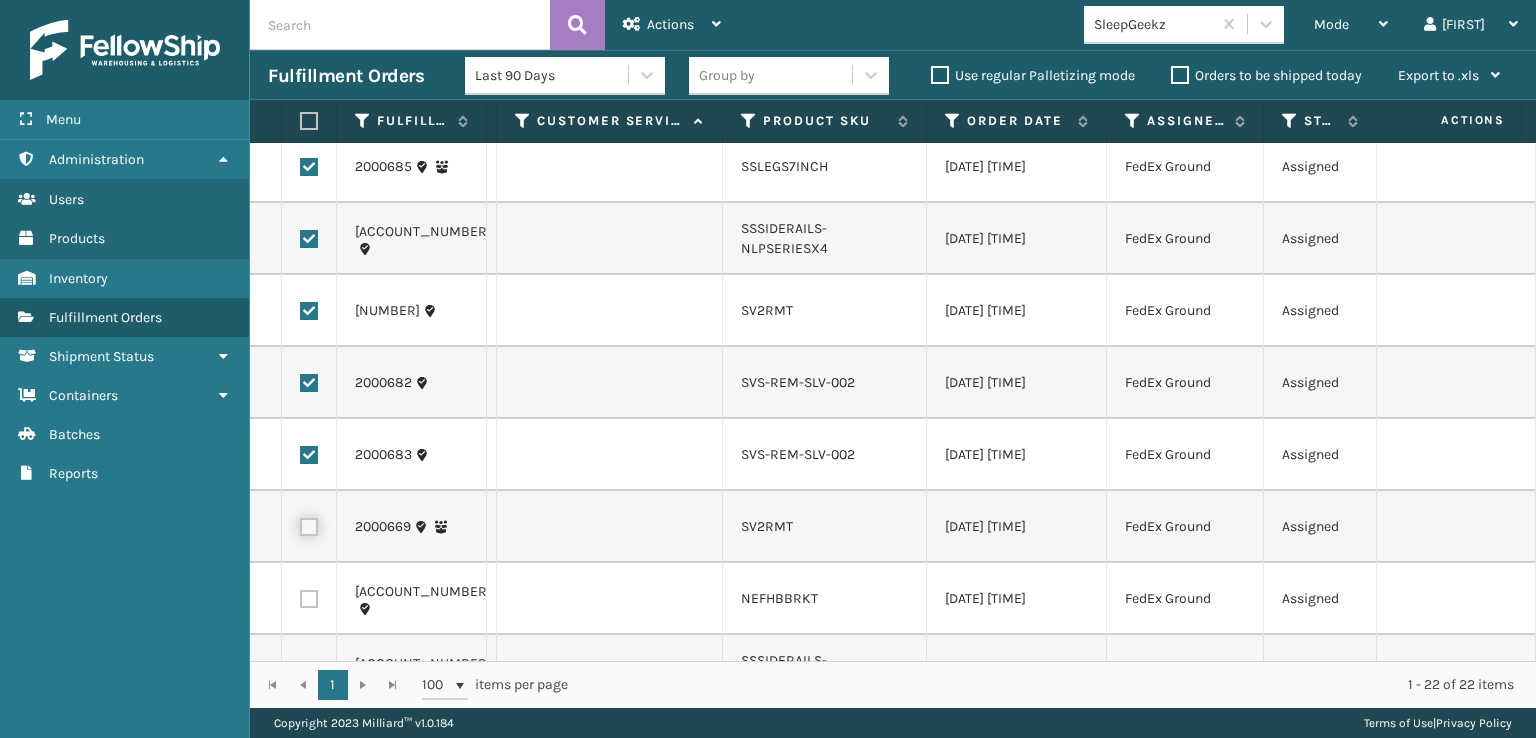 click at bounding box center [300, 524] 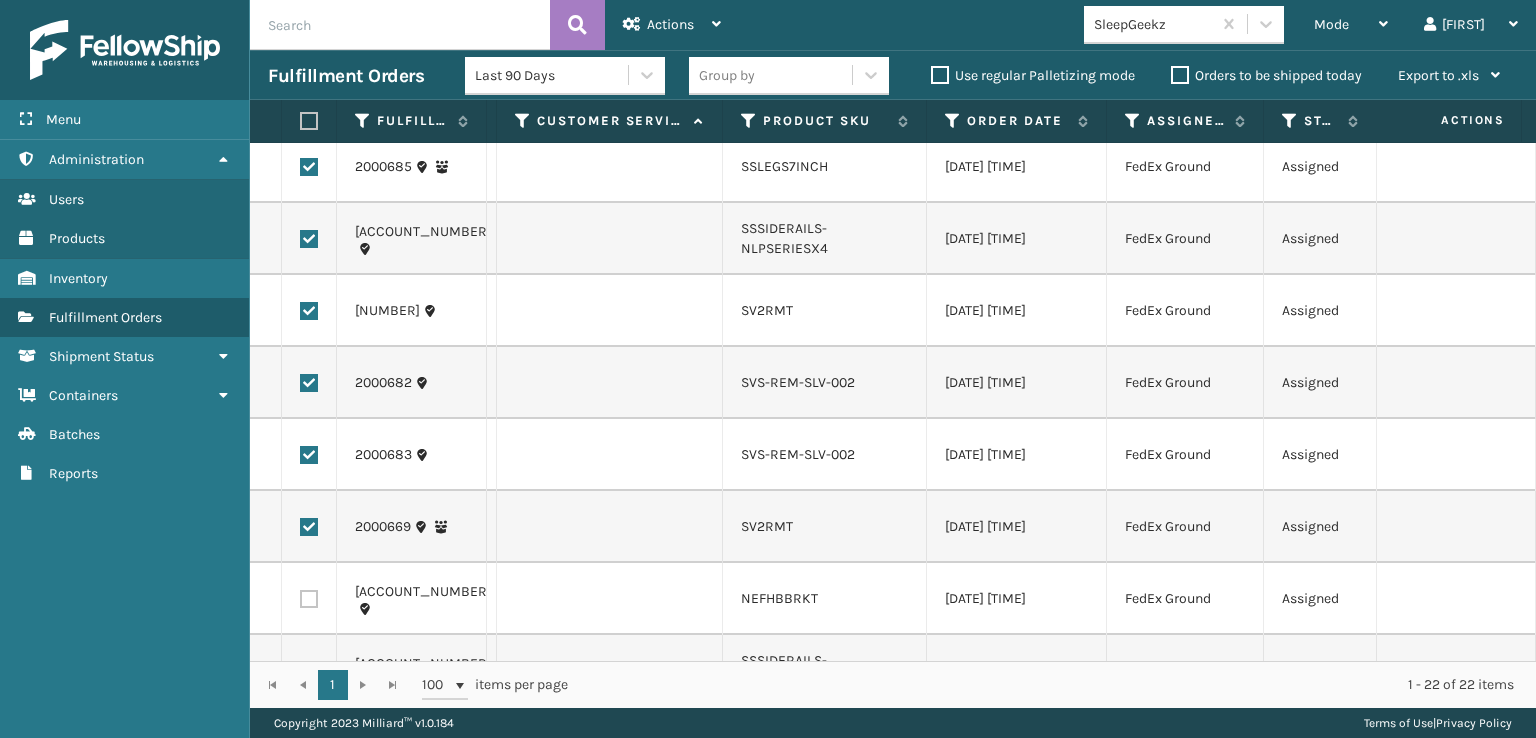 click at bounding box center [309, 599] 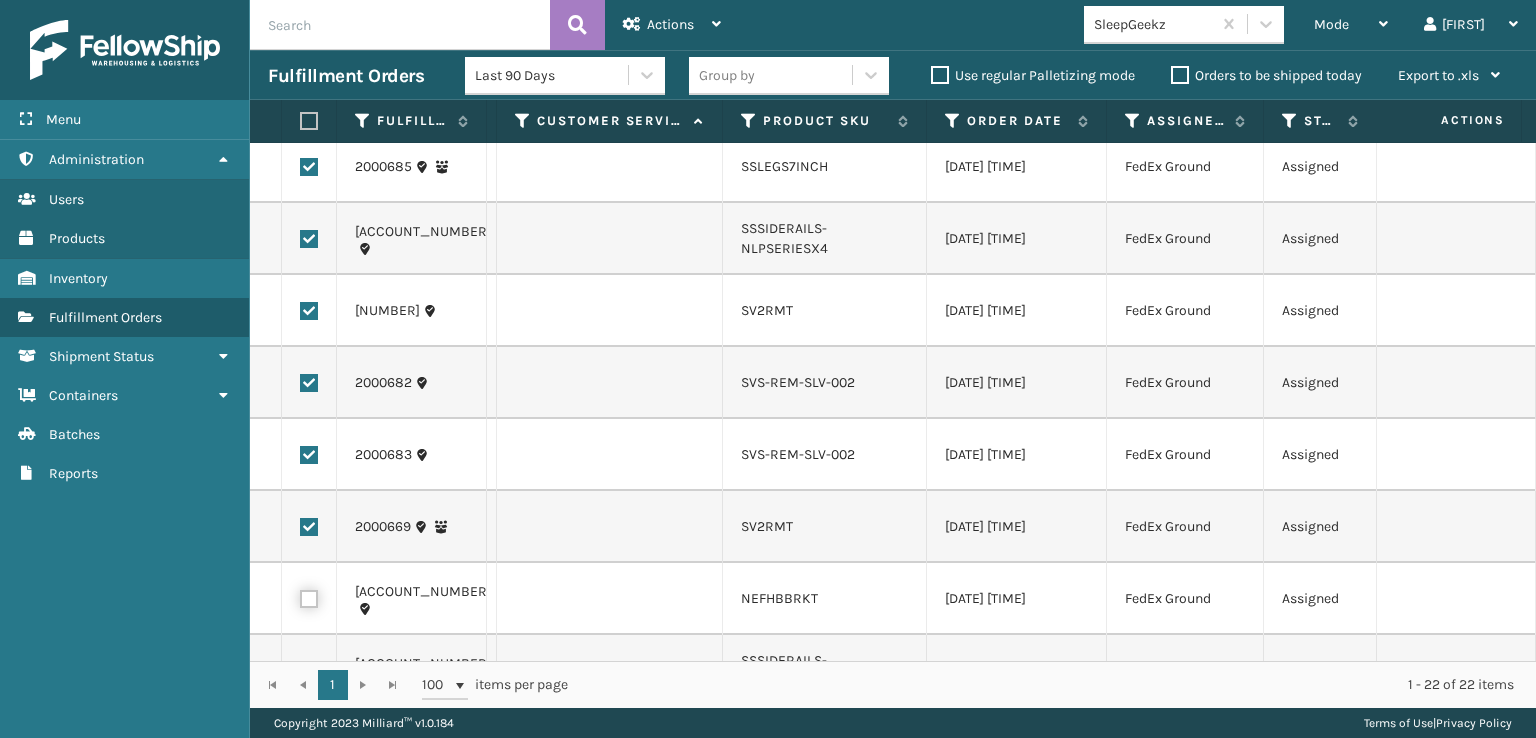 click at bounding box center (300, 596) 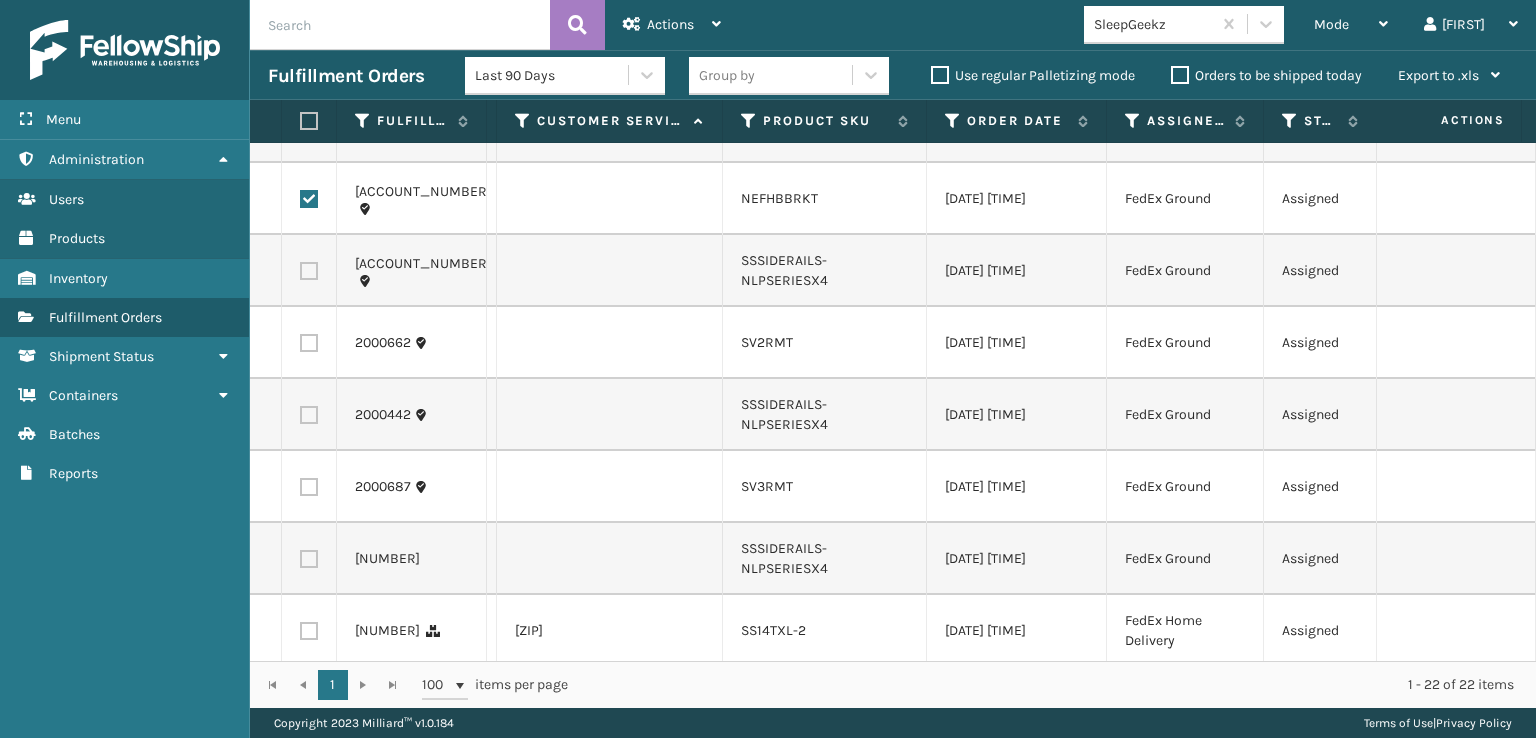click at bounding box center (309, 271) 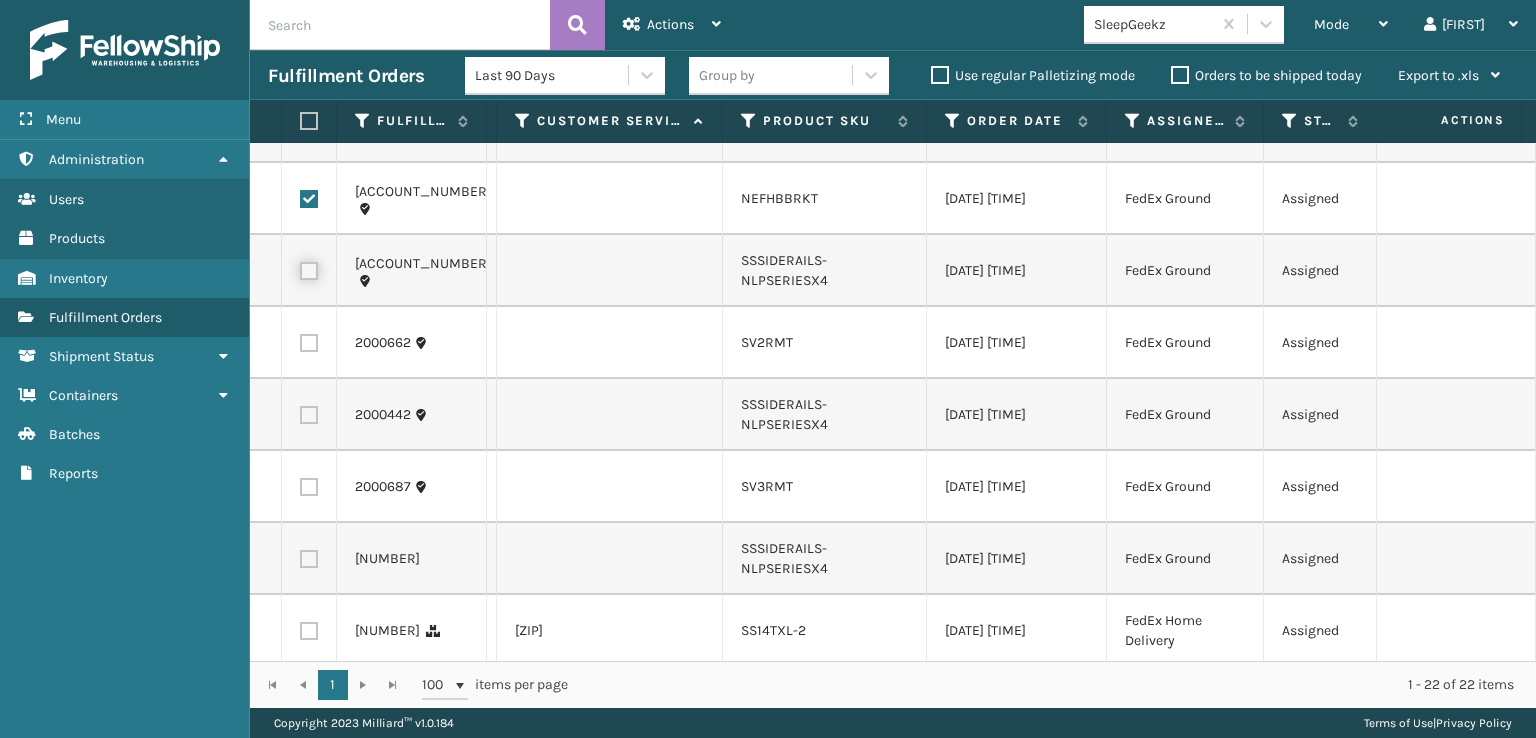 click at bounding box center [300, 268] 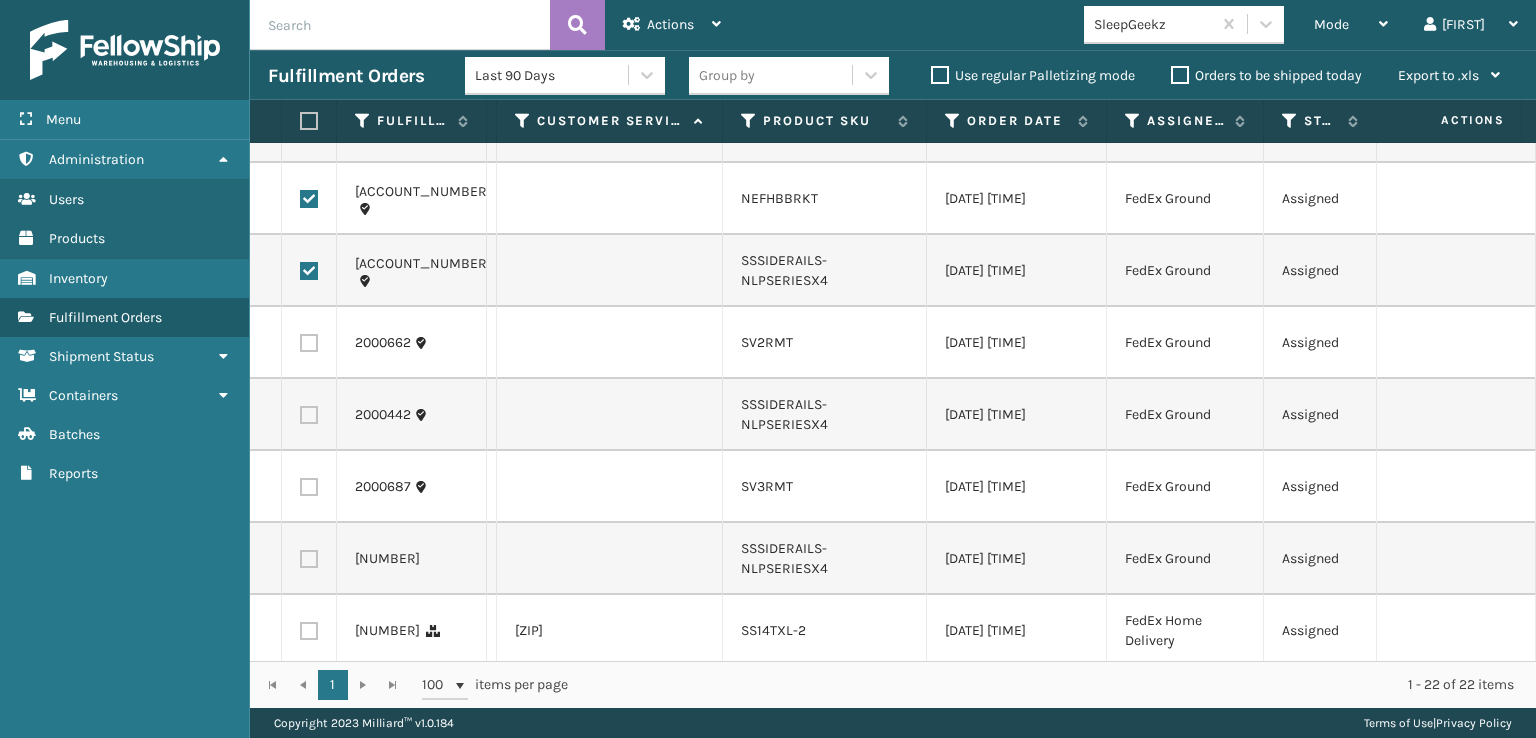 click at bounding box center (309, 343) 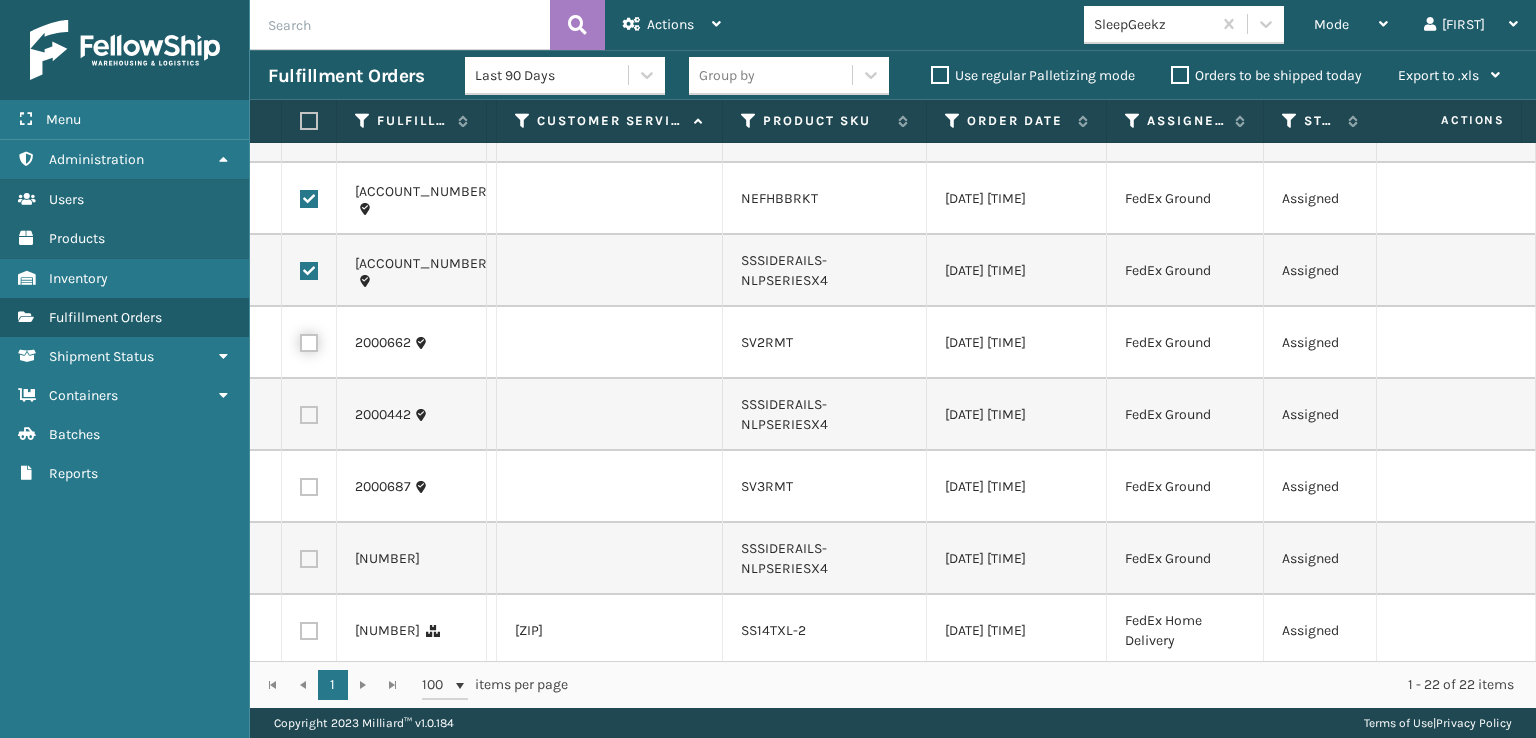 click at bounding box center (300, 340) 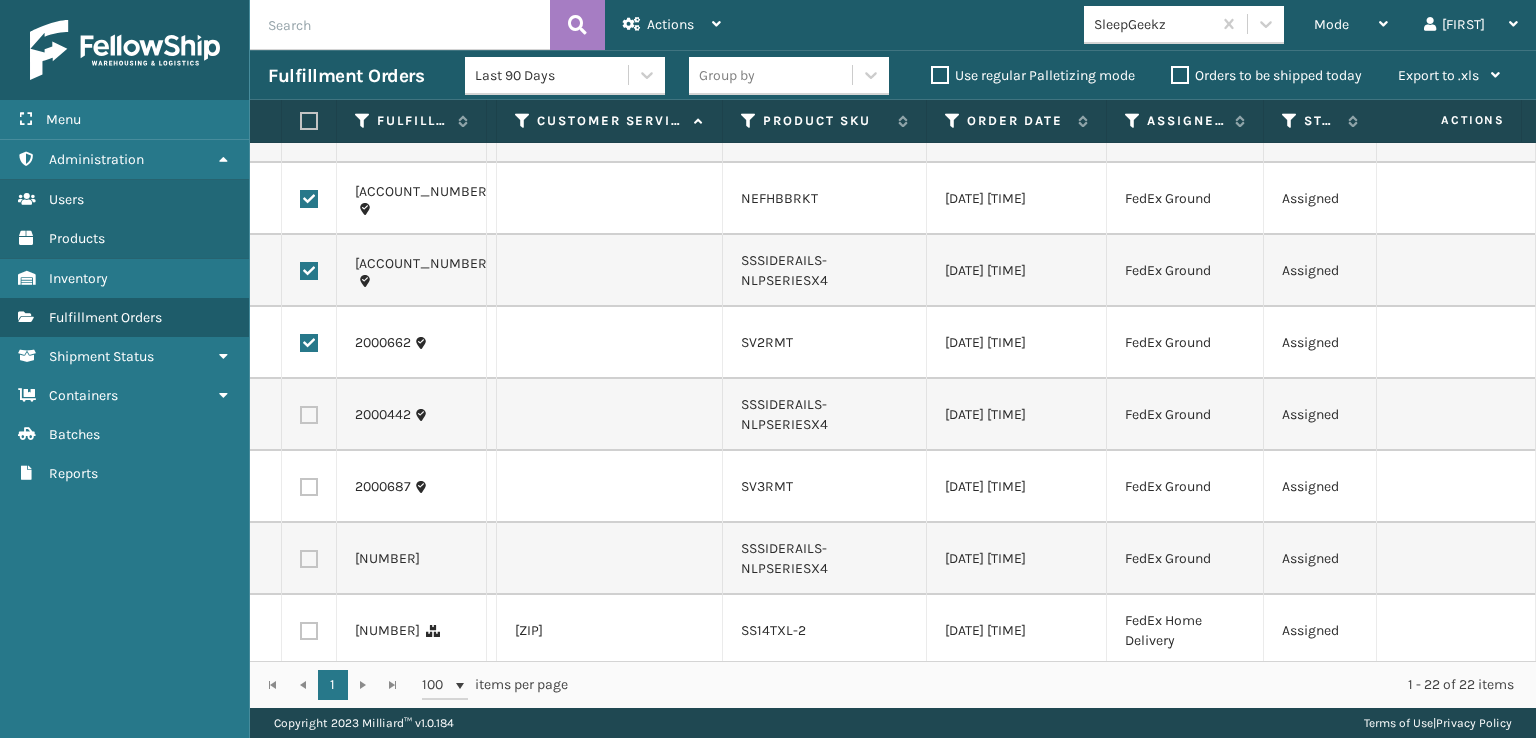 click at bounding box center [309, 415] 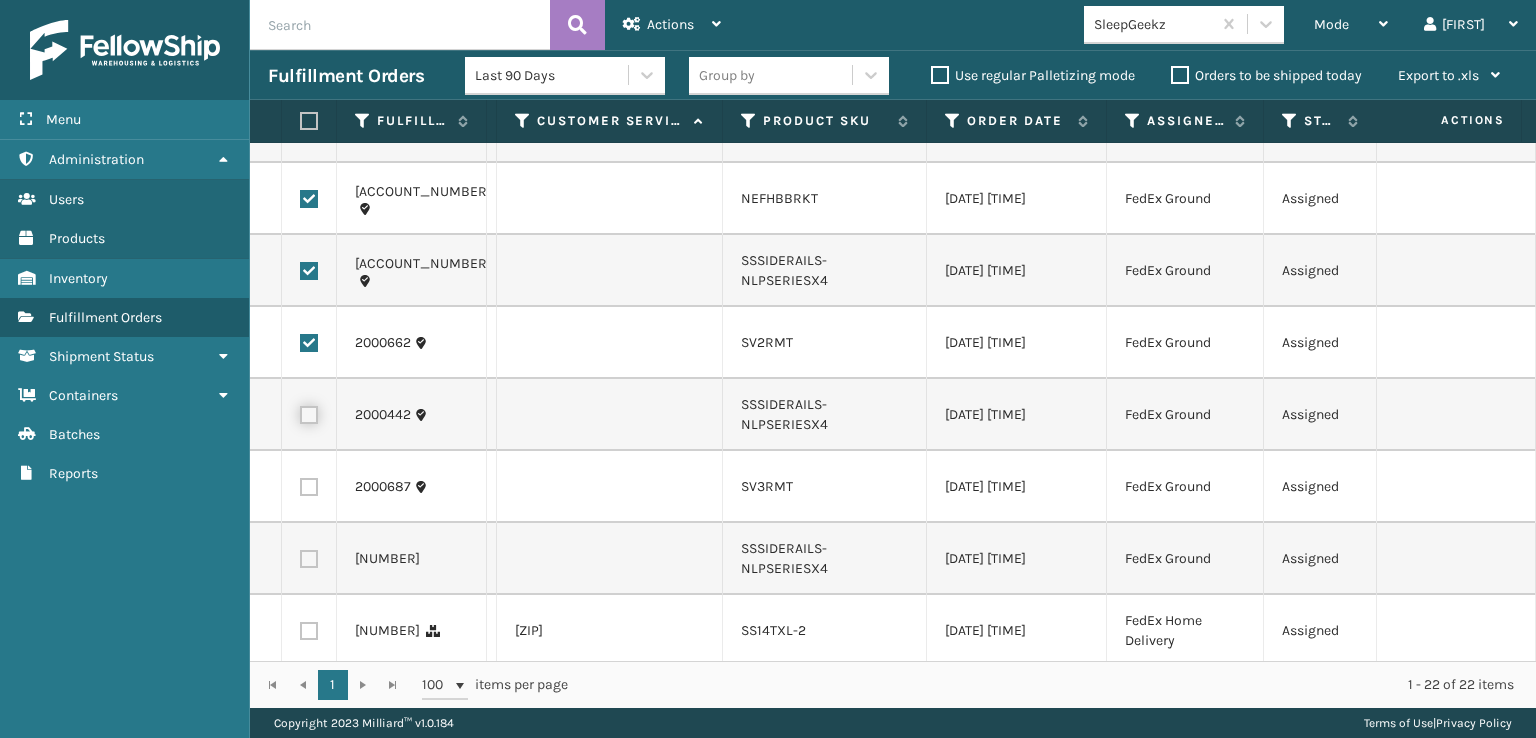 click at bounding box center [300, 412] 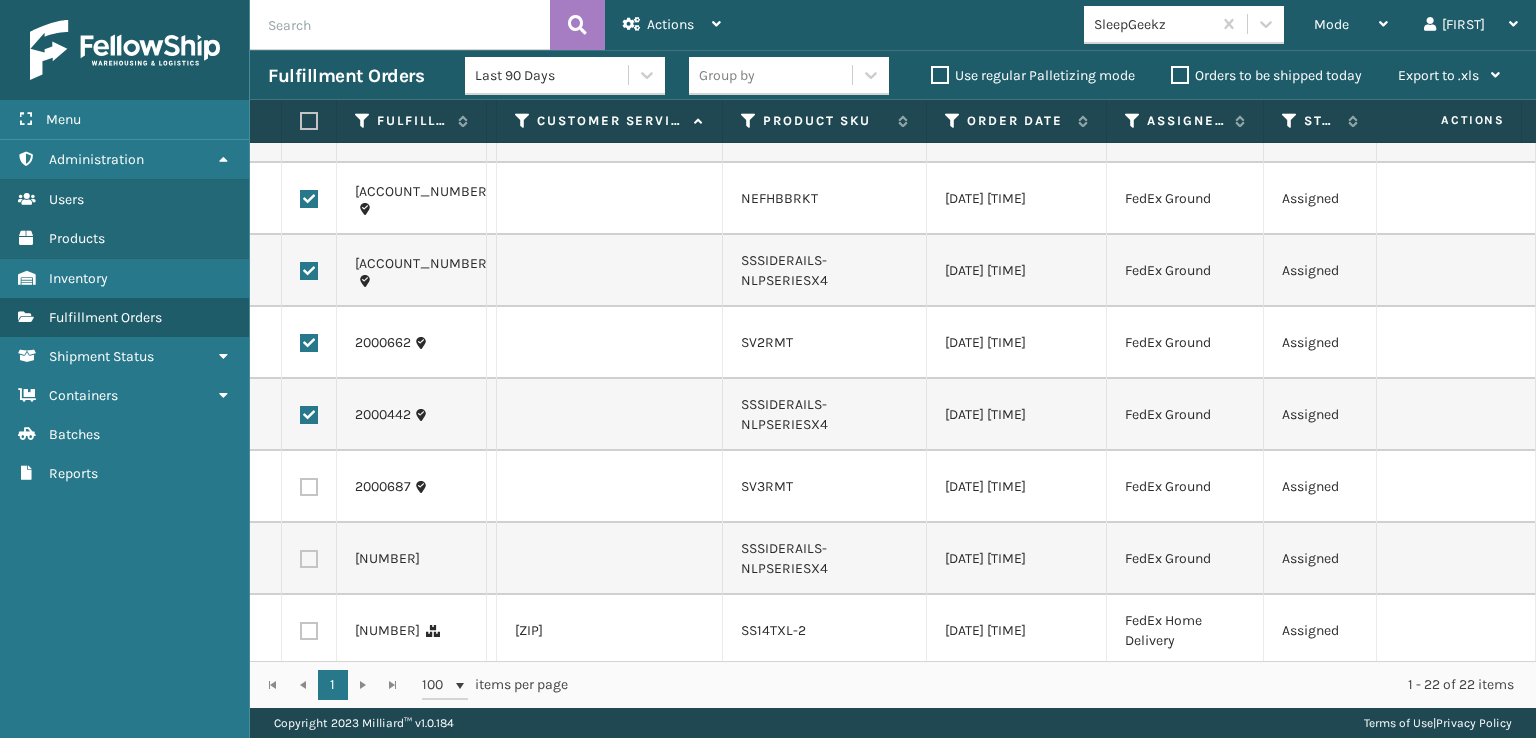 click at bounding box center [309, 487] 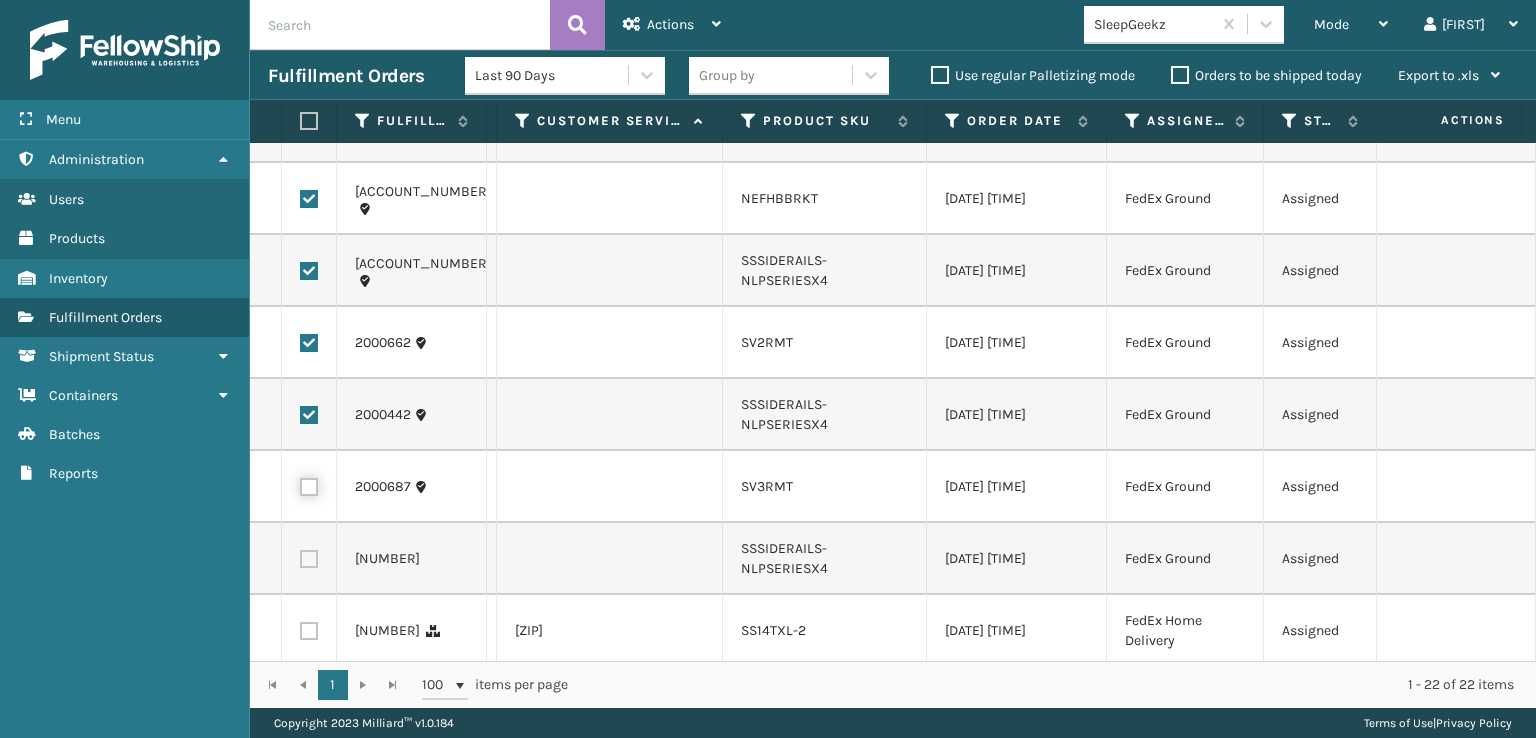 click at bounding box center (300, 484) 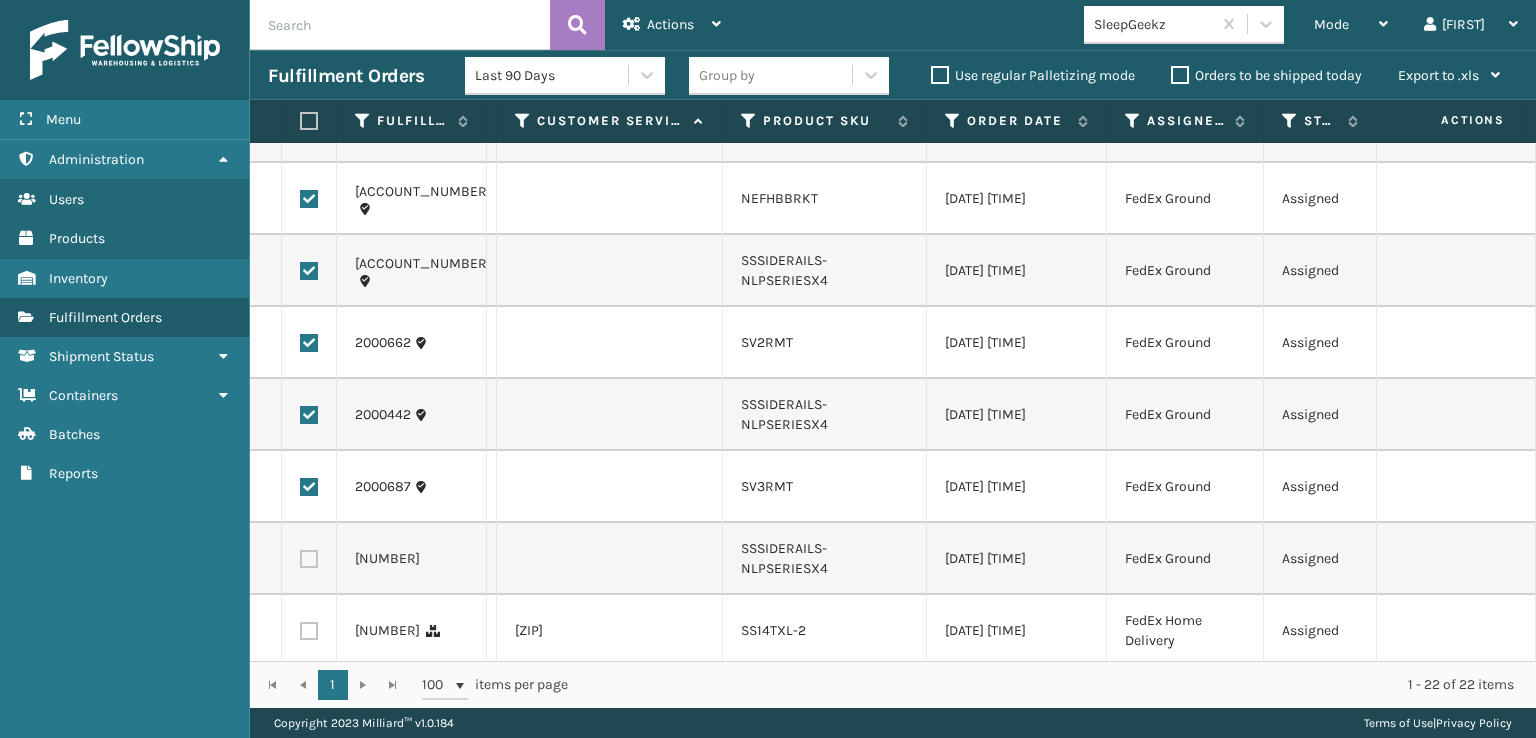 click at bounding box center [309, 559] 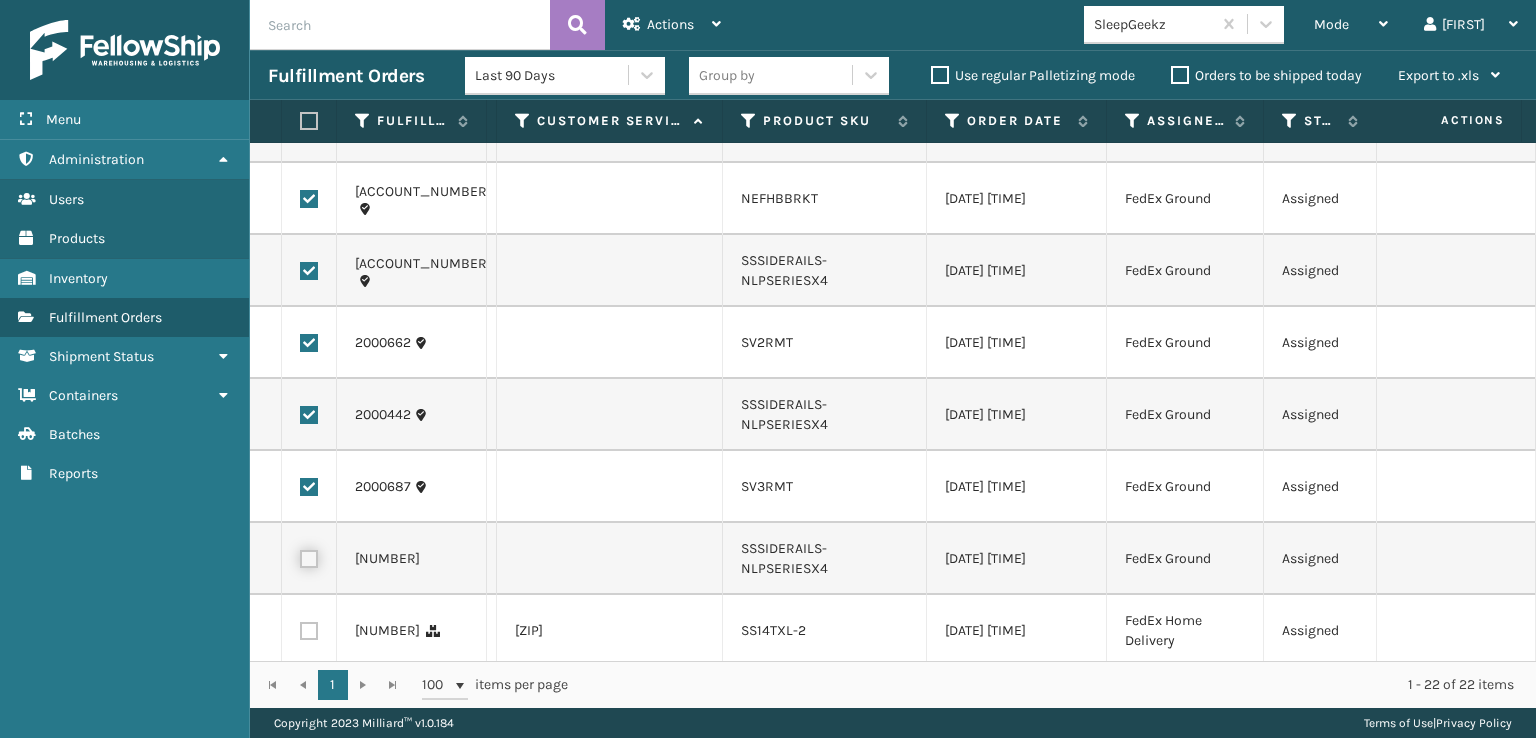click at bounding box center (300, 556) 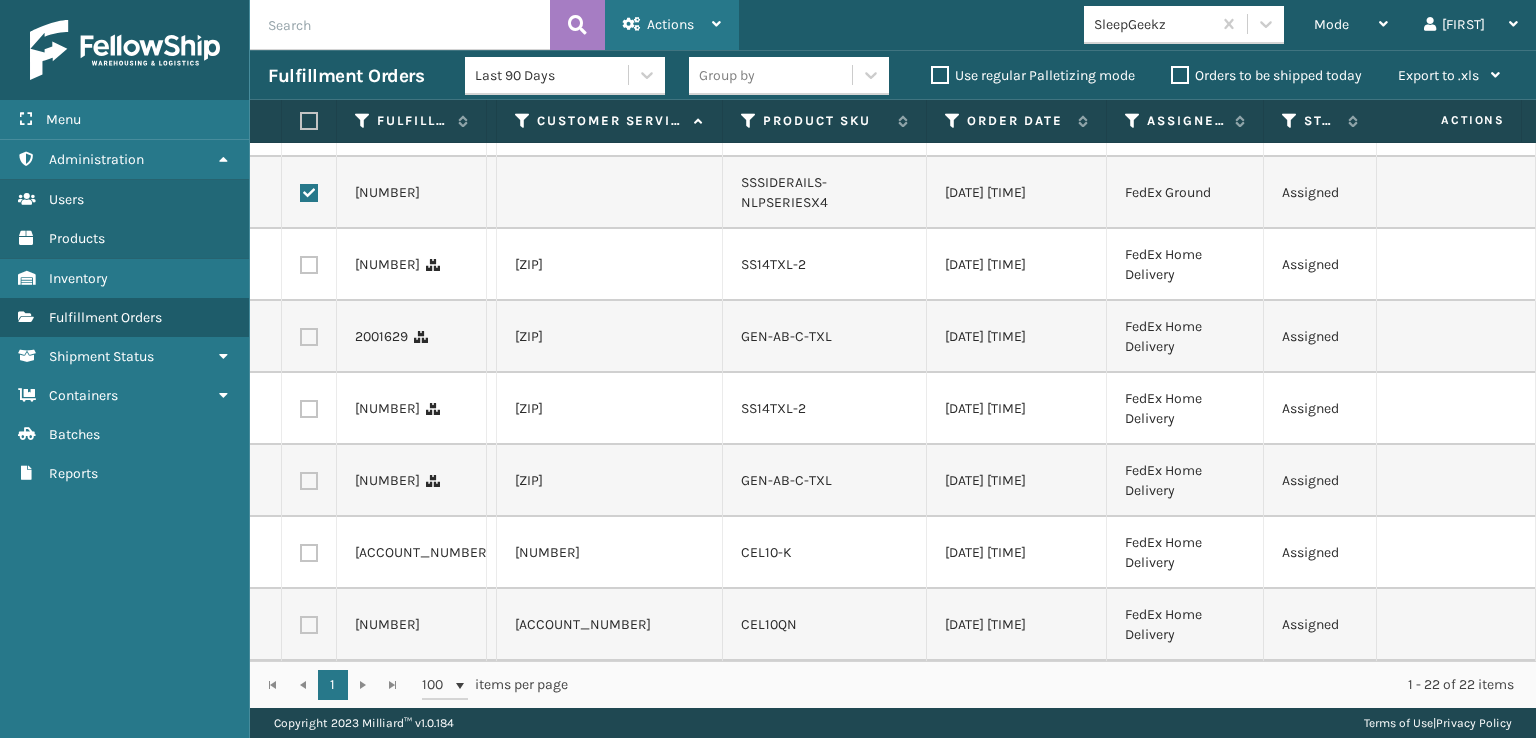 click on "Actions" at bounding box center [670, 24] 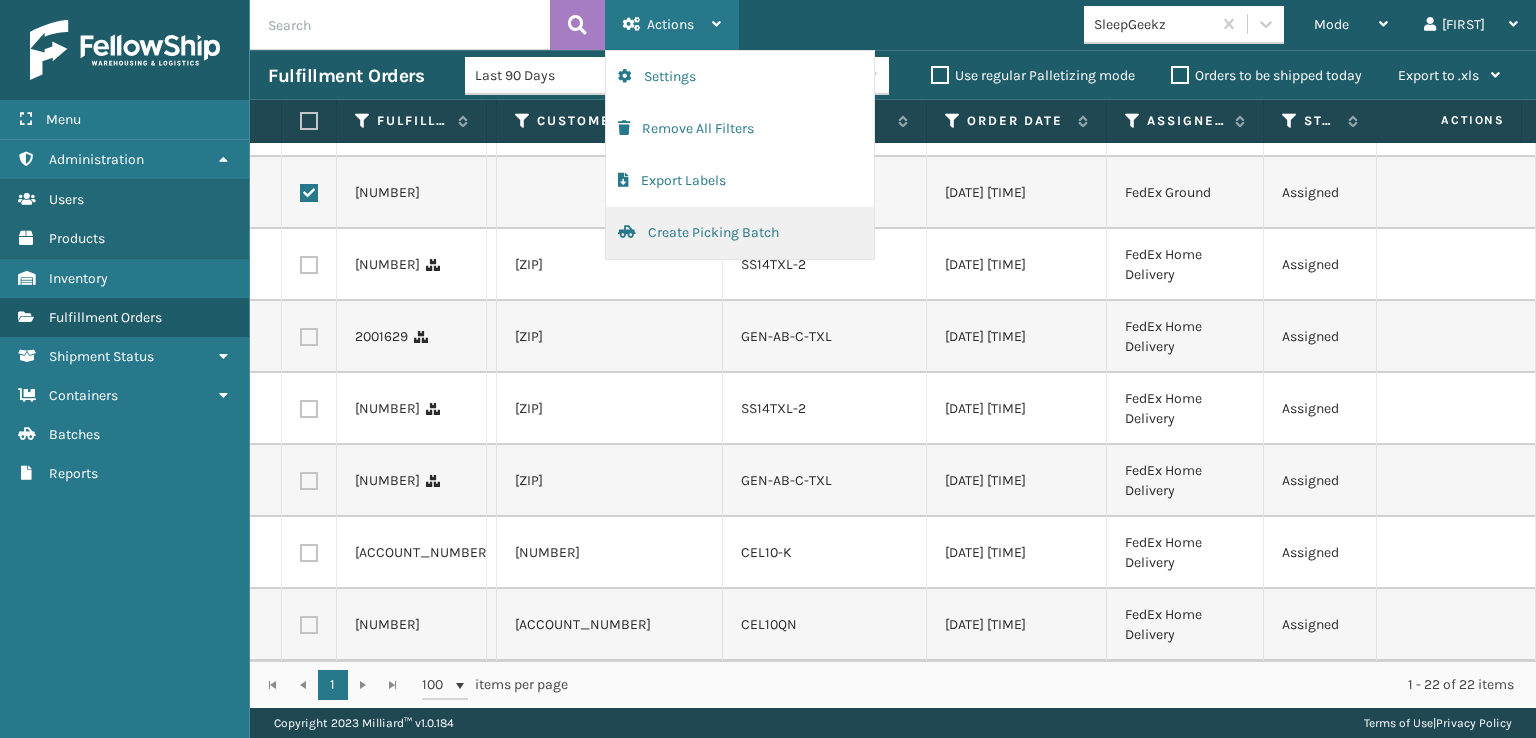 click on "Create Picking Batch" at bounding box center [740, 233] 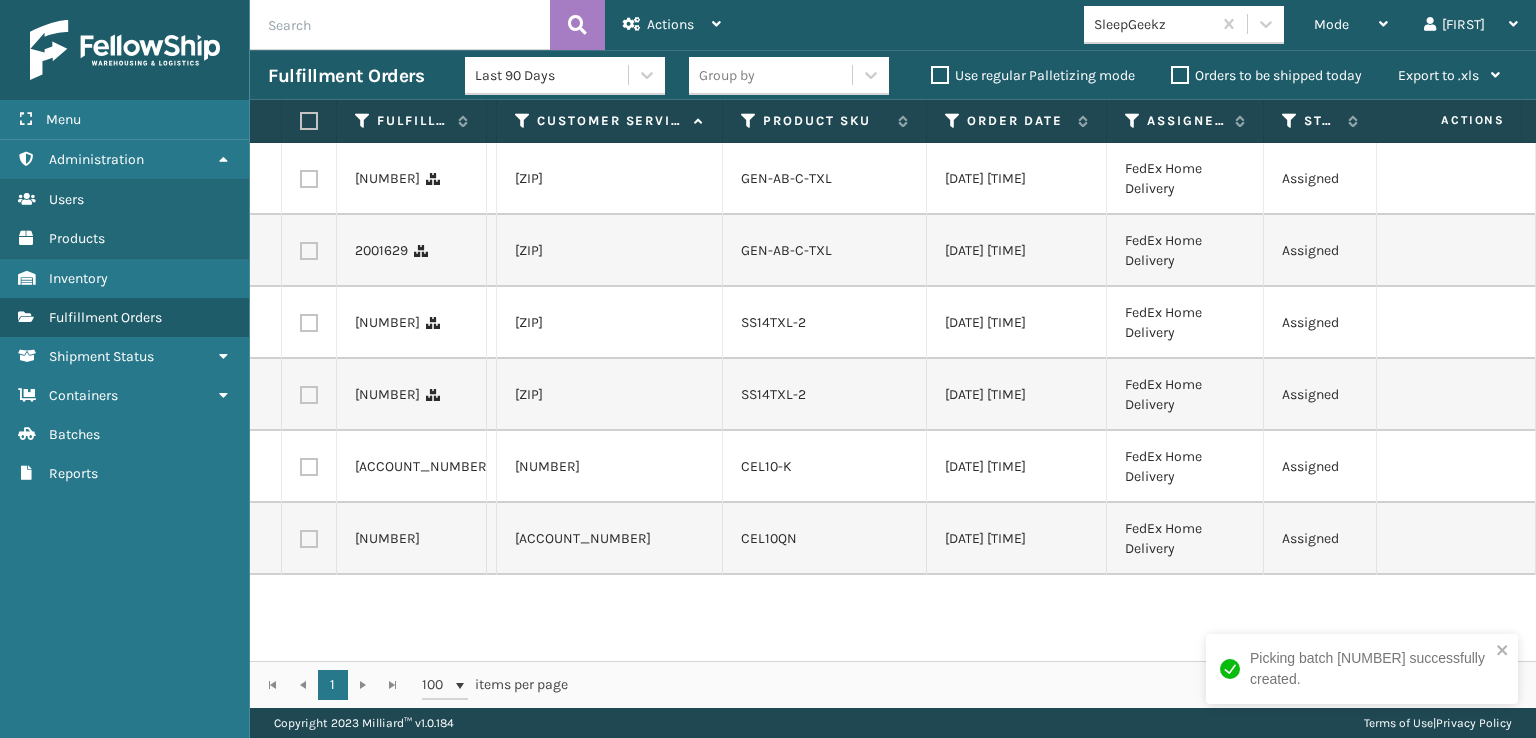 scroll, scrollTop: 0, scrollLeft: 0, axis: both 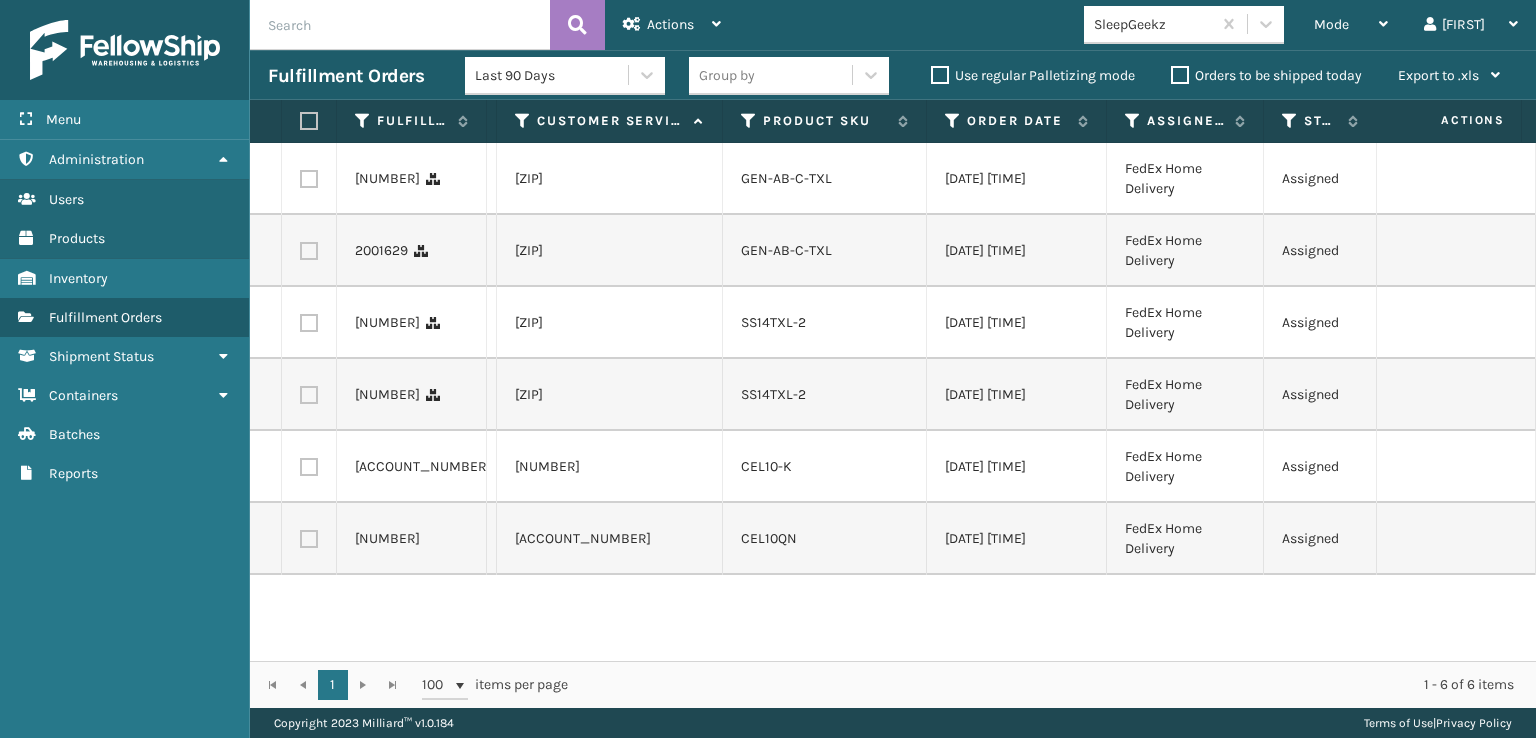 click at bounding box center [309, 121] 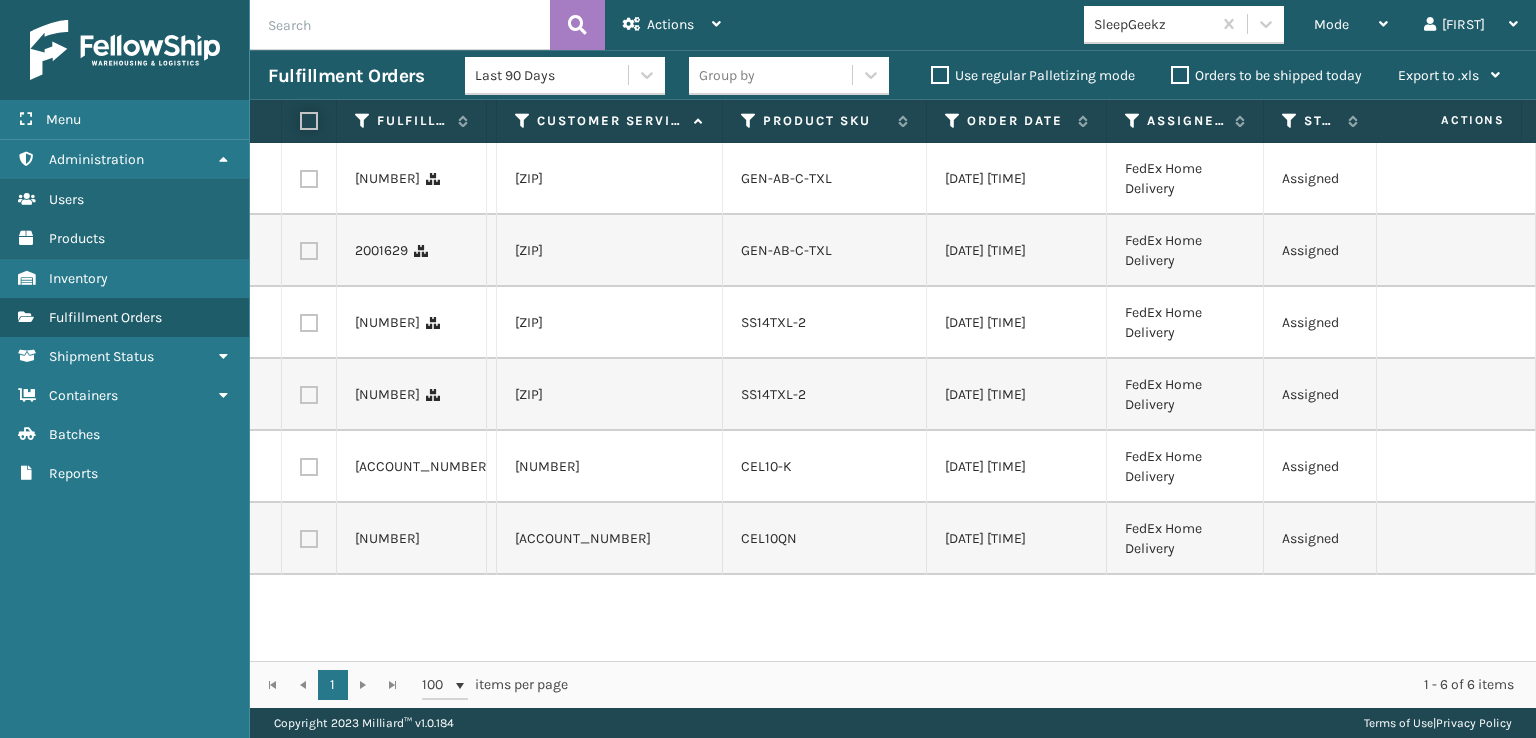 click at bounding box center [300, 121] 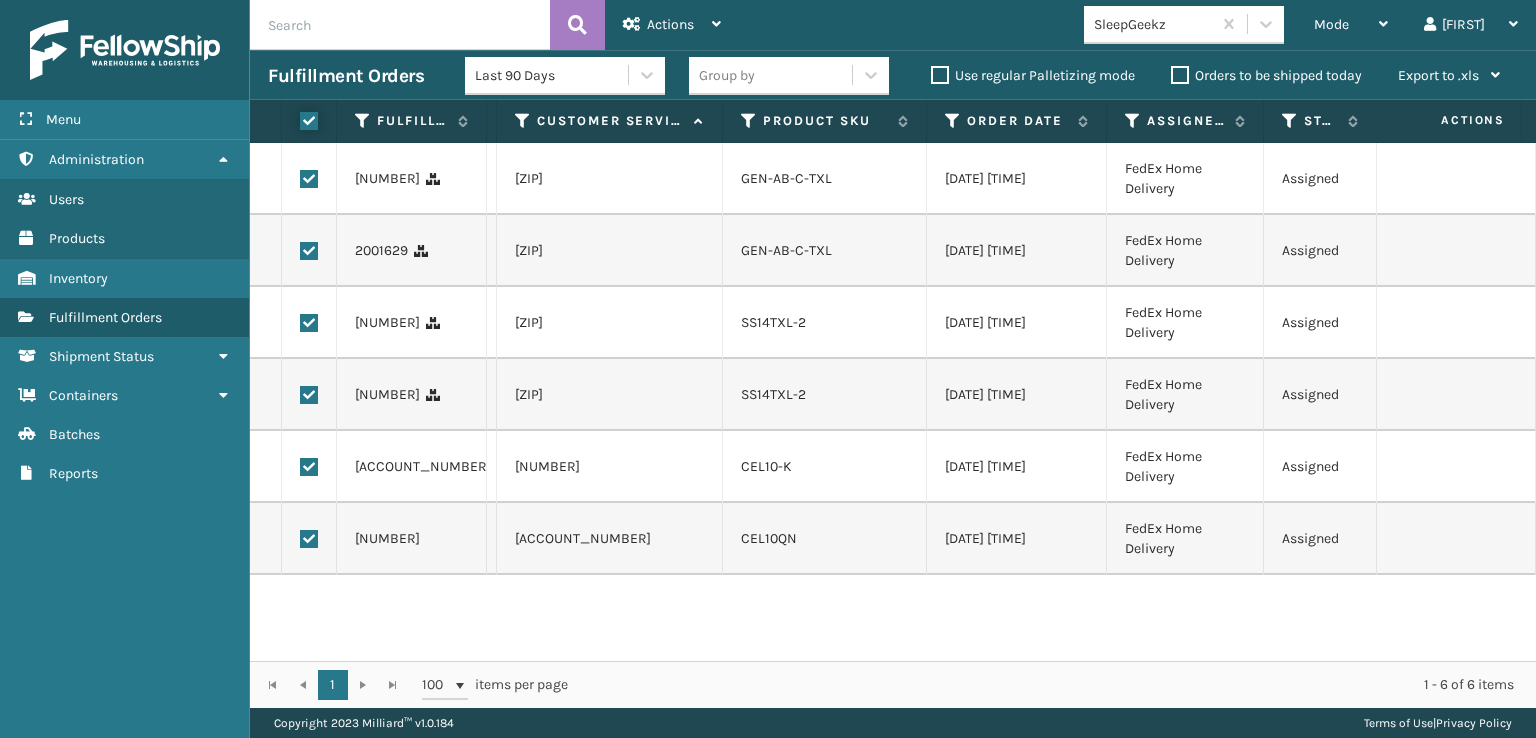 checkbox on "true" 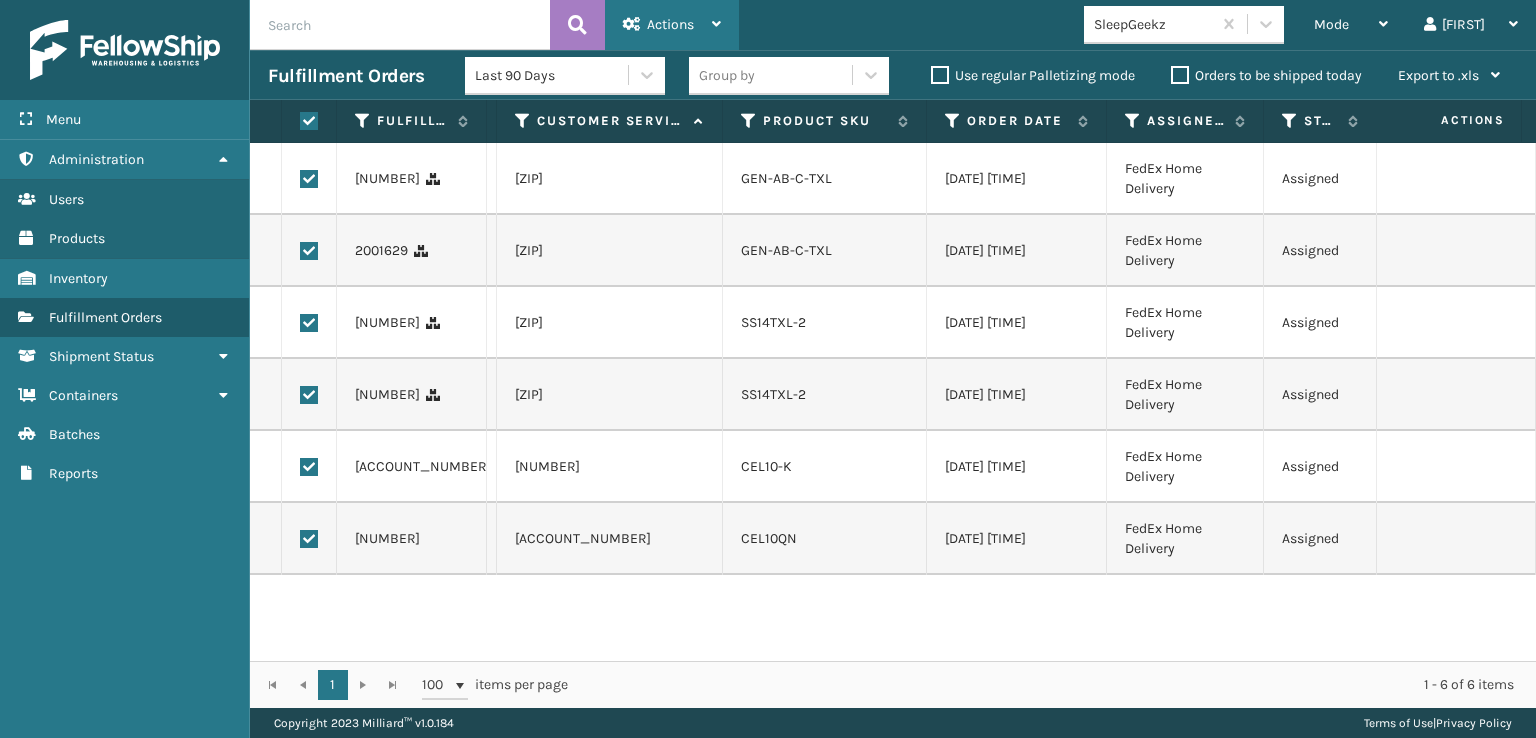 click on "Actions" at bounding box center [670, 24] 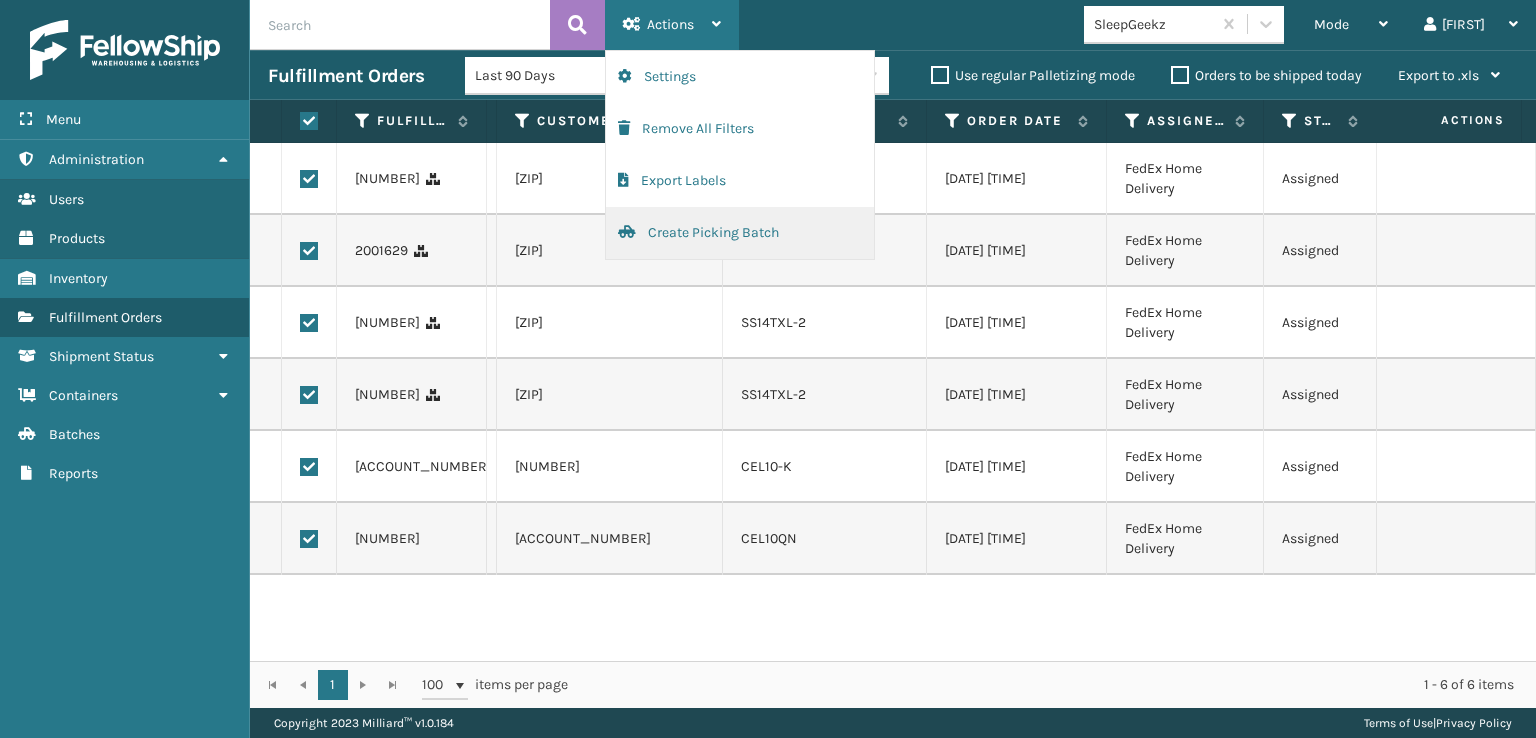 click on "Create Picking Batch" at bounding box center (740, 233) 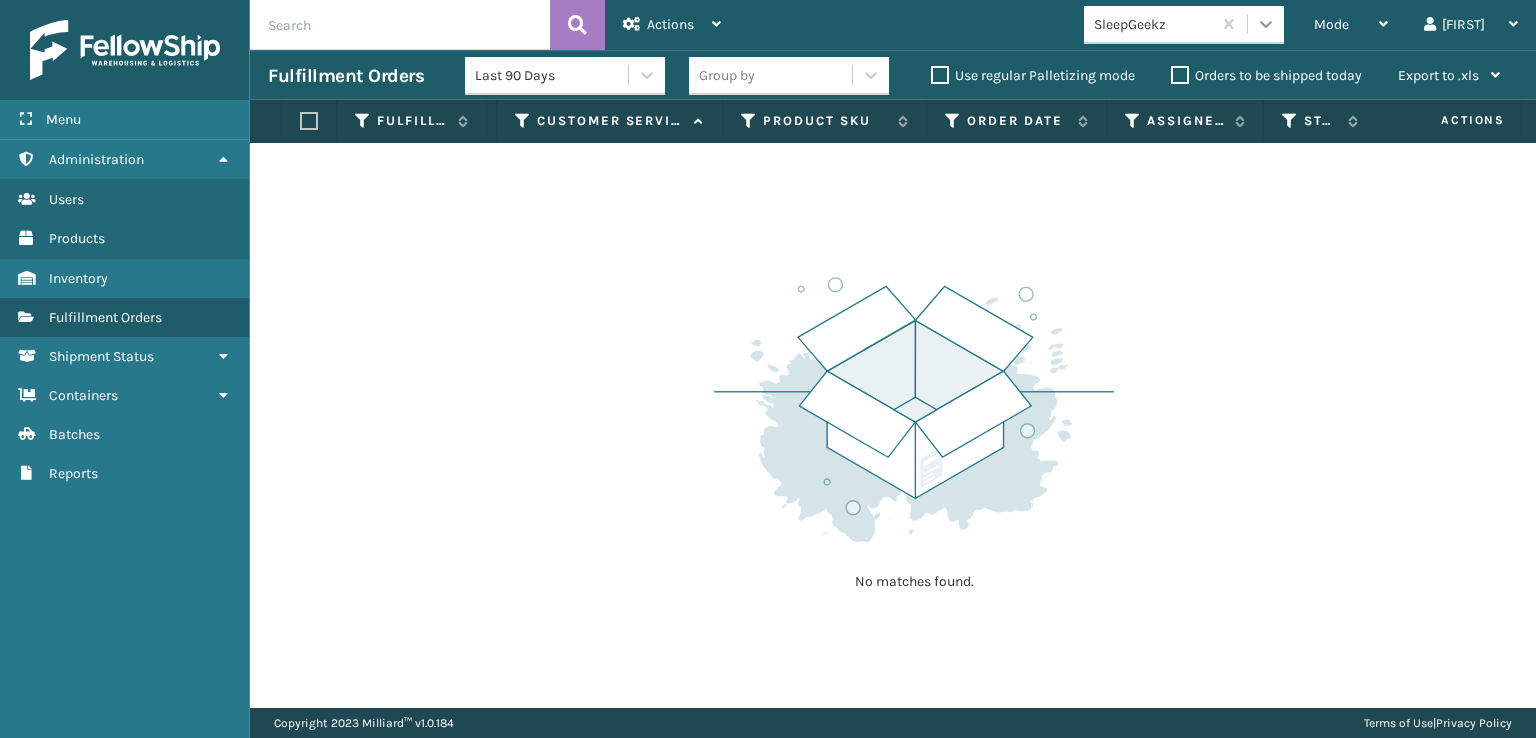 click 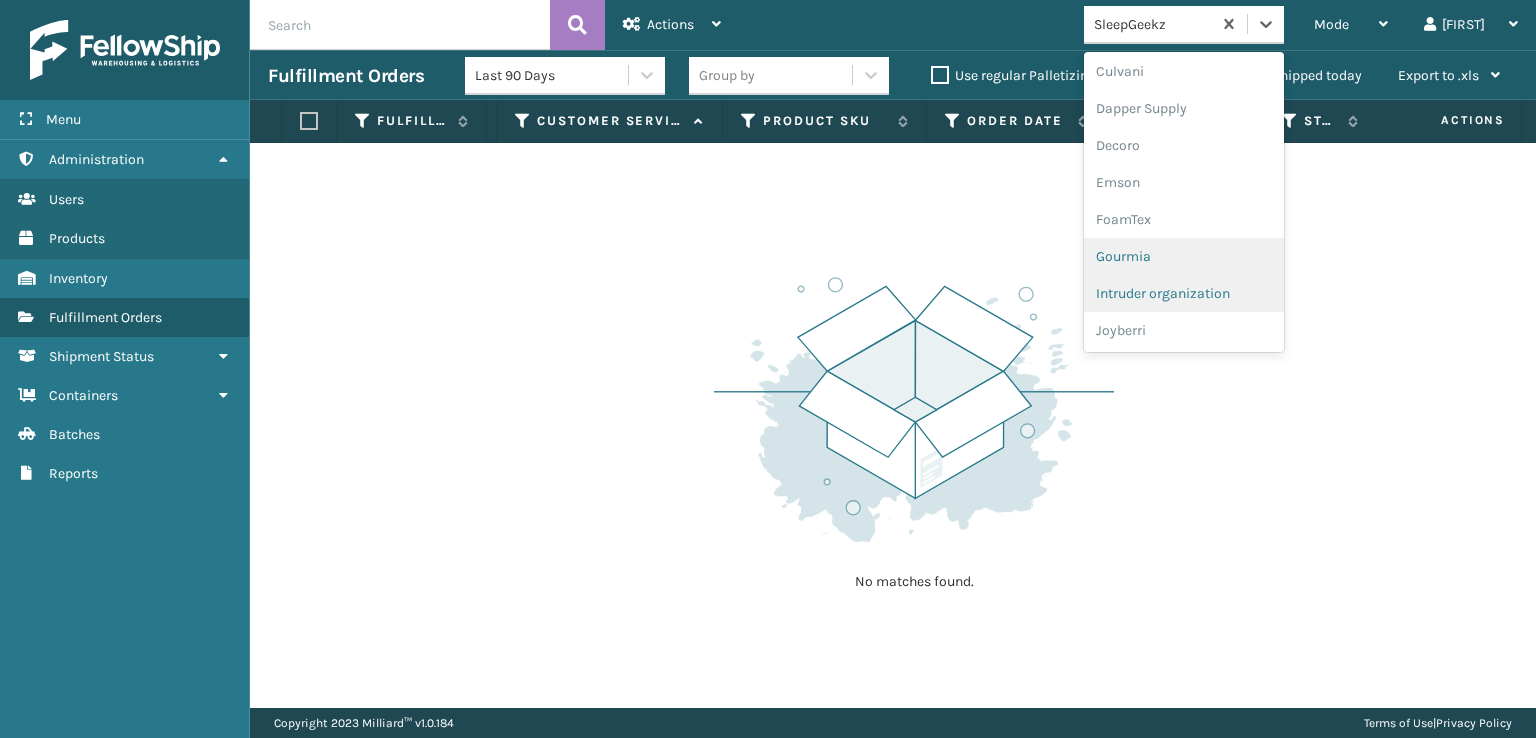 scroll, scrollTop: 332, scrollLeft: 0, axis: vertical 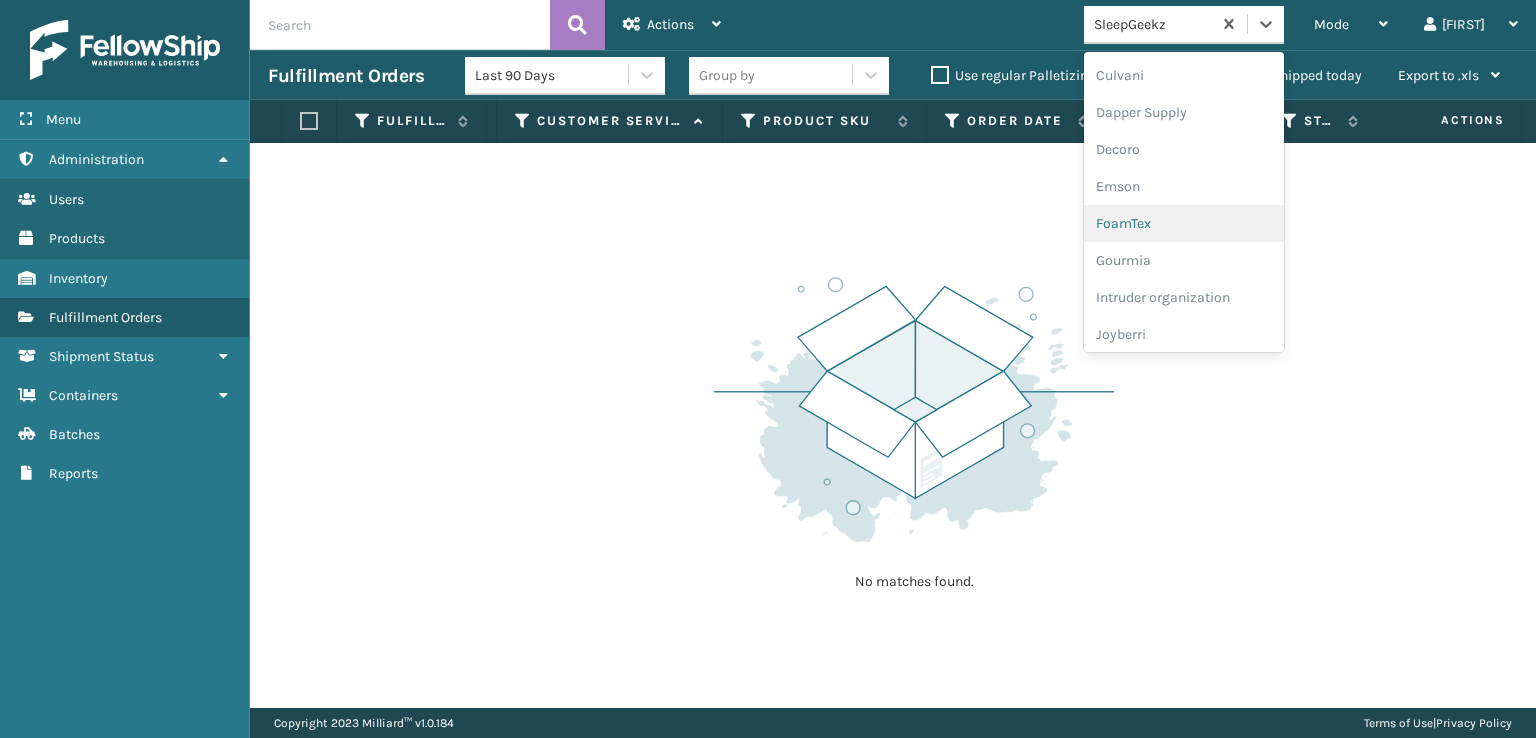 click on "FoamTex" at bounding box center [1184, 223] 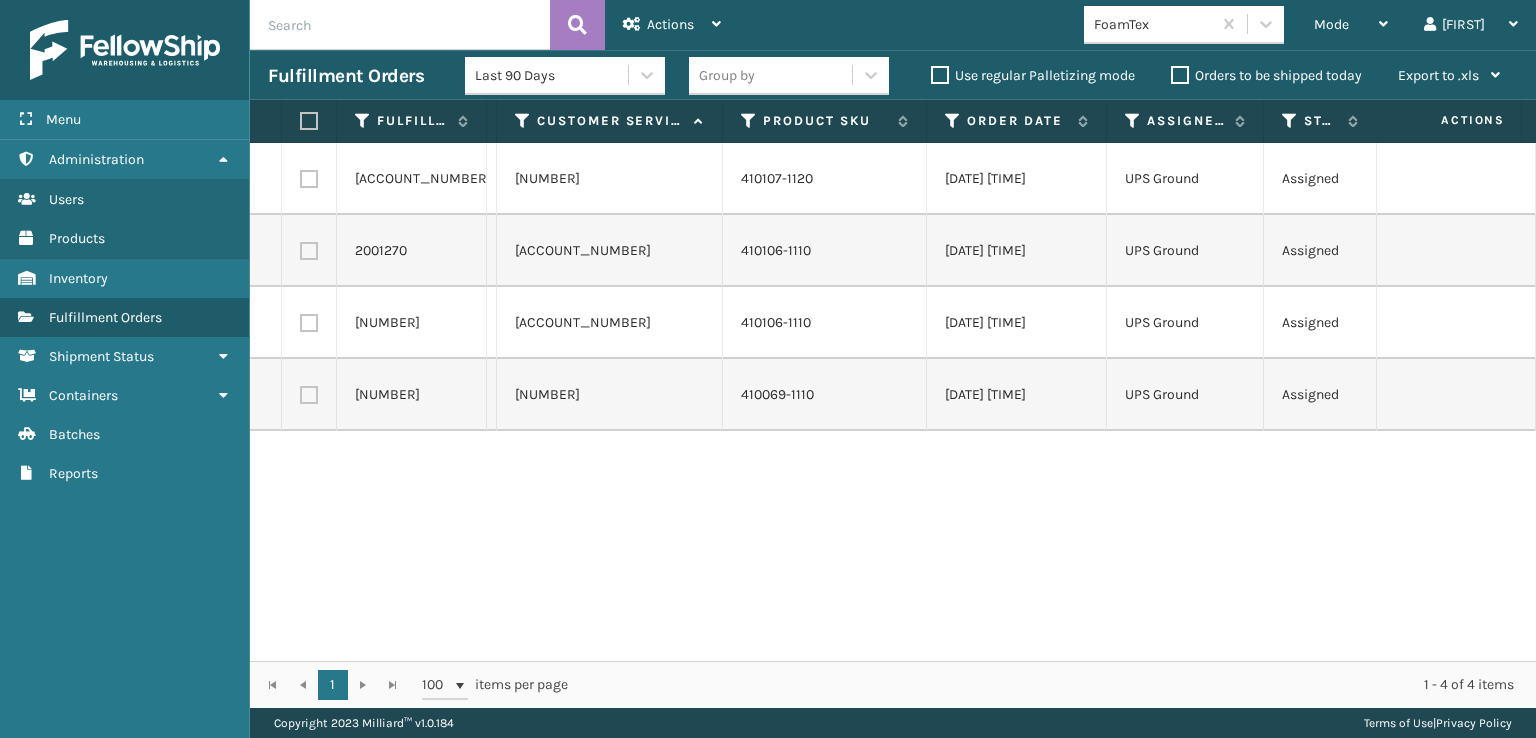 click at bounding box center (309, 121) 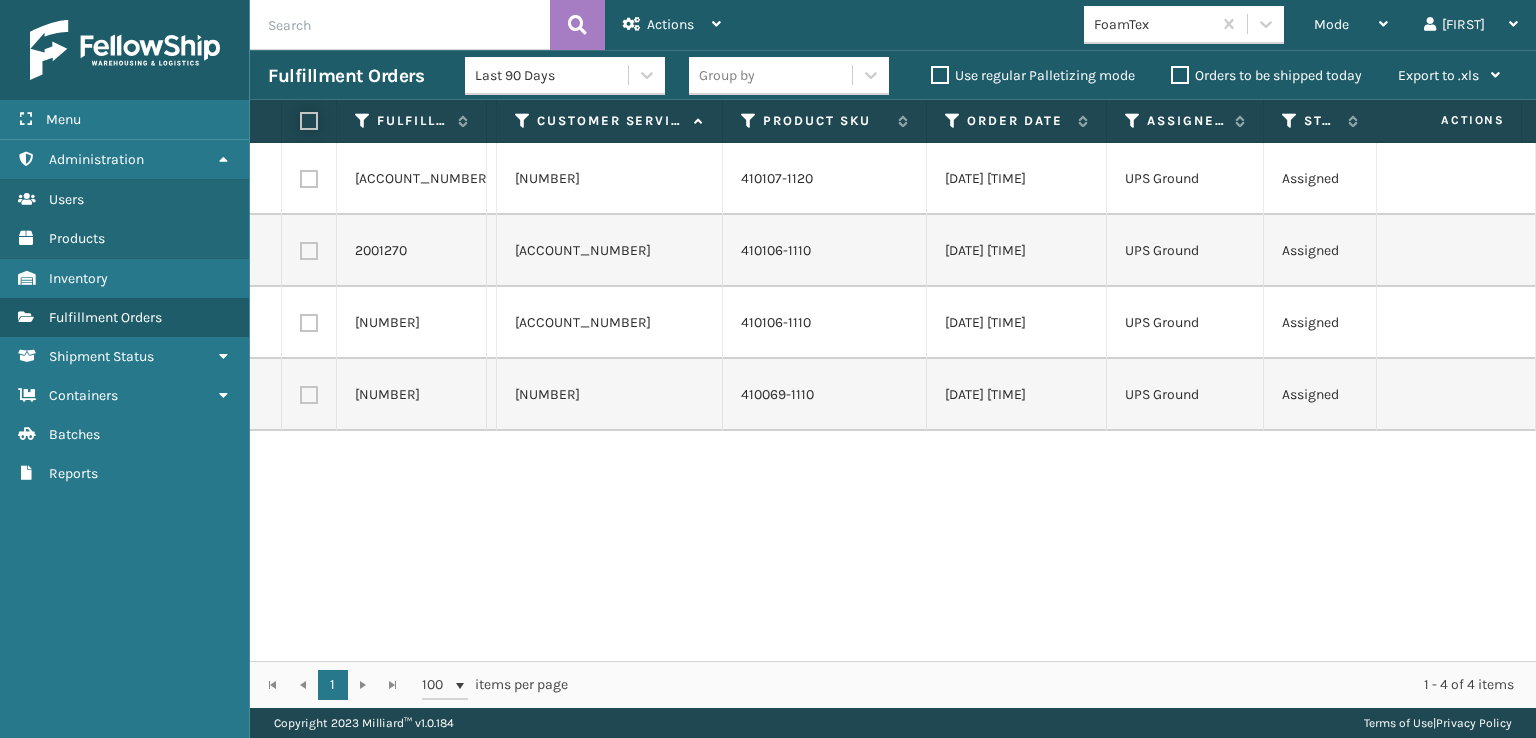 click at bounding box center [300, 121] 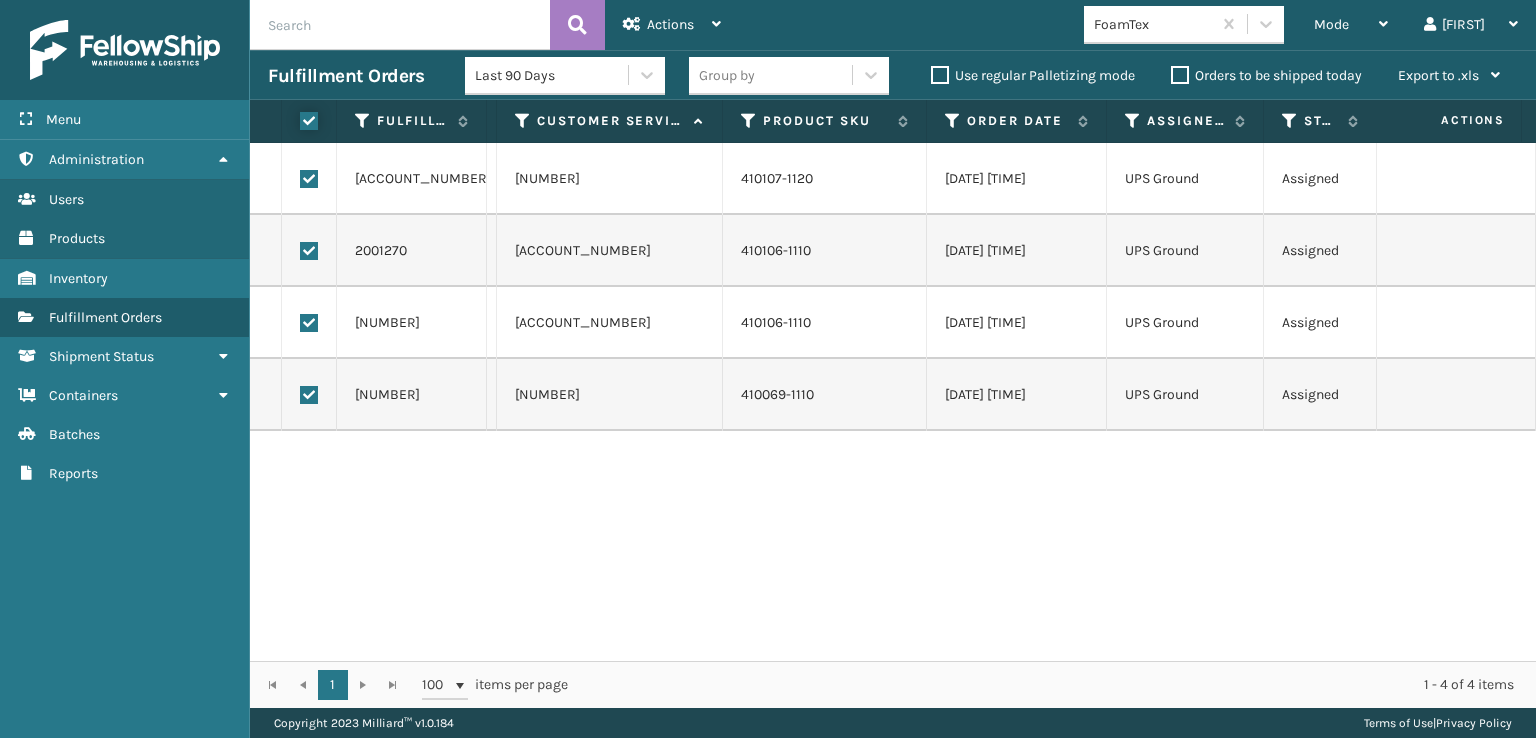 checkbox on "true" 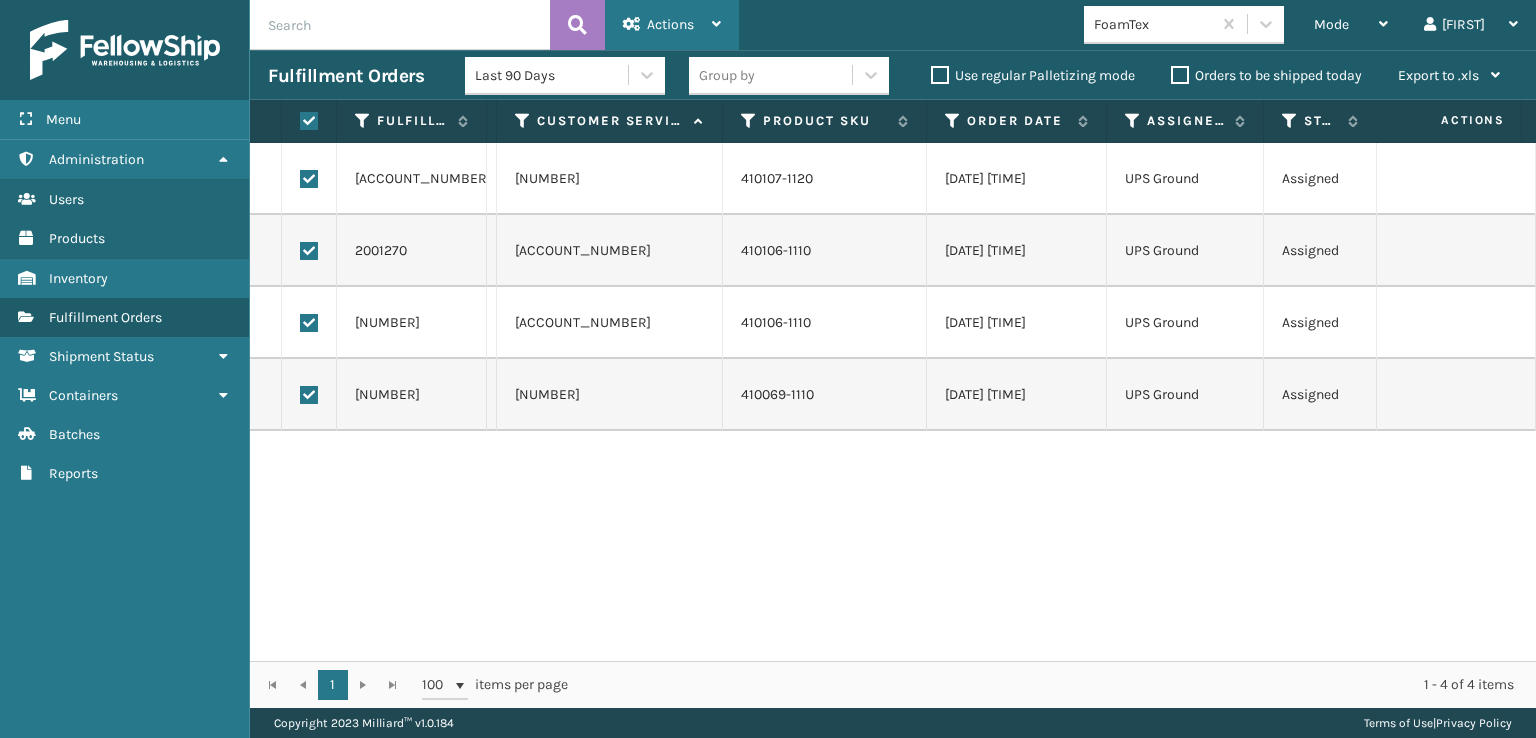 click at bounding box center [632, 24] 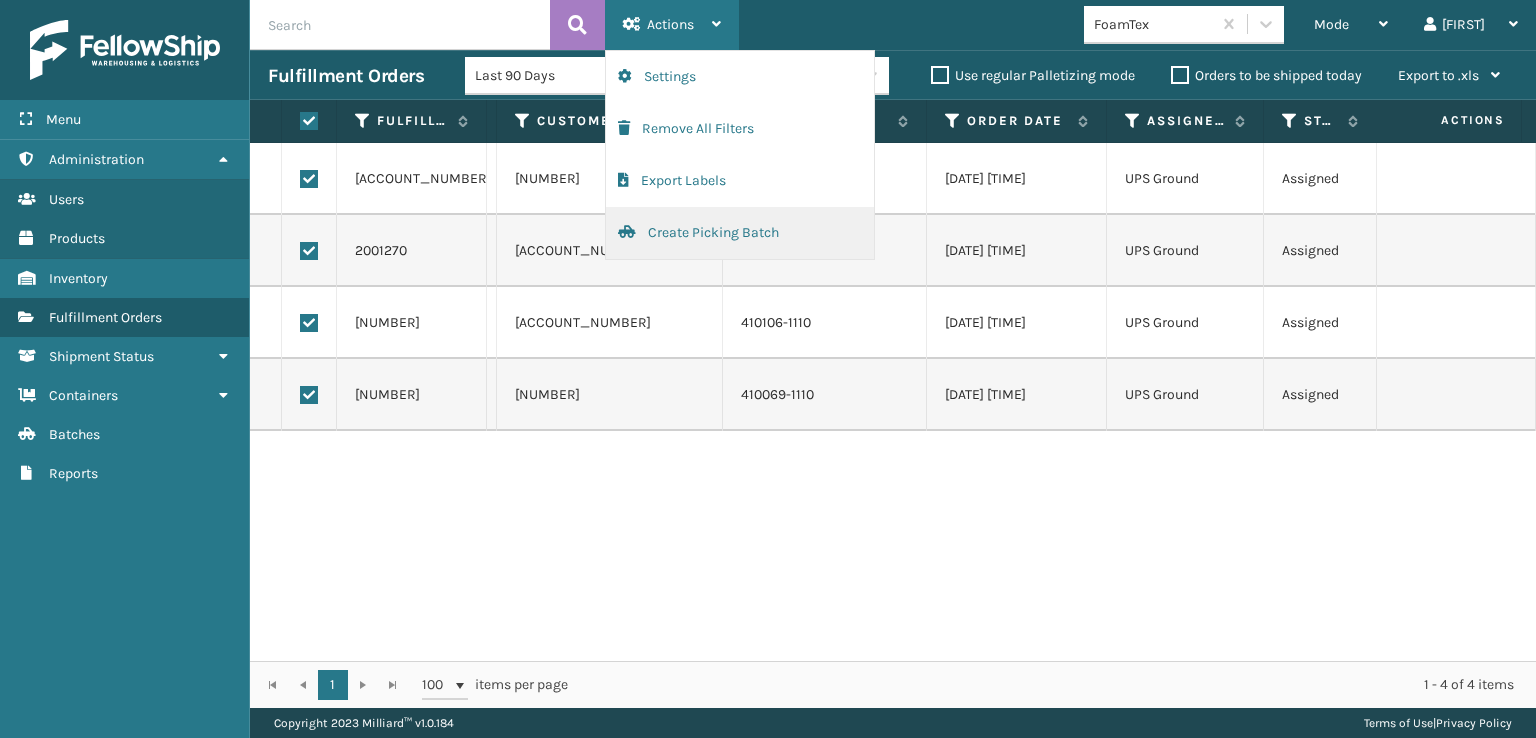 click on "Create Picking Batch" at bounding box center [740, 233] 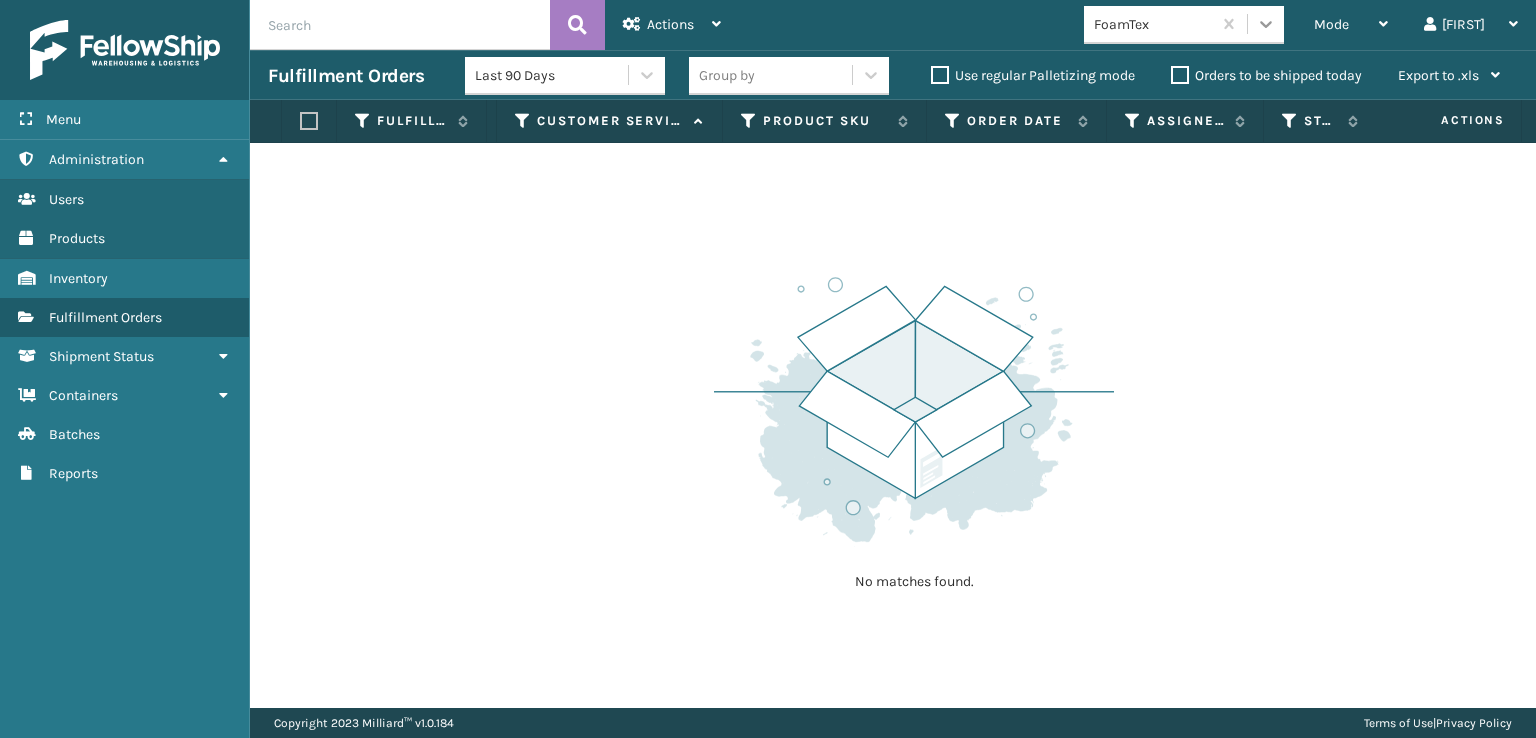 click 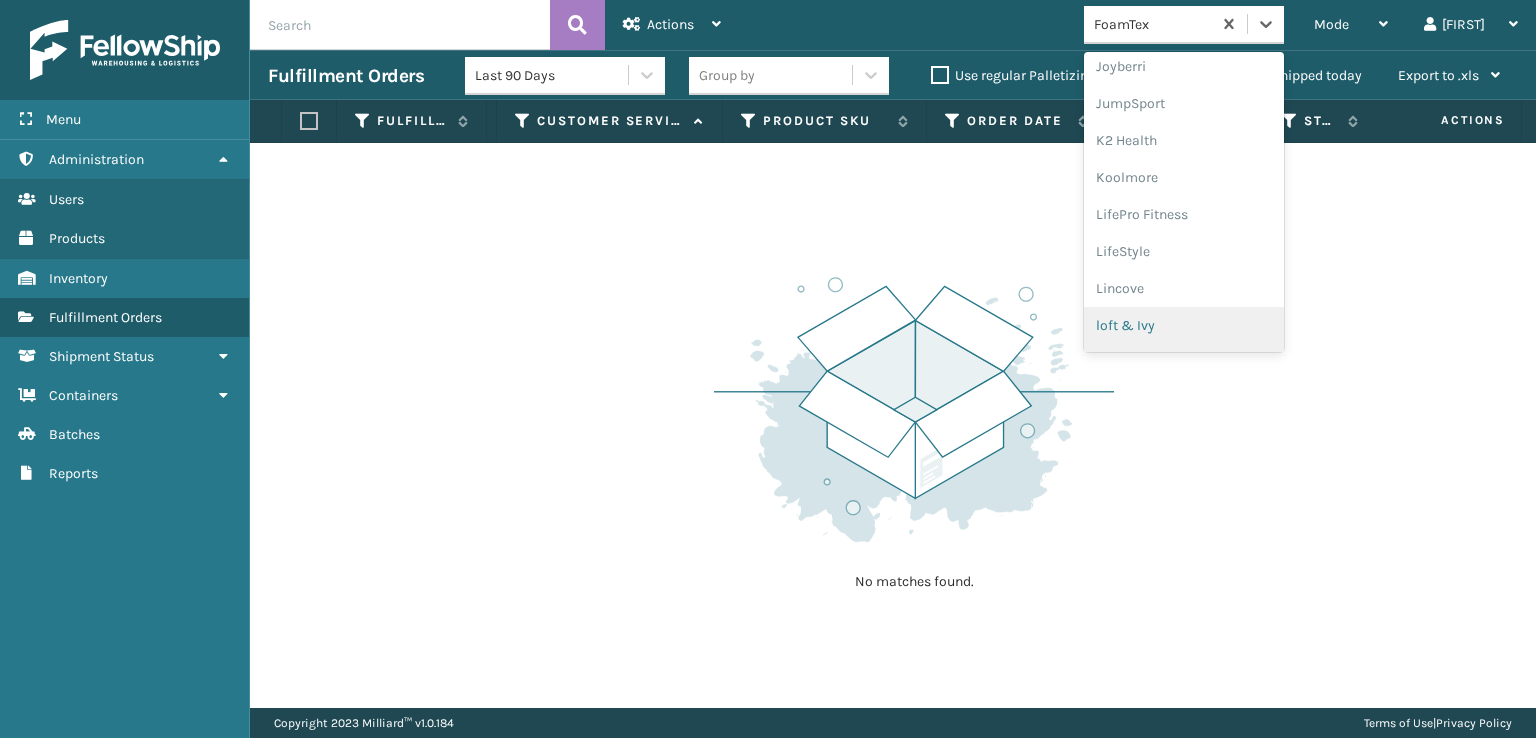 scroll, scrollTop: 632, scrollLeft: 0, axis: vertical 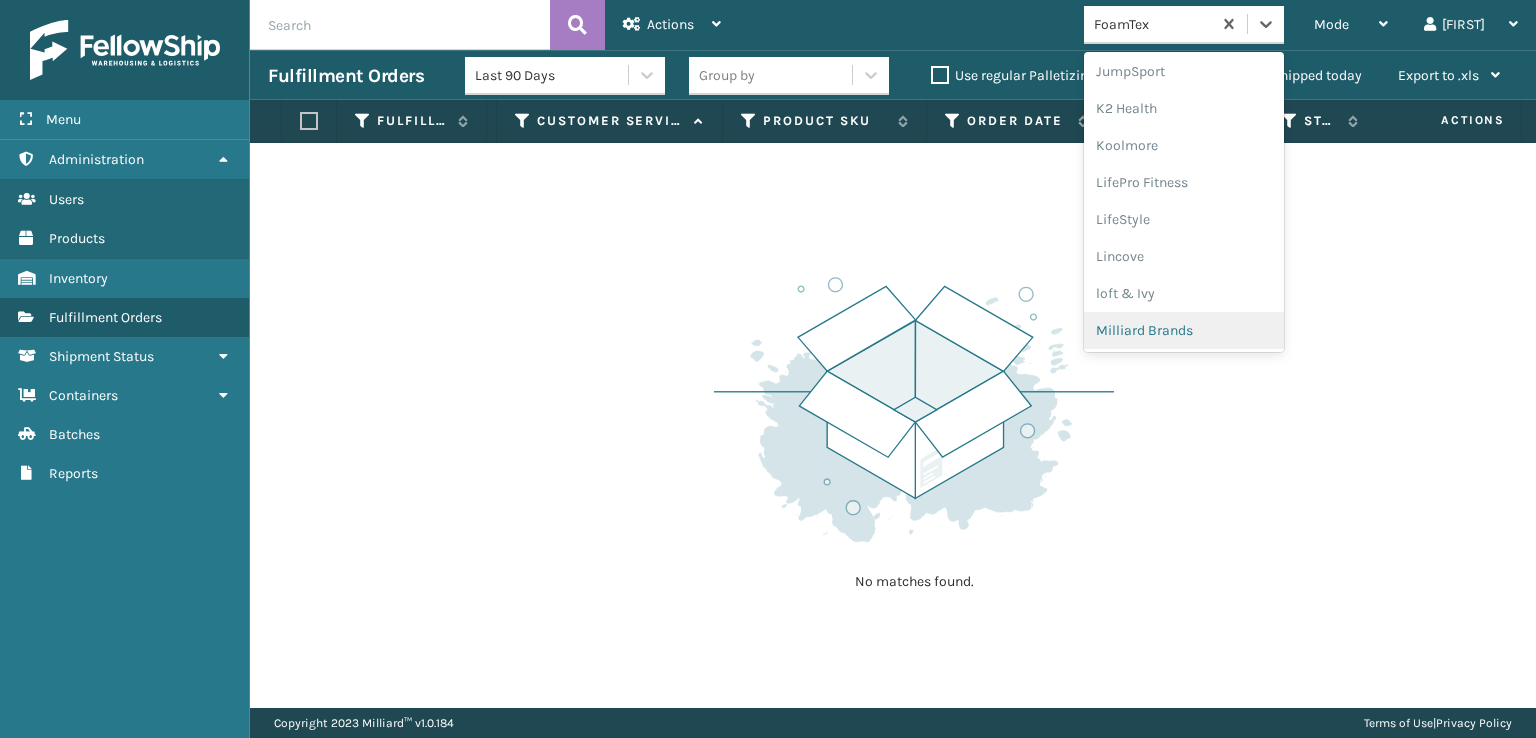 click on "Milliard Brands" at bounding box center (1184, 330) 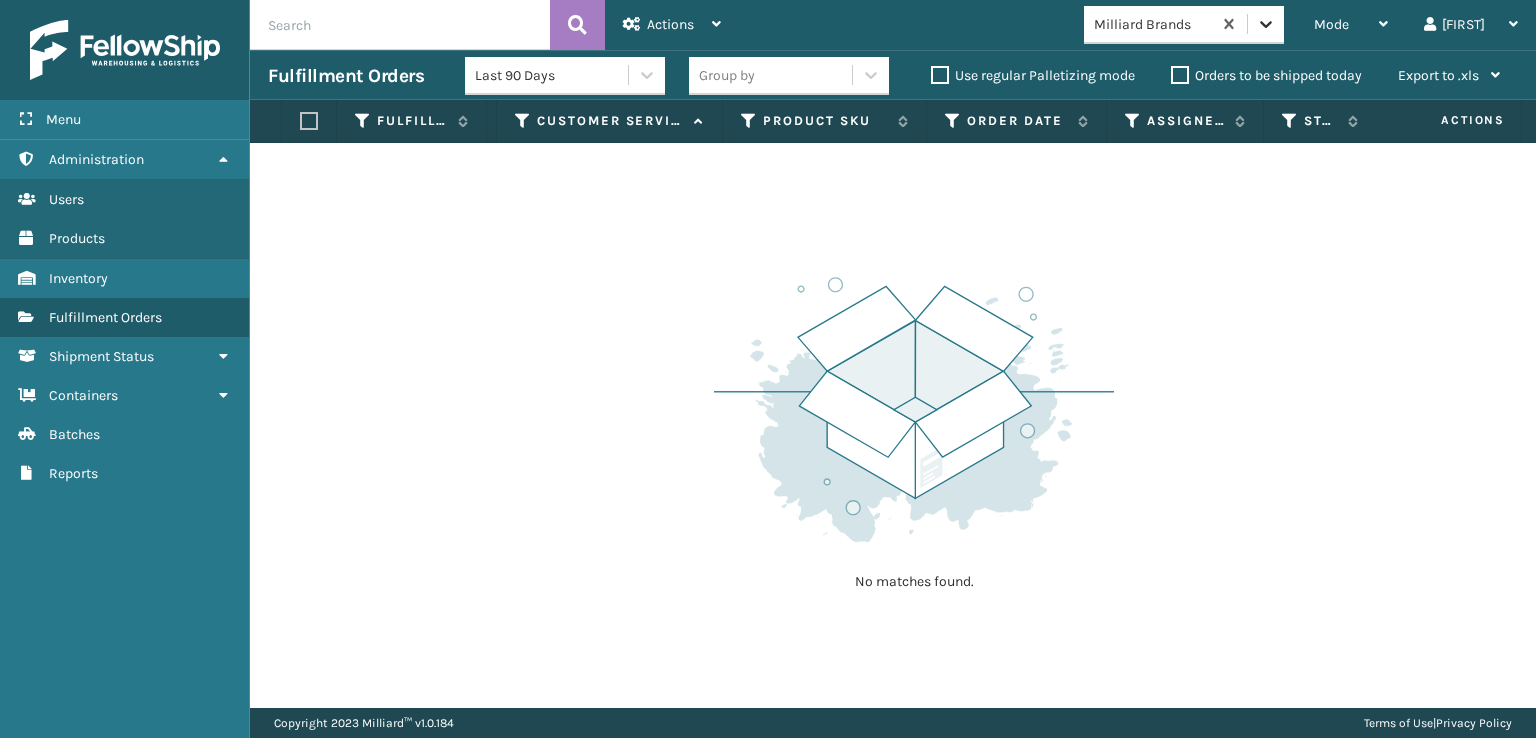 click 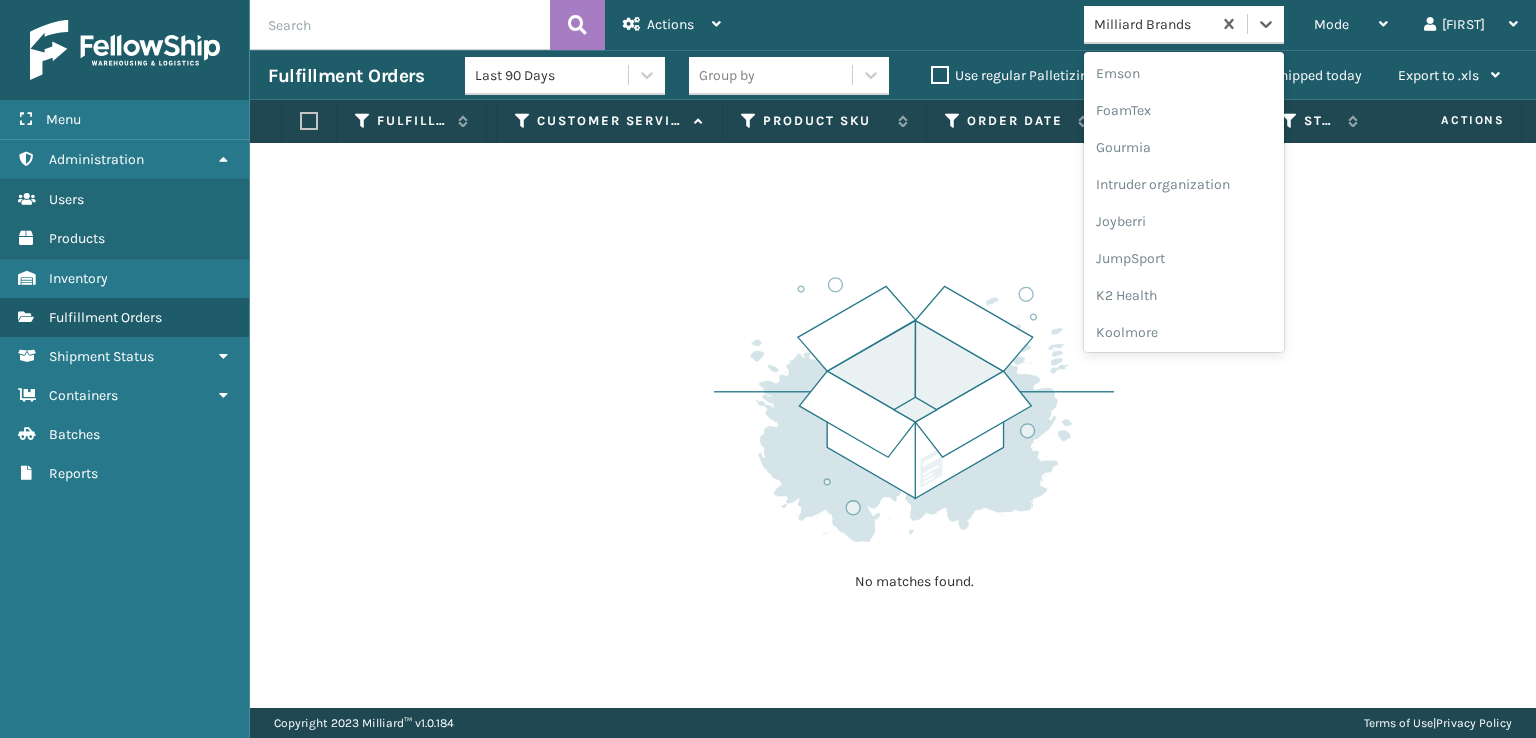 scroll, scrollTop: 432, scrollLeft: 0, axis: vertical 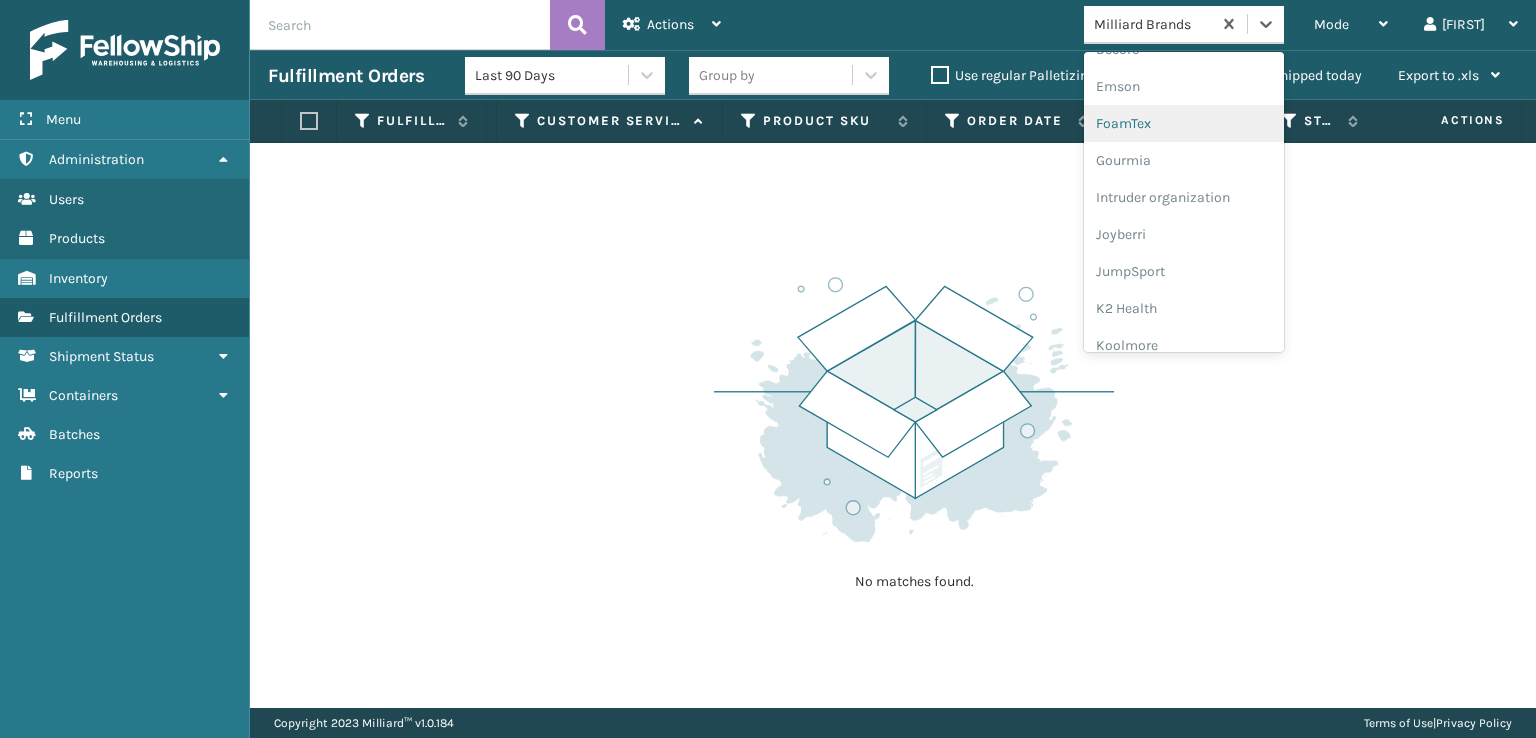 click on "FoamTex" at bounding box center (1184, 123) 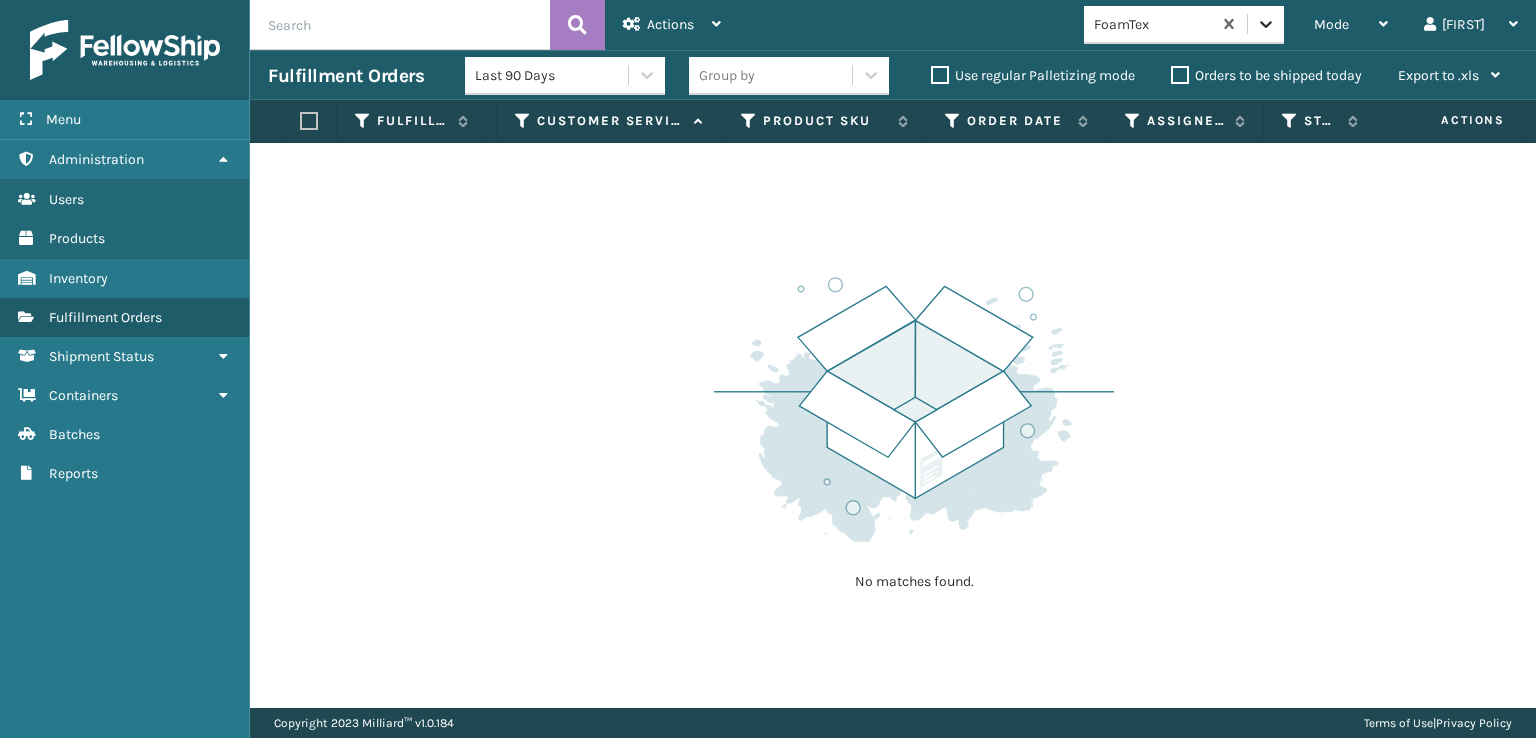 click at bounding box center [1266, 24] 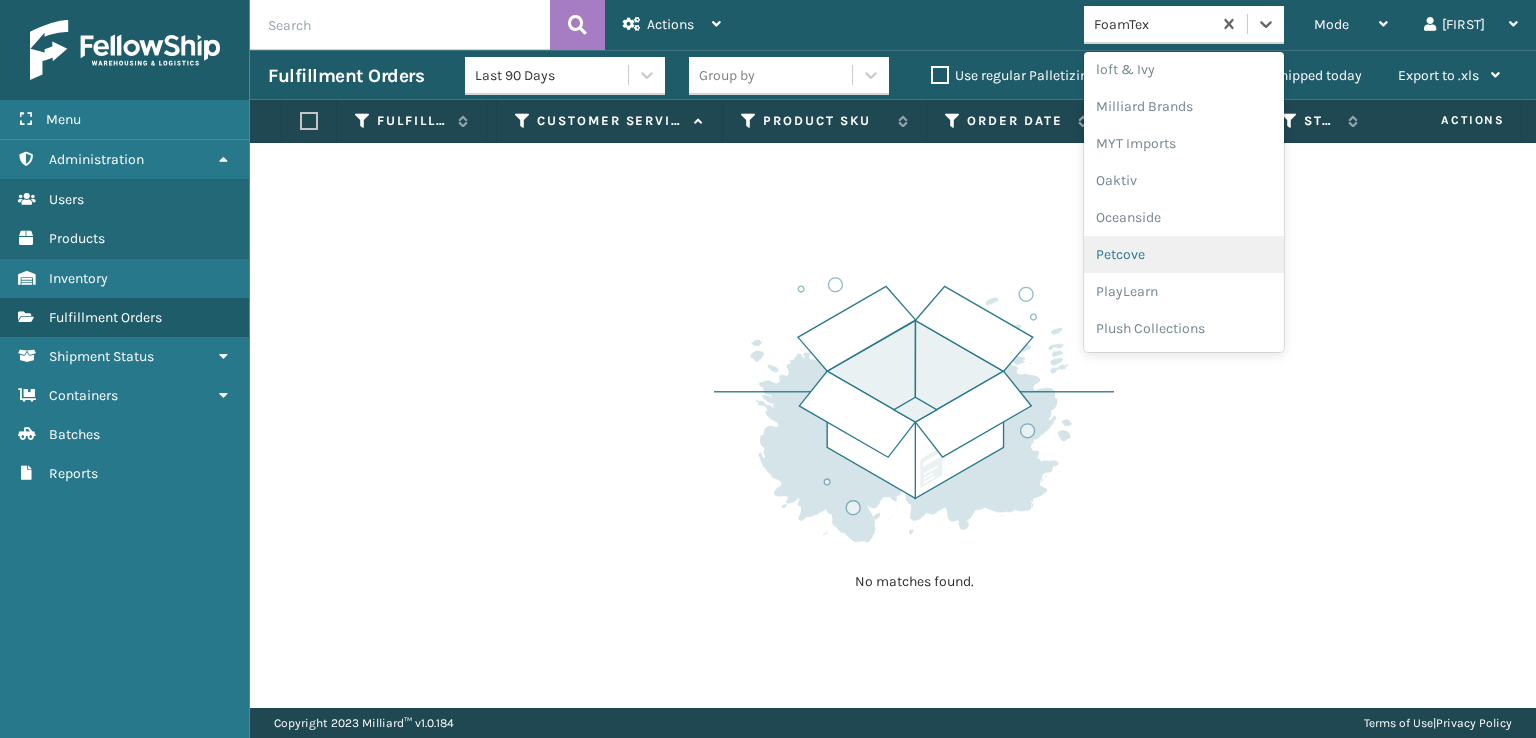 scroll, scrollTop: 966, scrollLeft: 0, axis: vertical 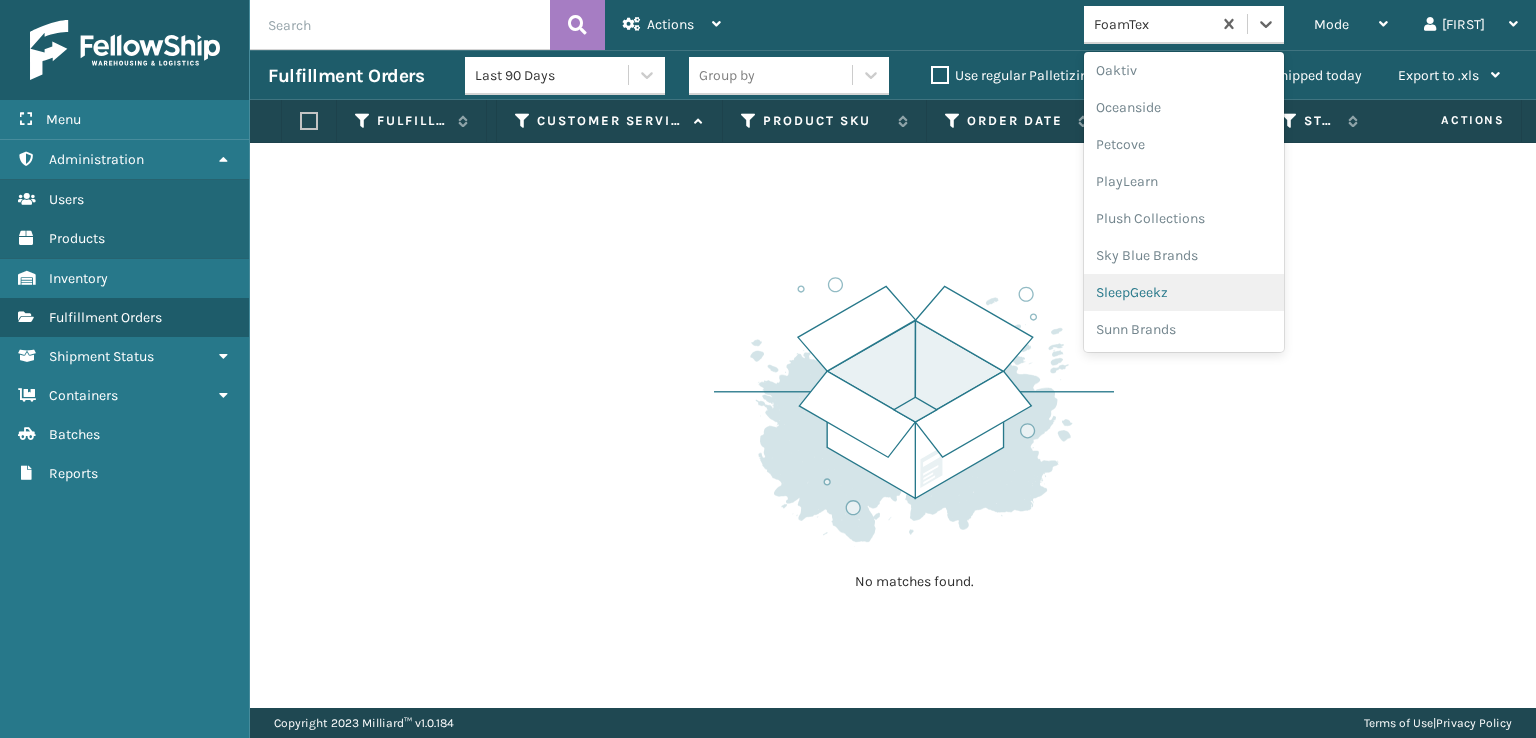 click on "SleepGeekz" at bounding box center [1184, 292] 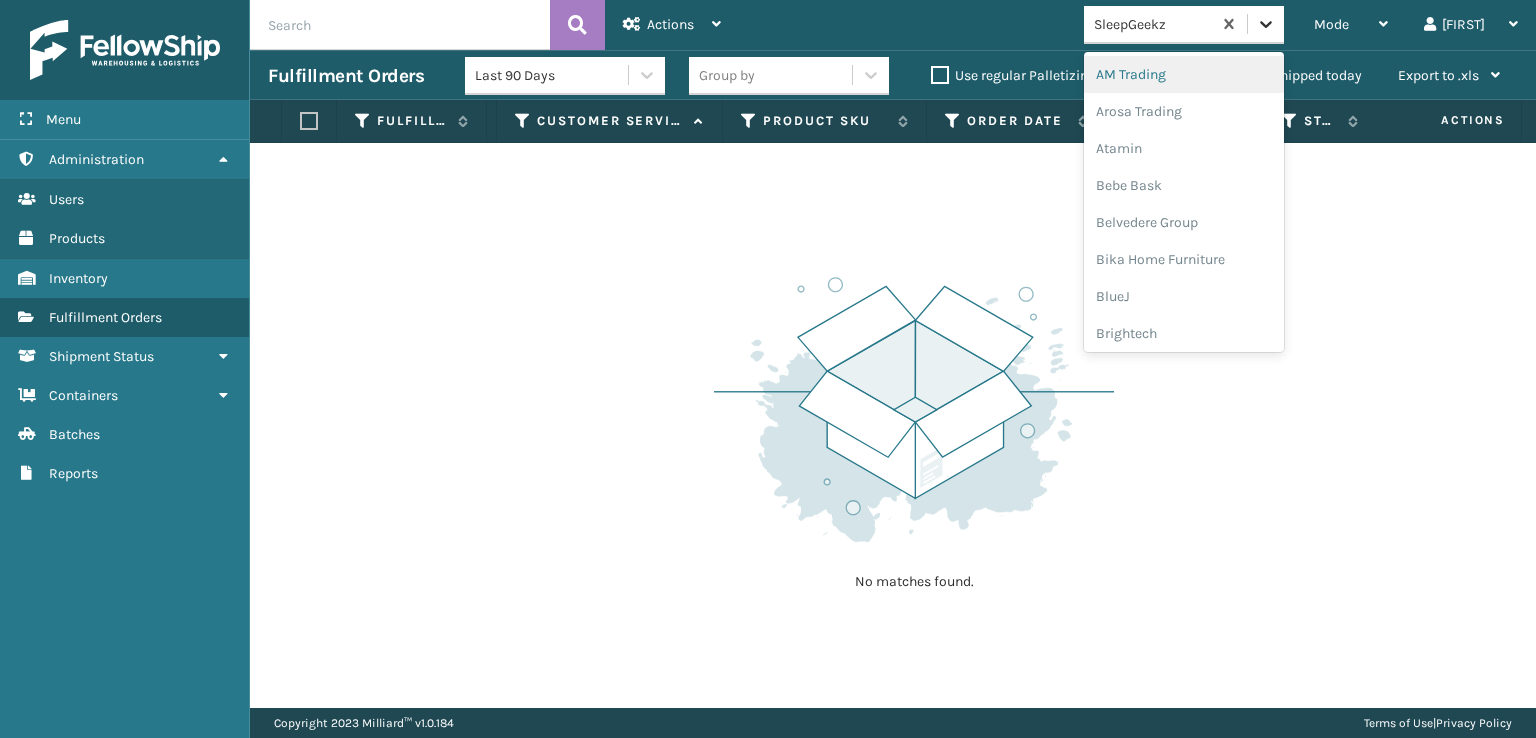 click 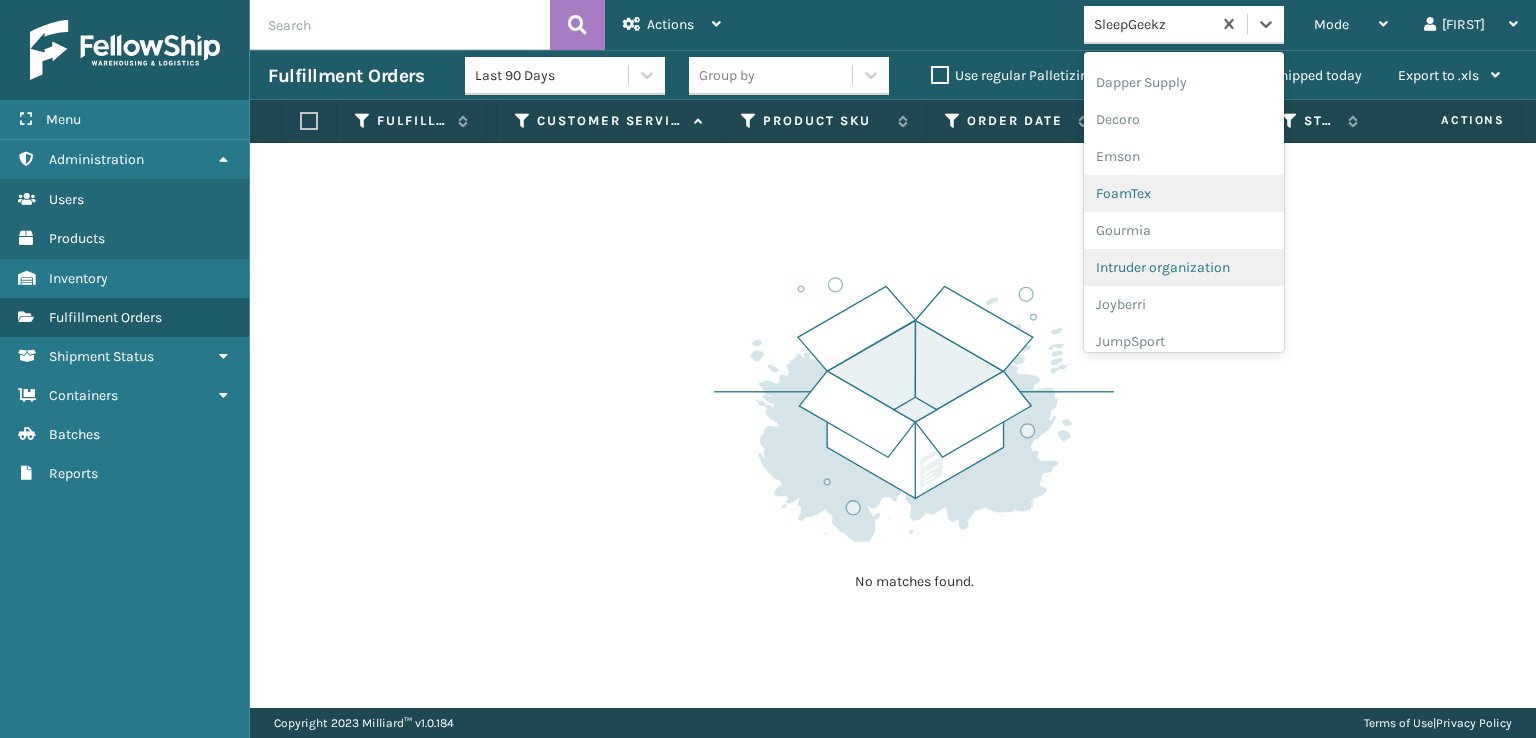 scroll, scrollTop: 400, scrollLeft: 0, axis: vertical 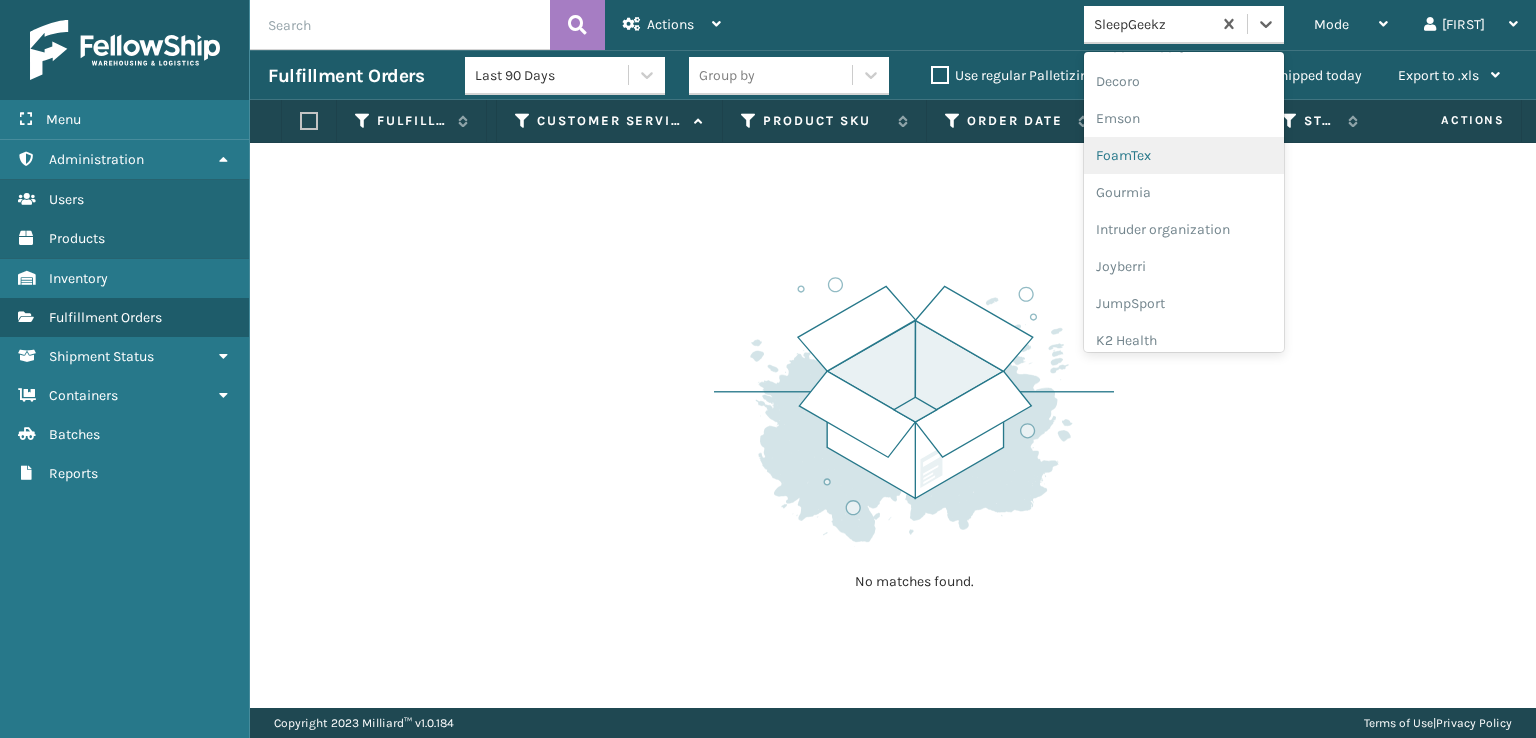 click on "FoamTex" at bounding box center (1184, 155) 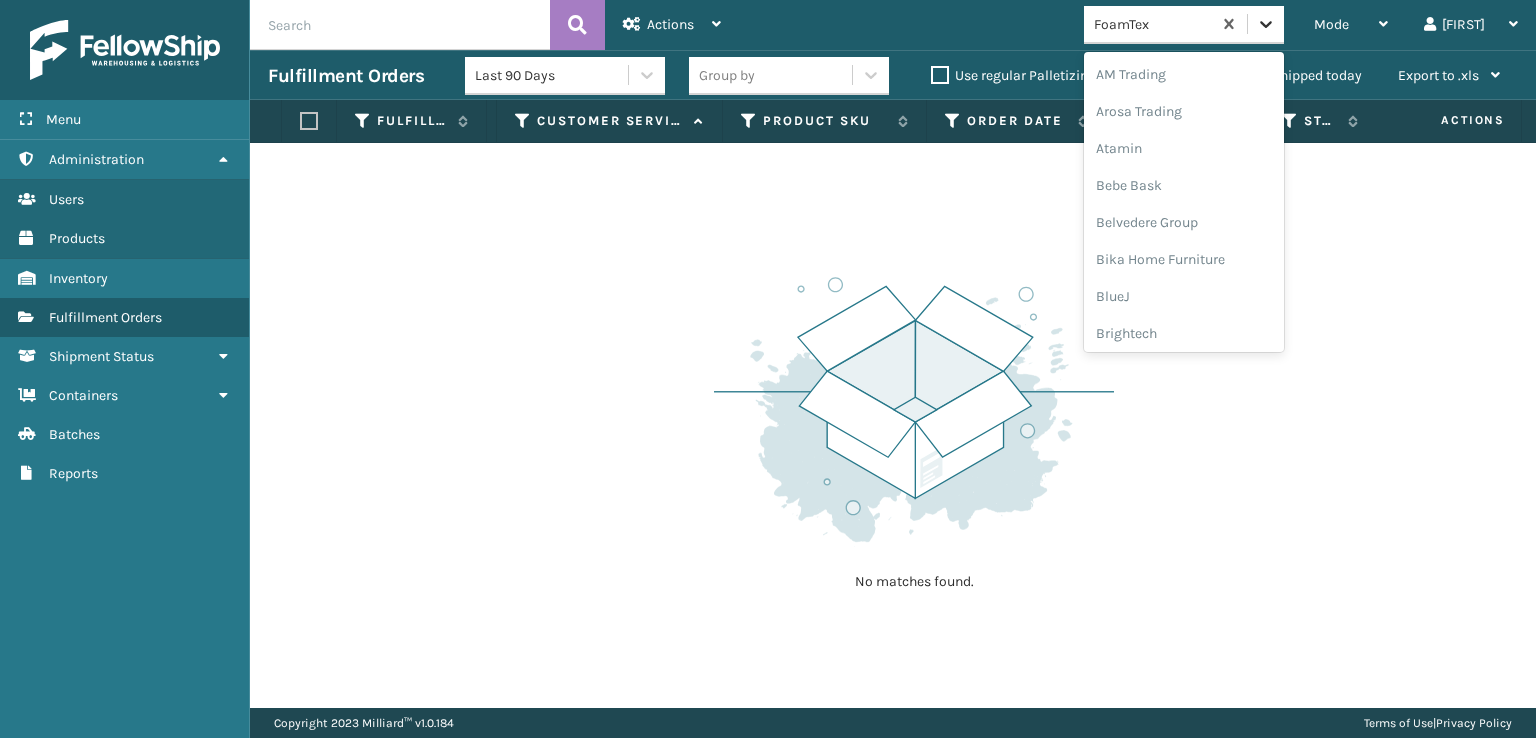 click 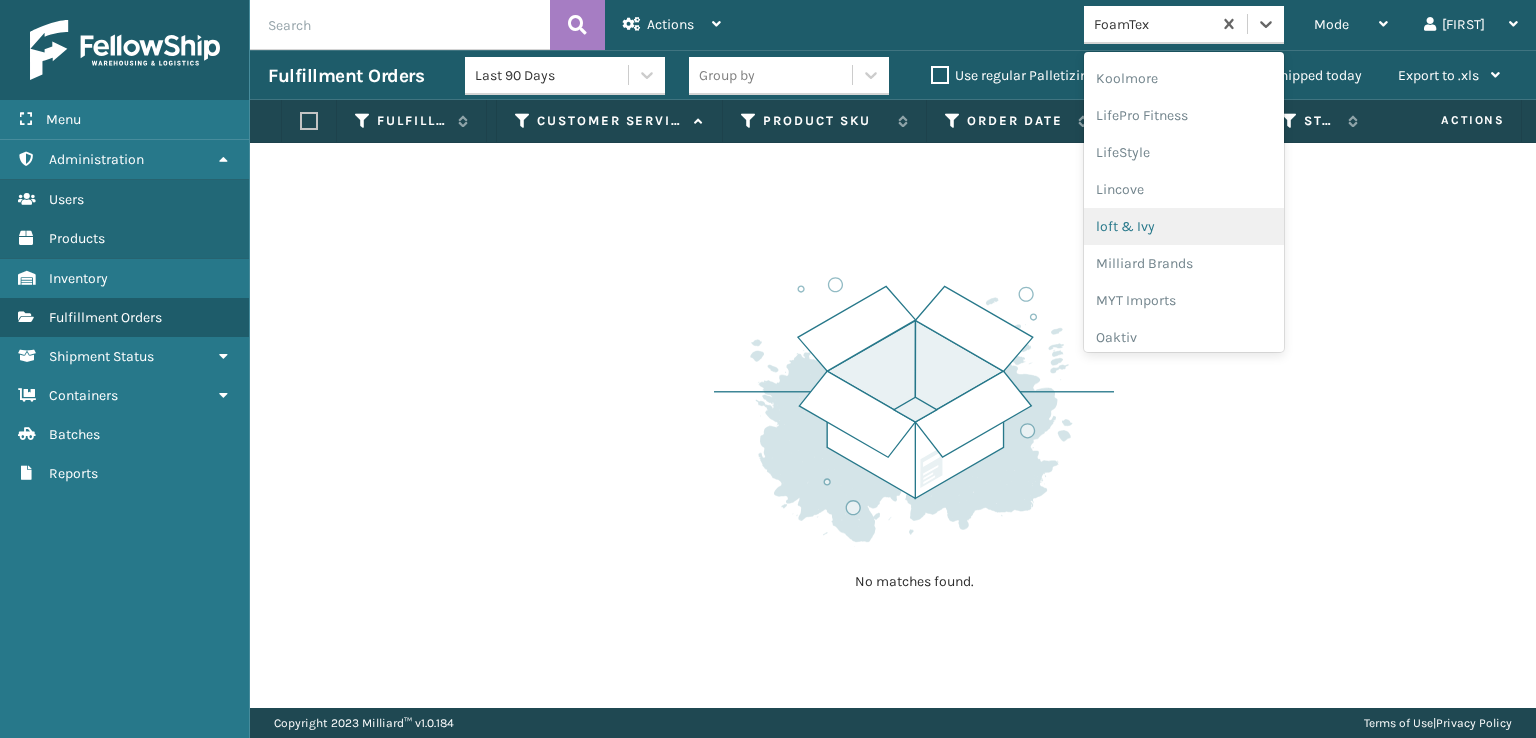 scroll, scrollTop: 732, scrollLeft: 0, axis: vertical 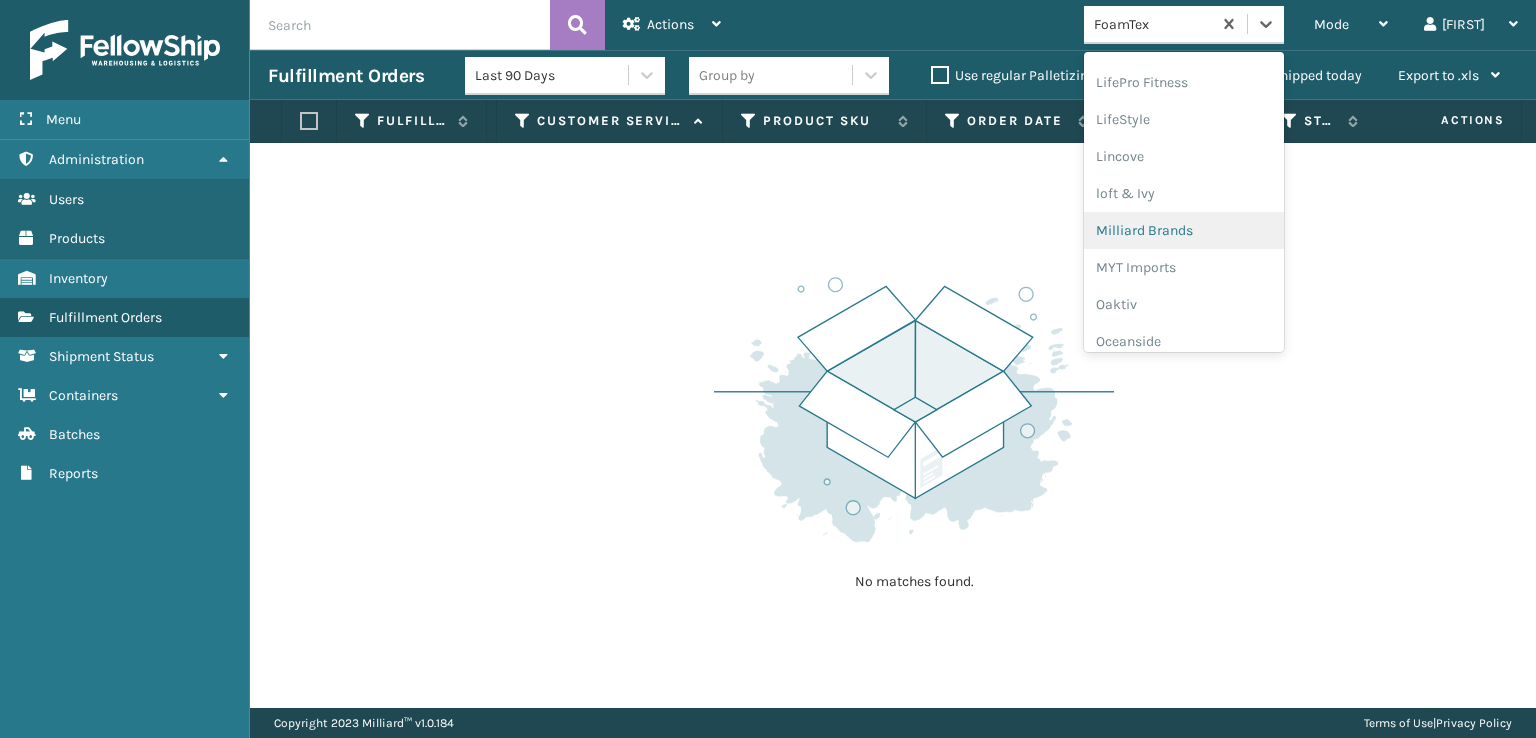 click on "Milliard Brands" at bounding box center [1184, 230] 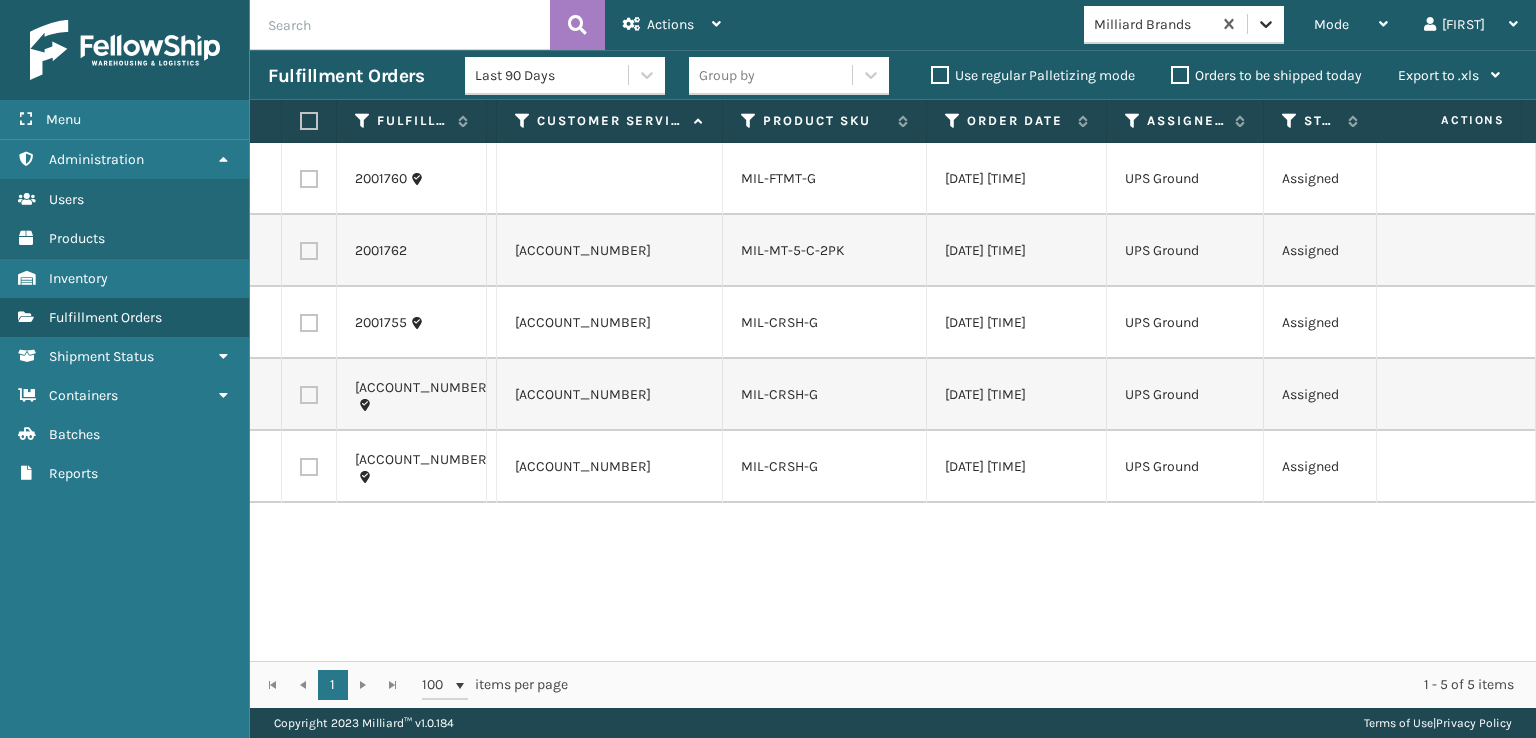 click 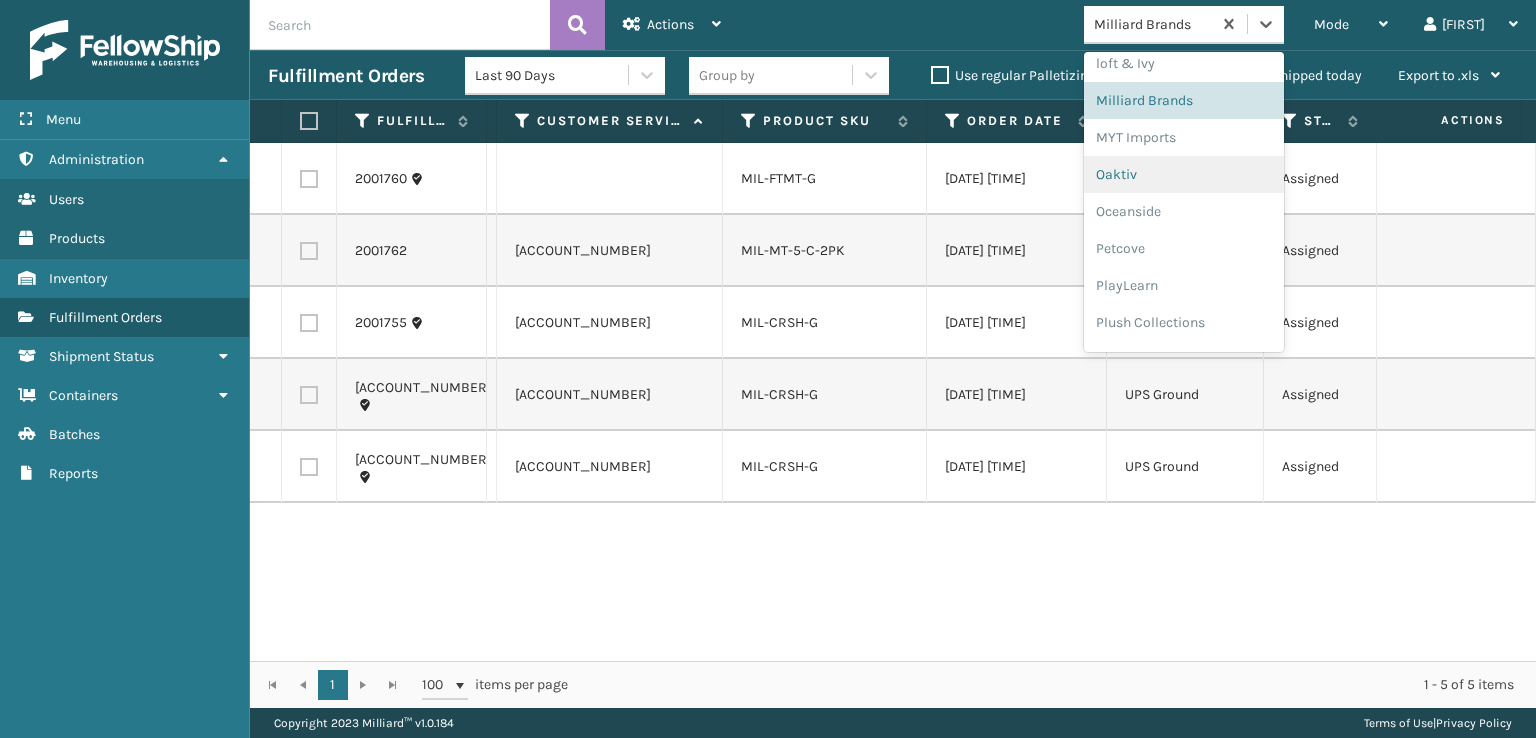 scroll, scrollTop: 932, scrollLeft: 0, axis: vertical 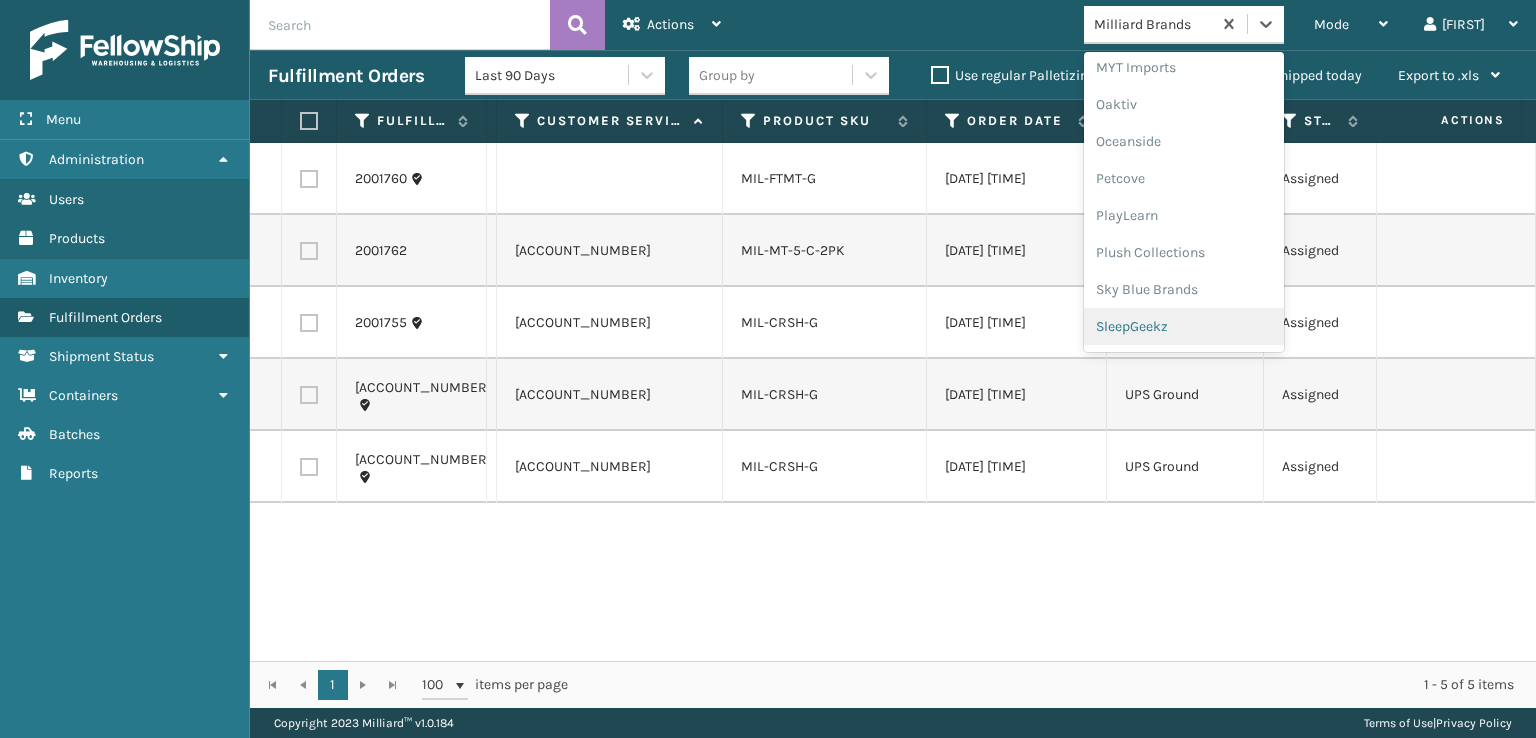 click on "SleepGeekz" at bounding box center (1184, 326) 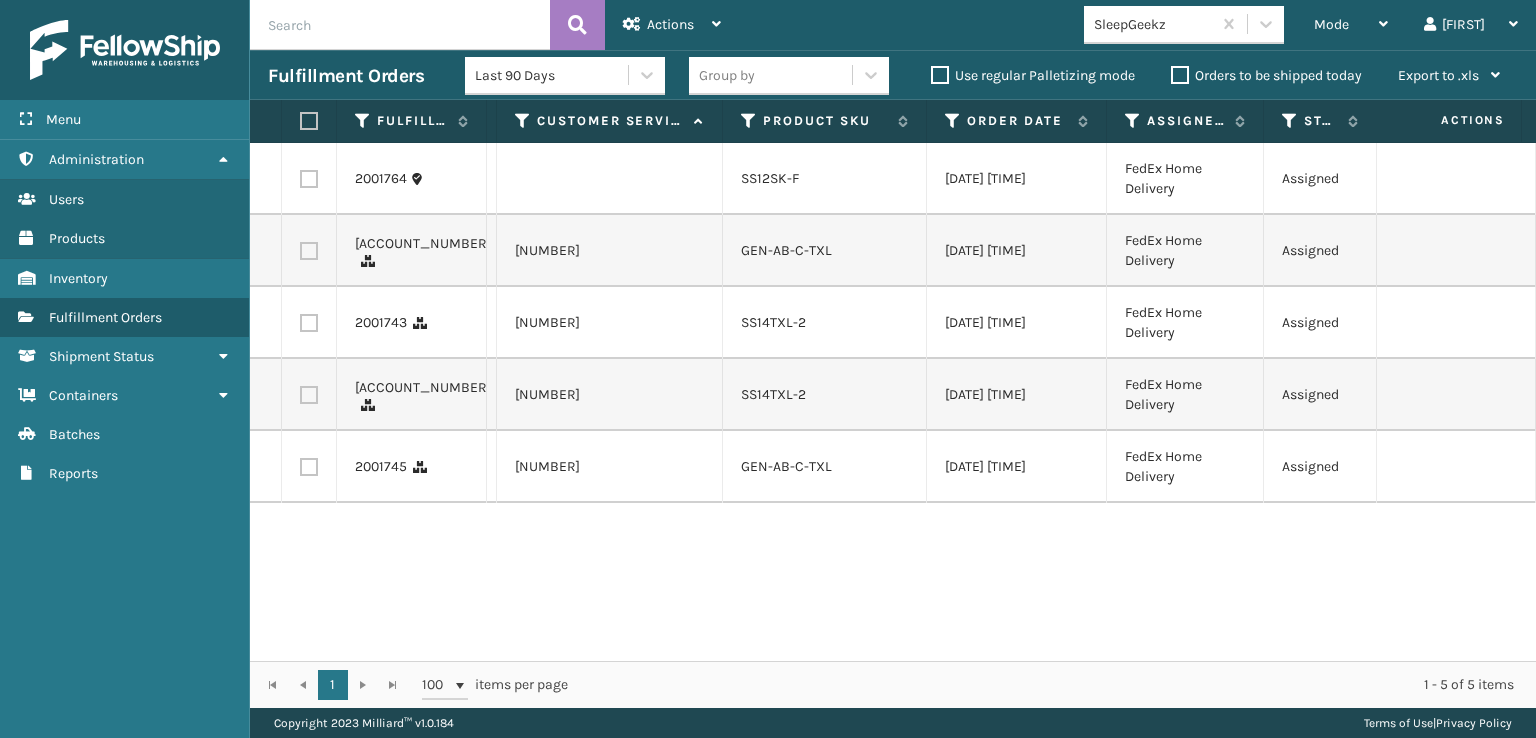 click at bounding box center [309, 179] 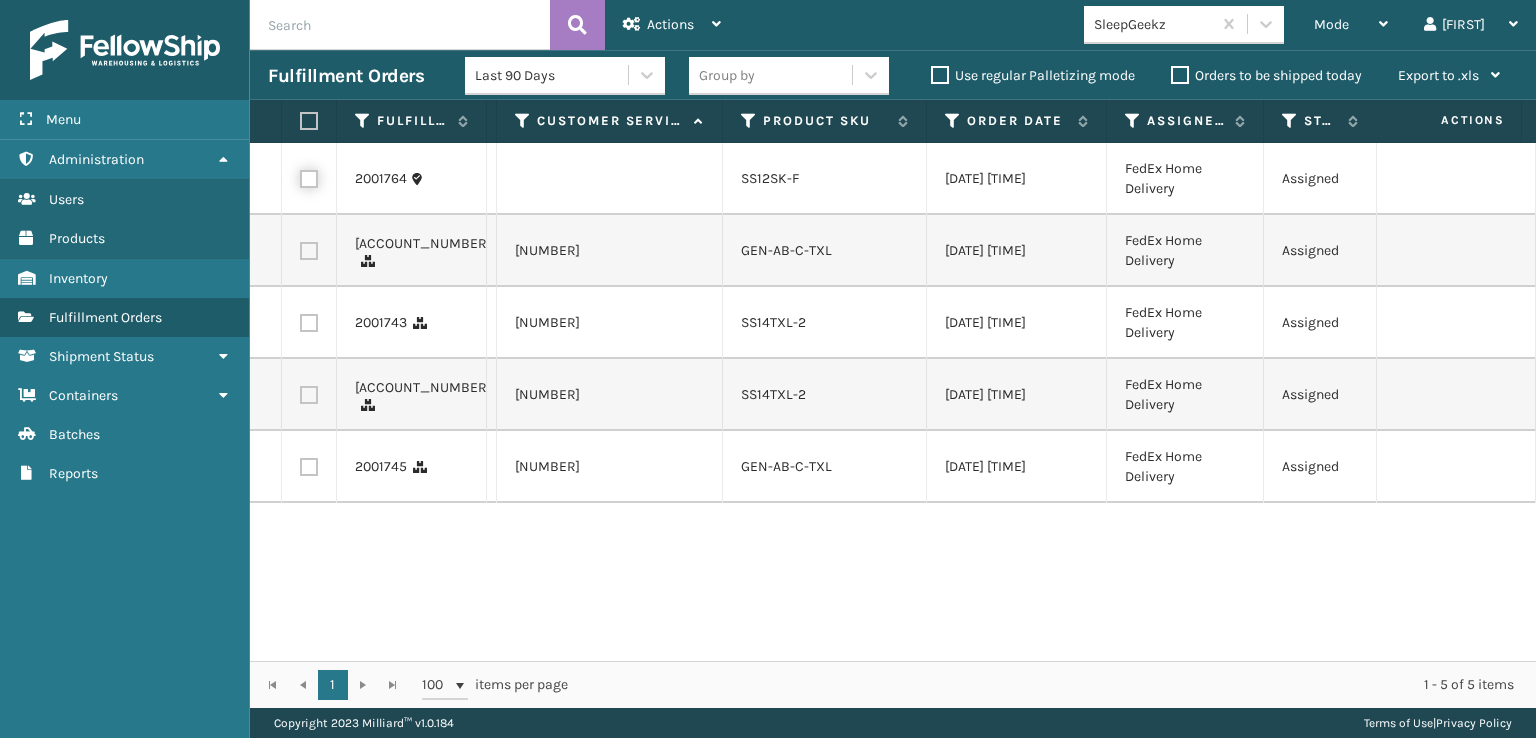 click at bounding box center [300, 176] 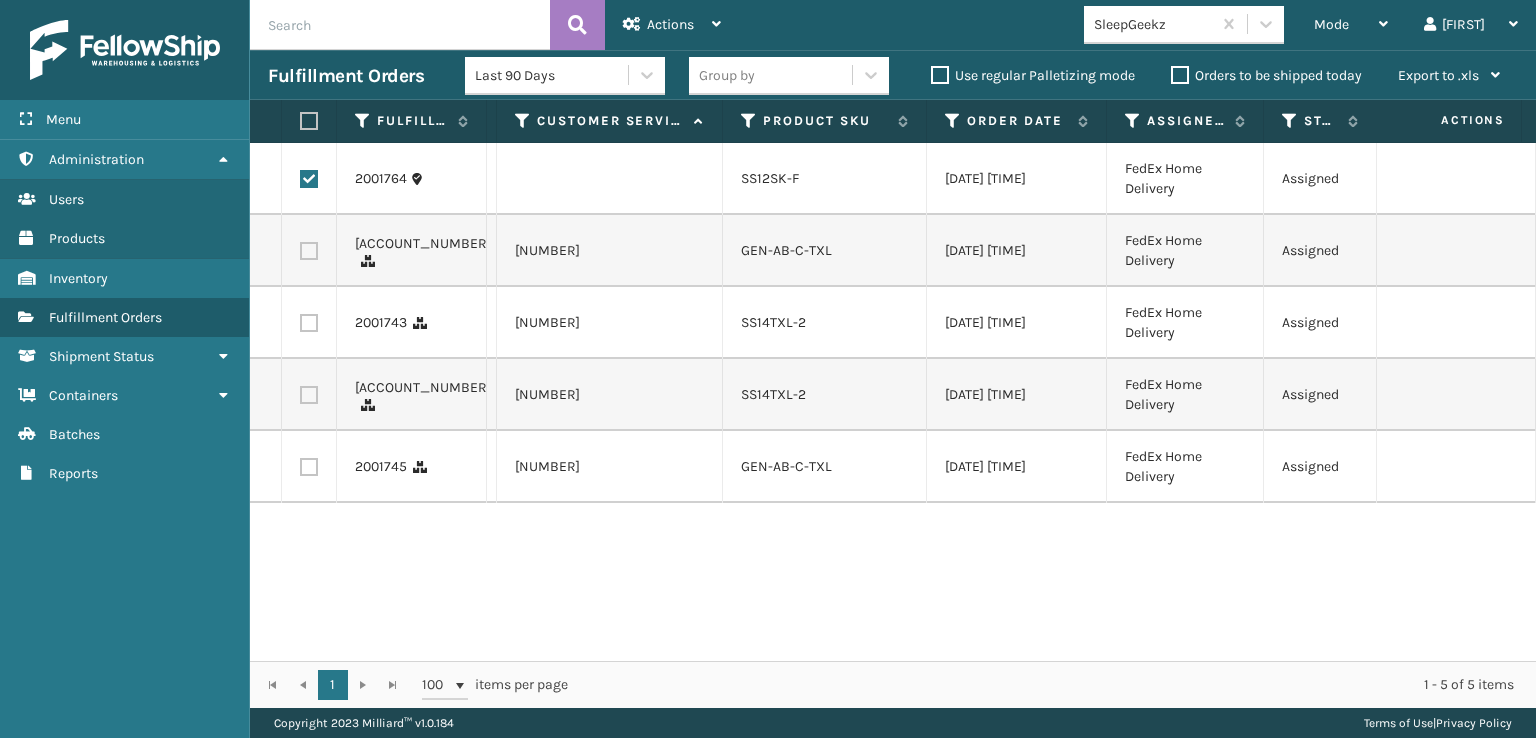 click at bounding box center [309, 251] 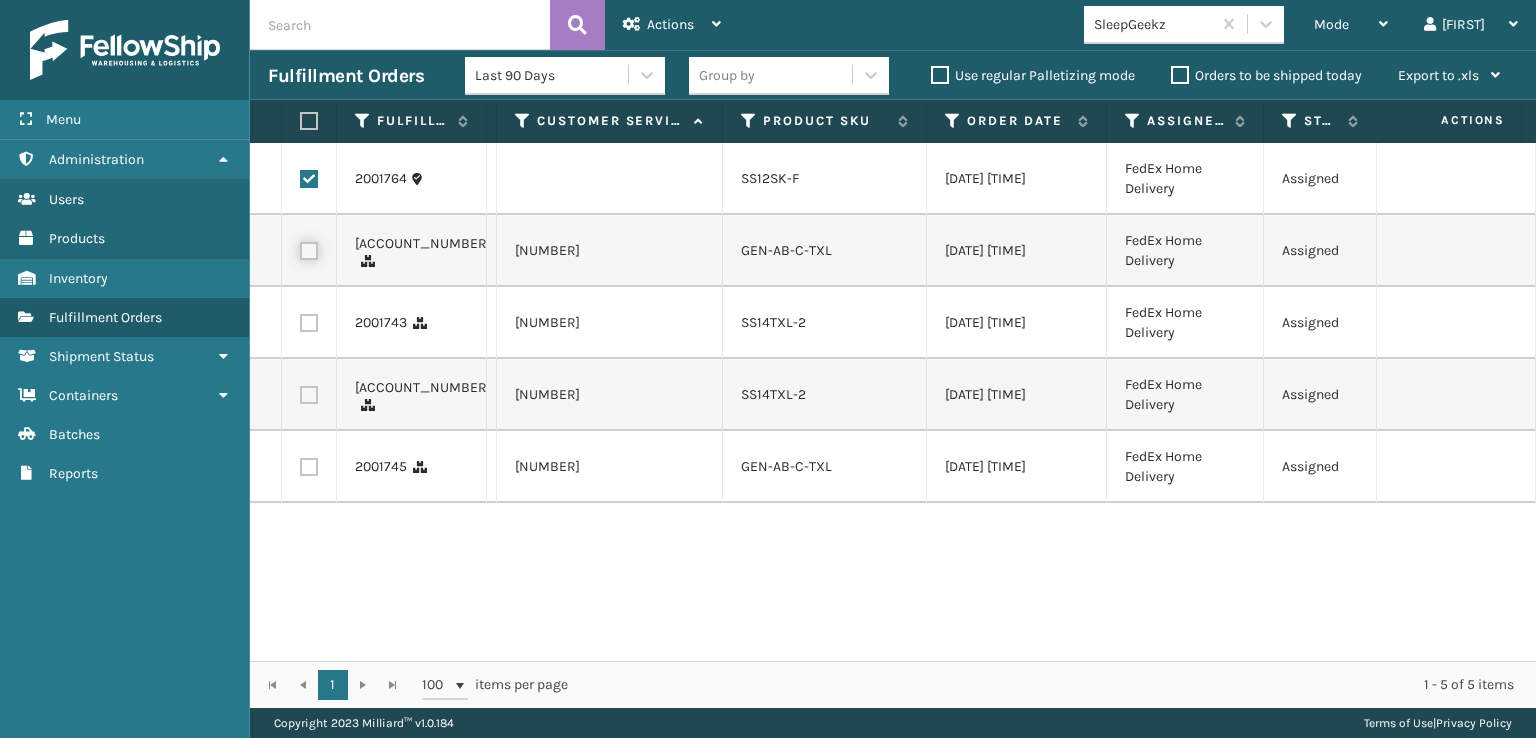 click at bounding box center (300, 248) 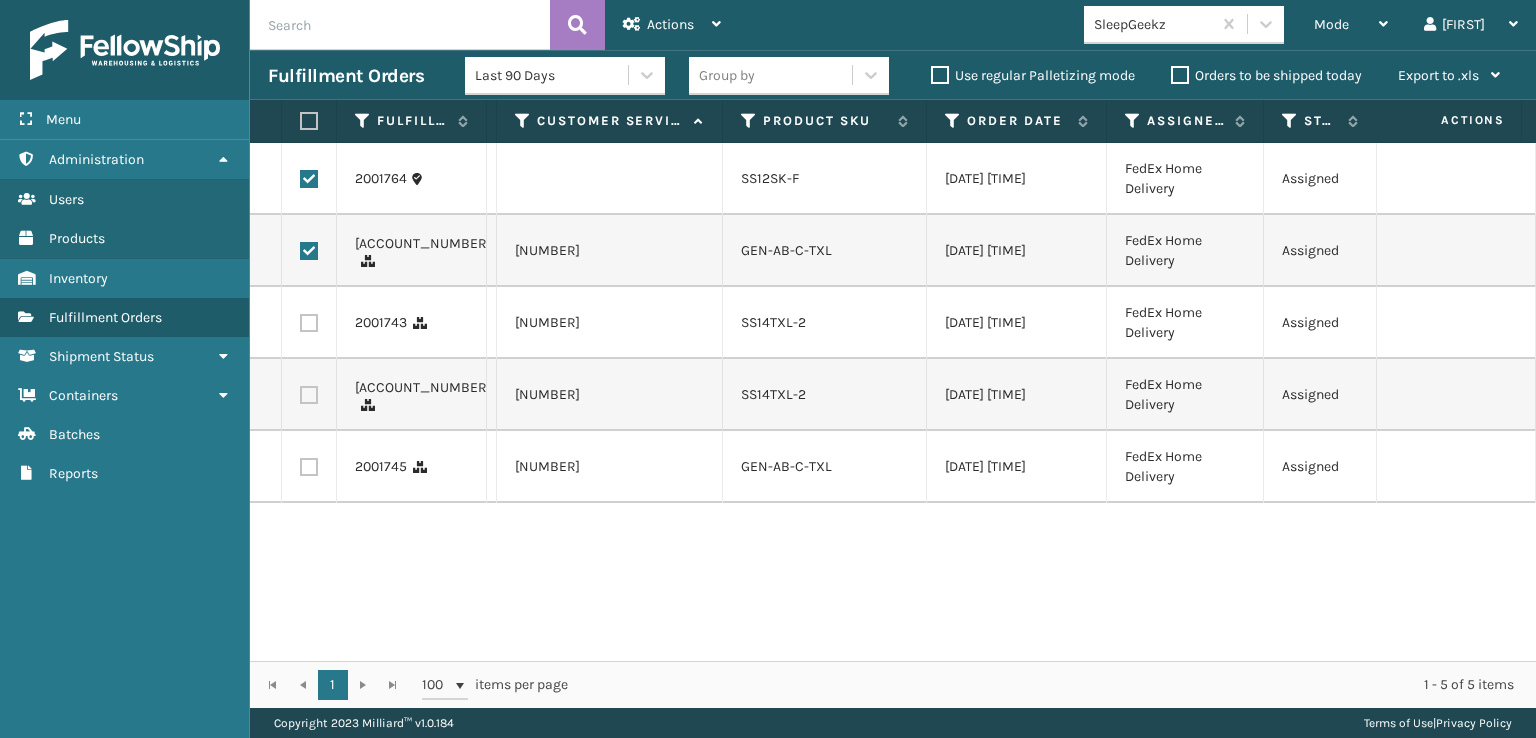 click at bounding box center [309, 467] 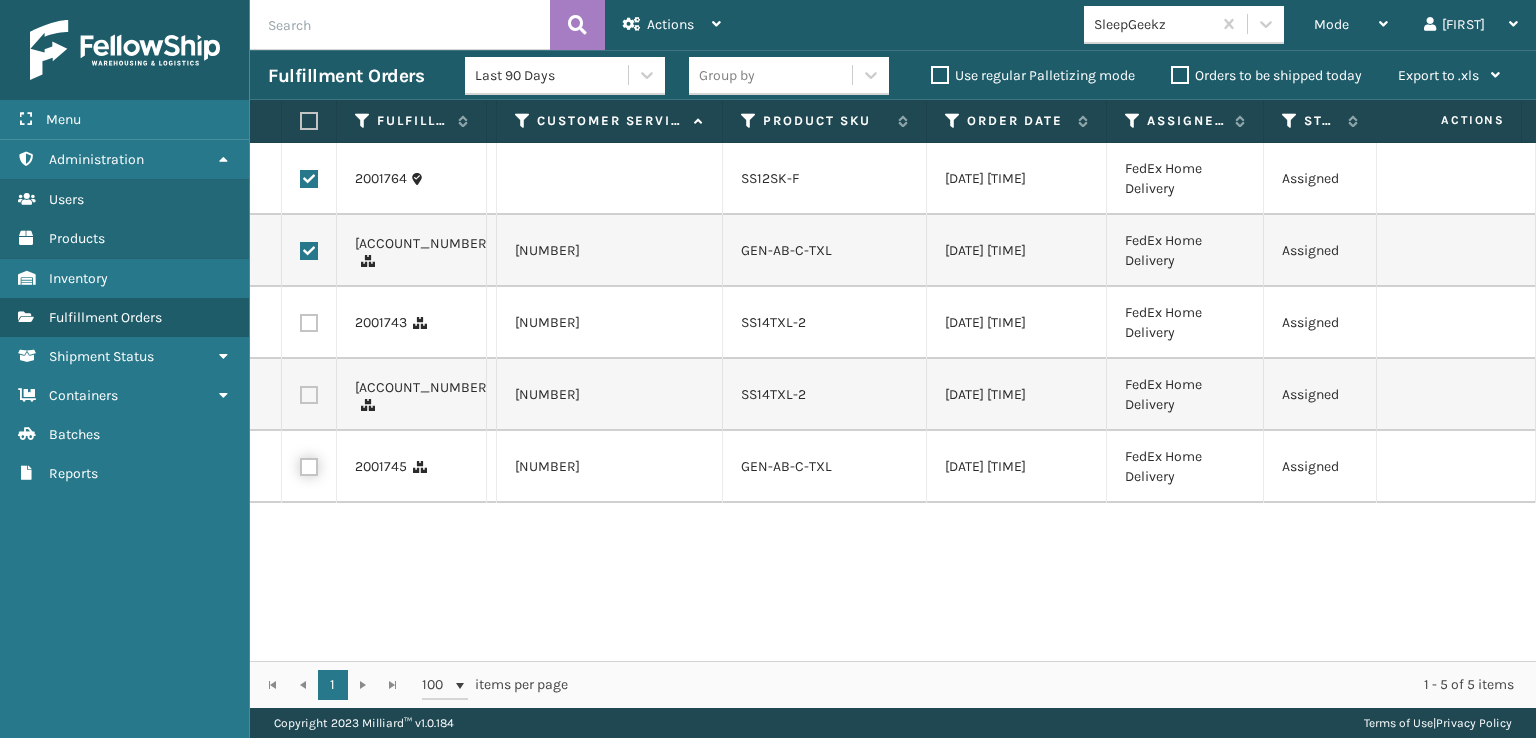click at bounding box center (300, 464) 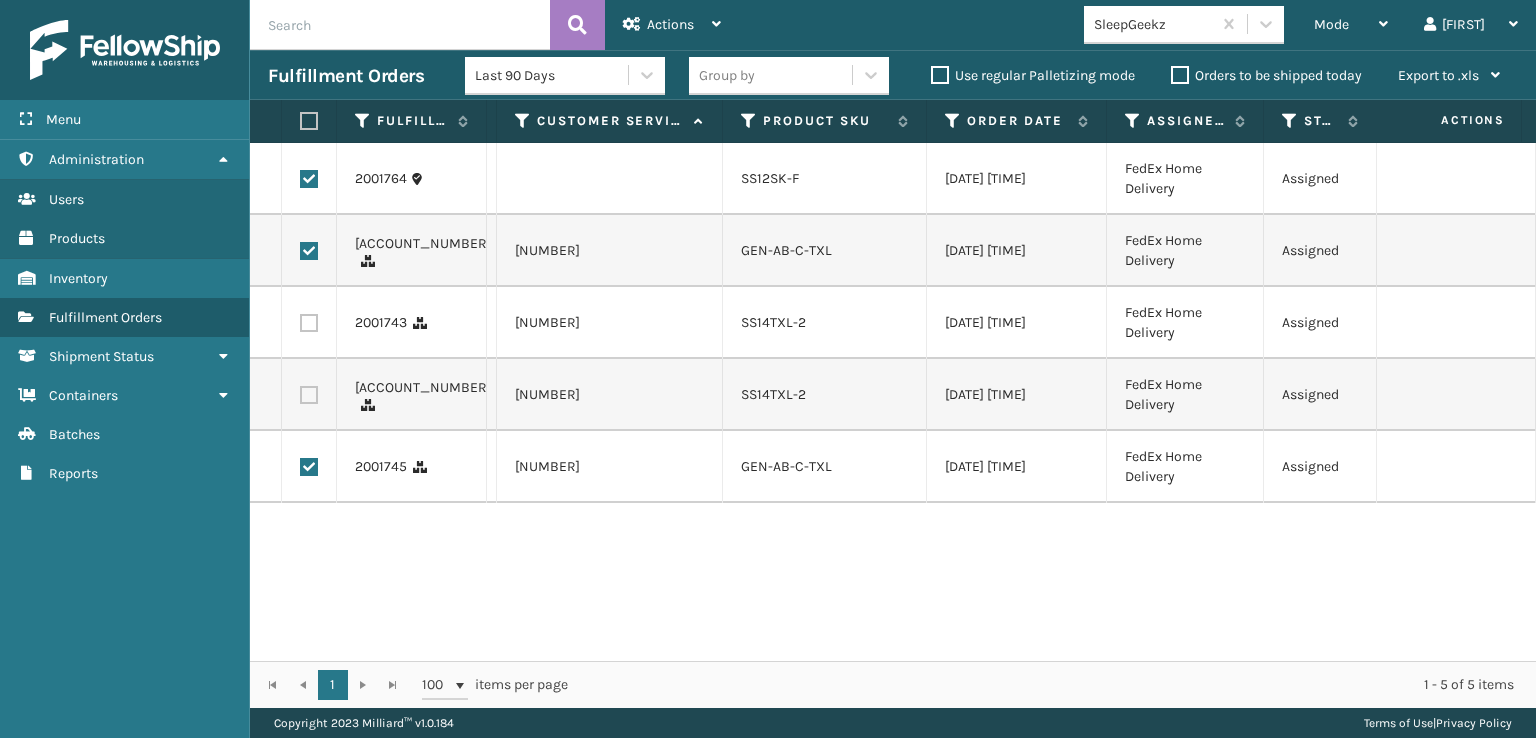 click at bounding box center (309, 395) 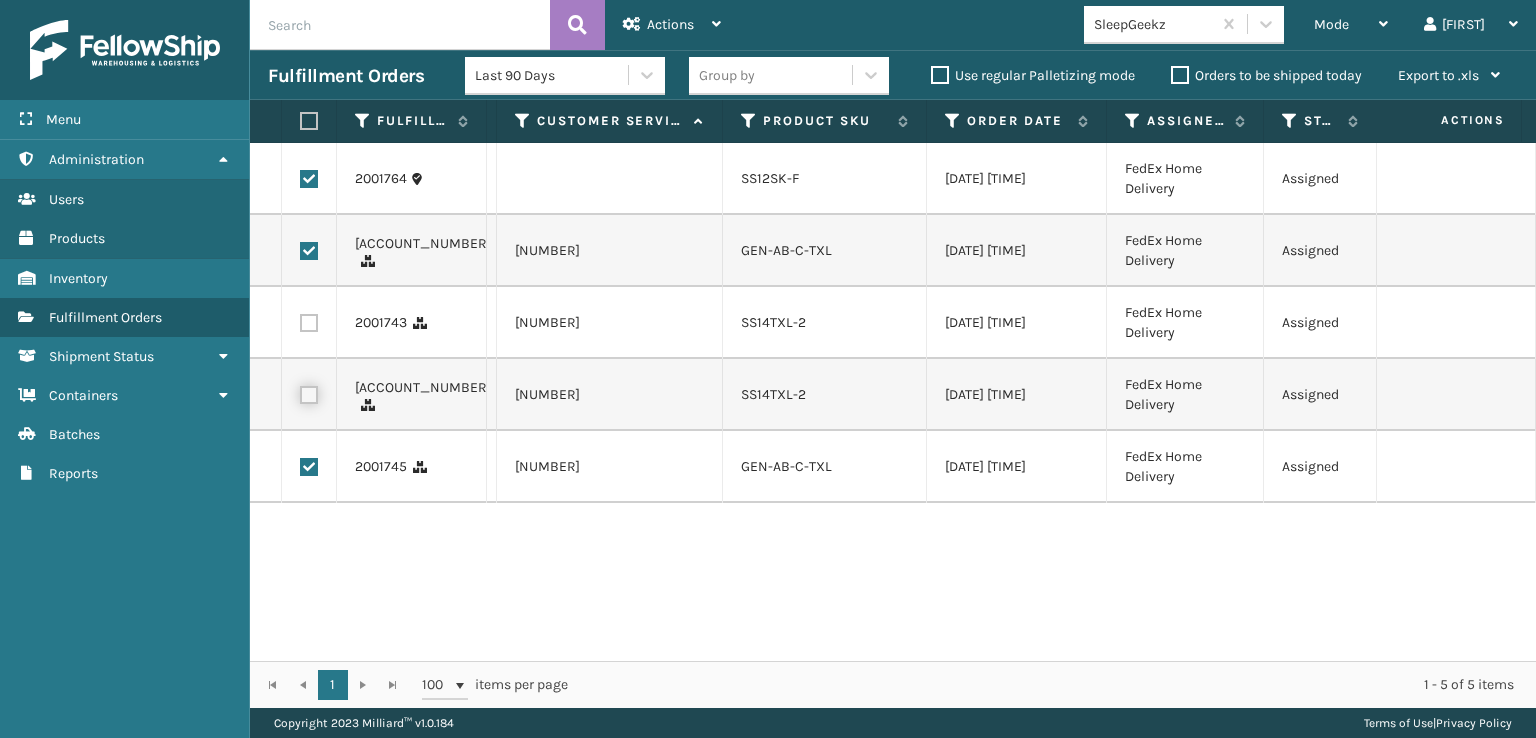 click at bounding box center (300, 392) 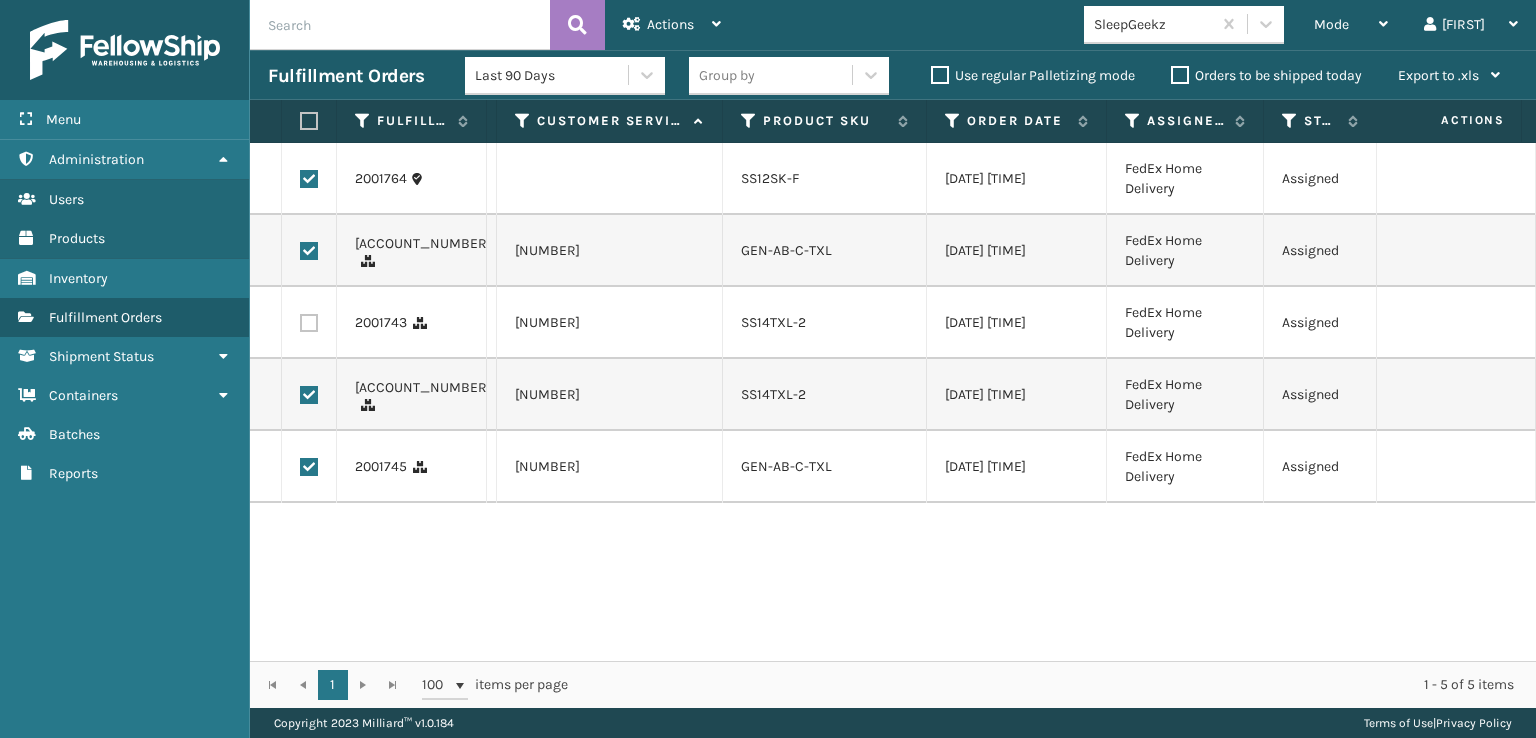 click at bounding box center [309, 323] 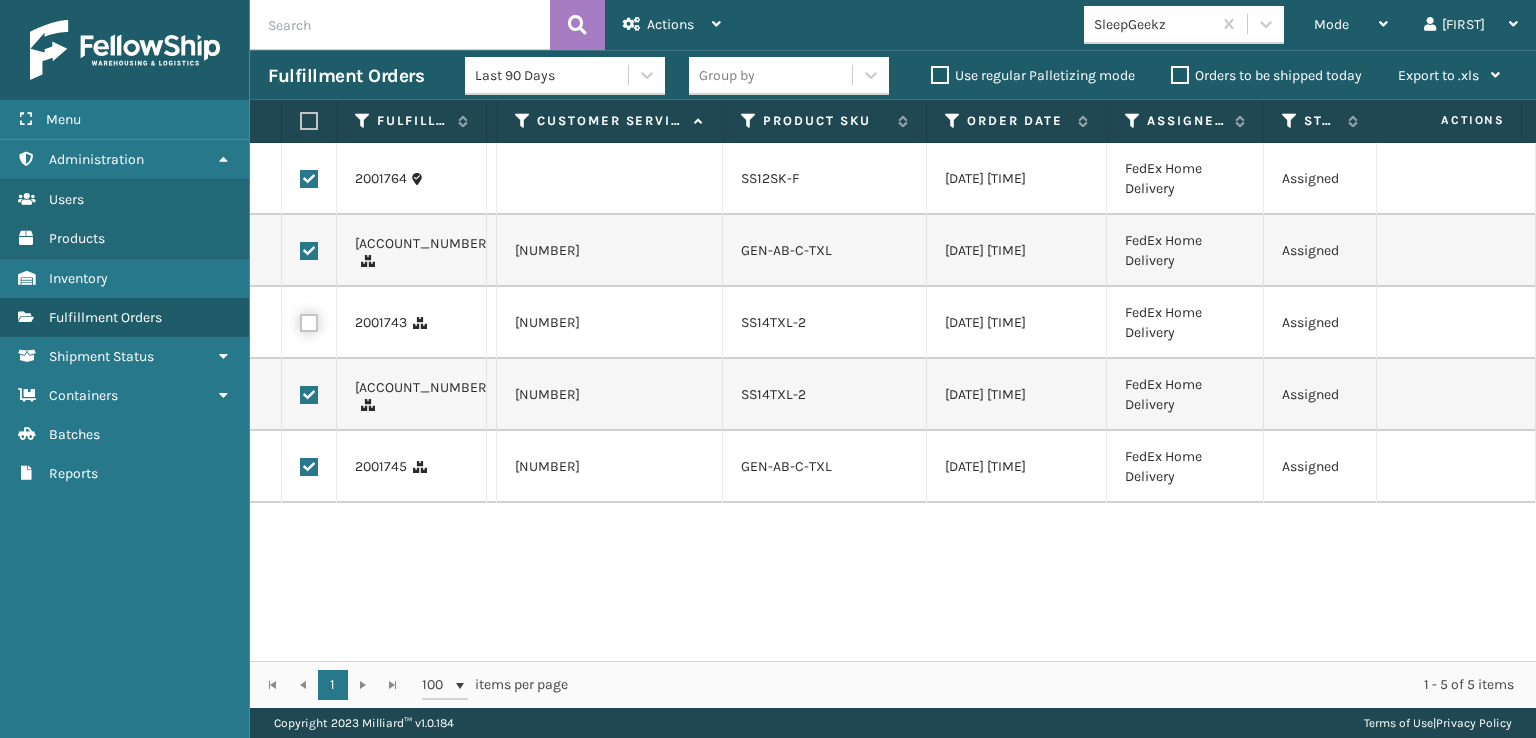 click at bounding box center [300, 320] 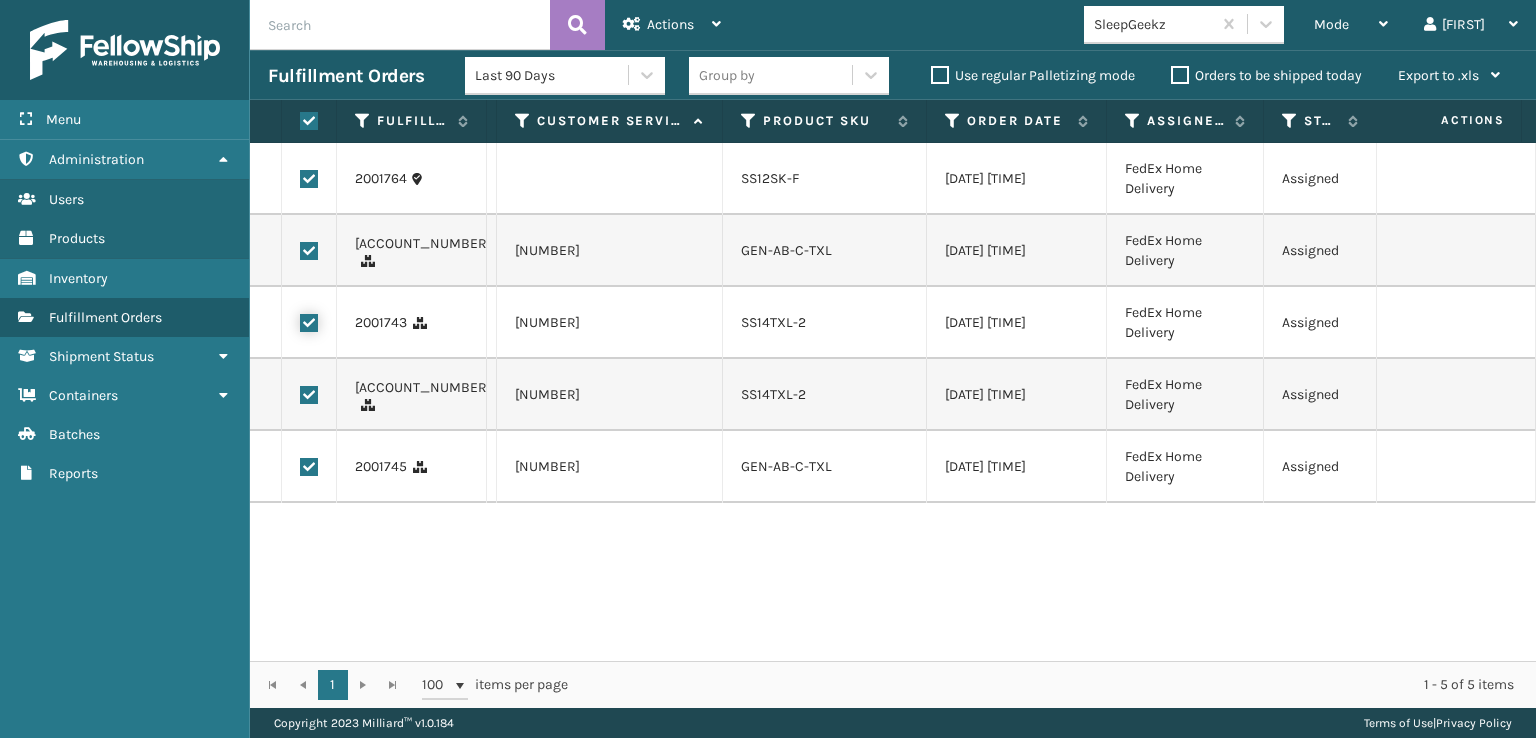 checkbox on "true" 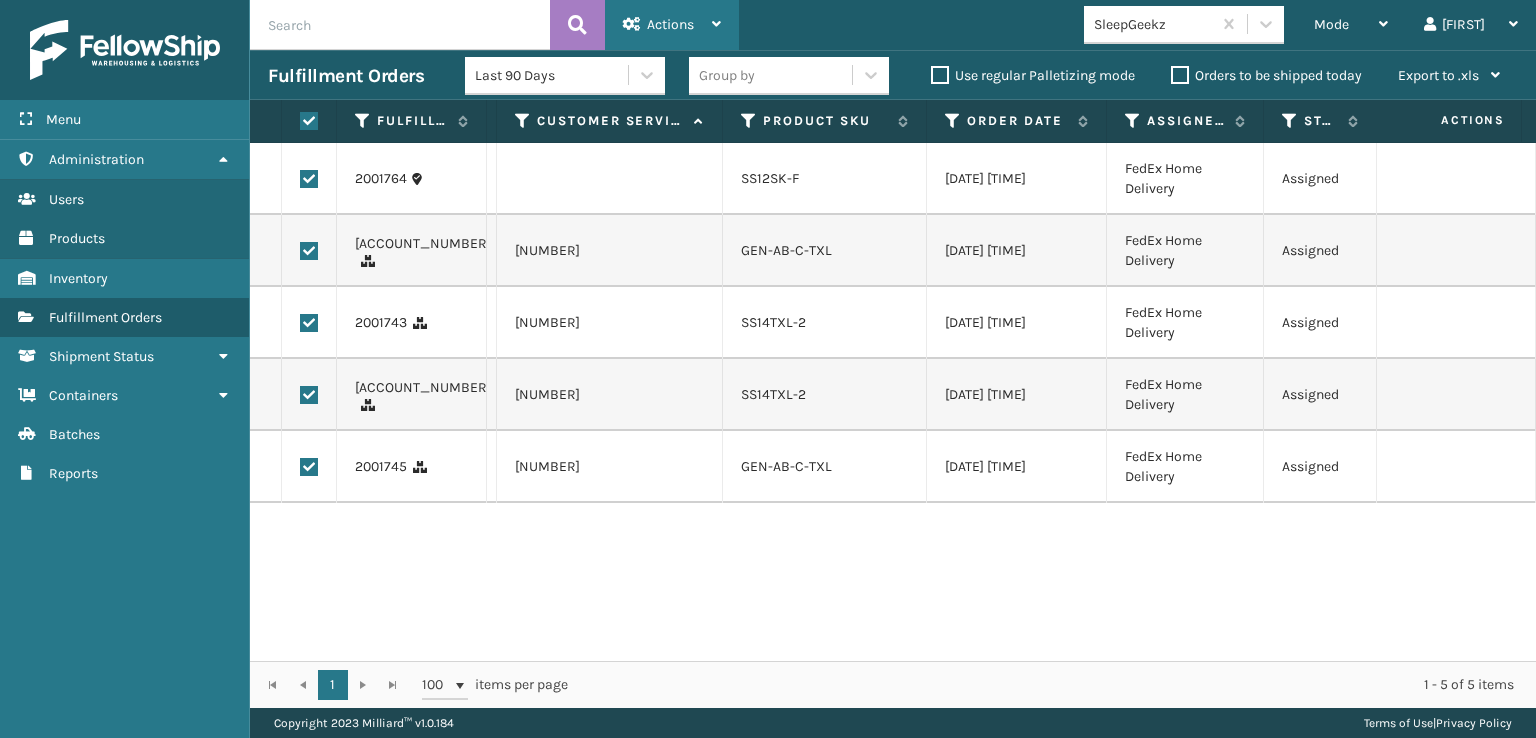 click on "Actions" at bounding box center (670, 24) 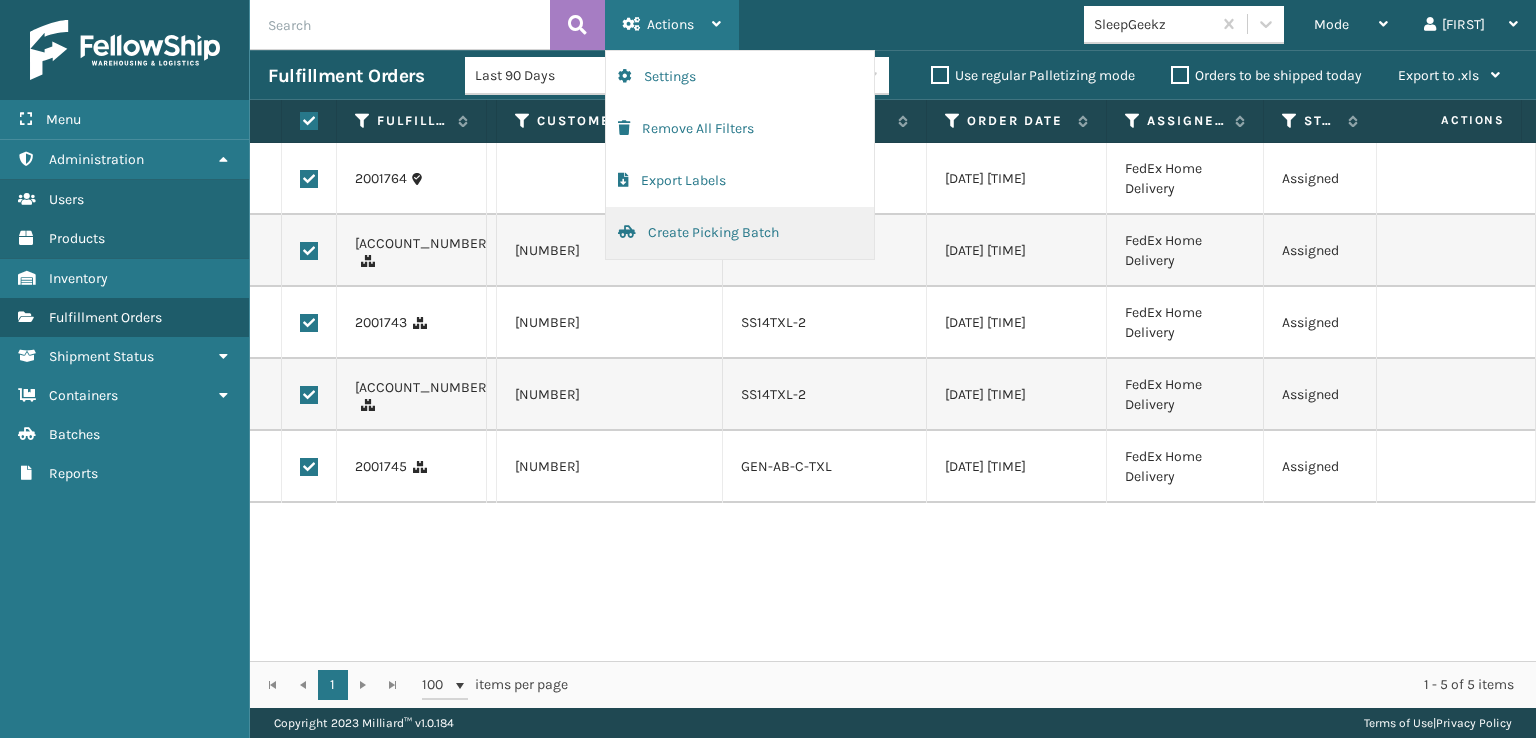click on "Create Picking Batch" at bounding box center [740, 233] 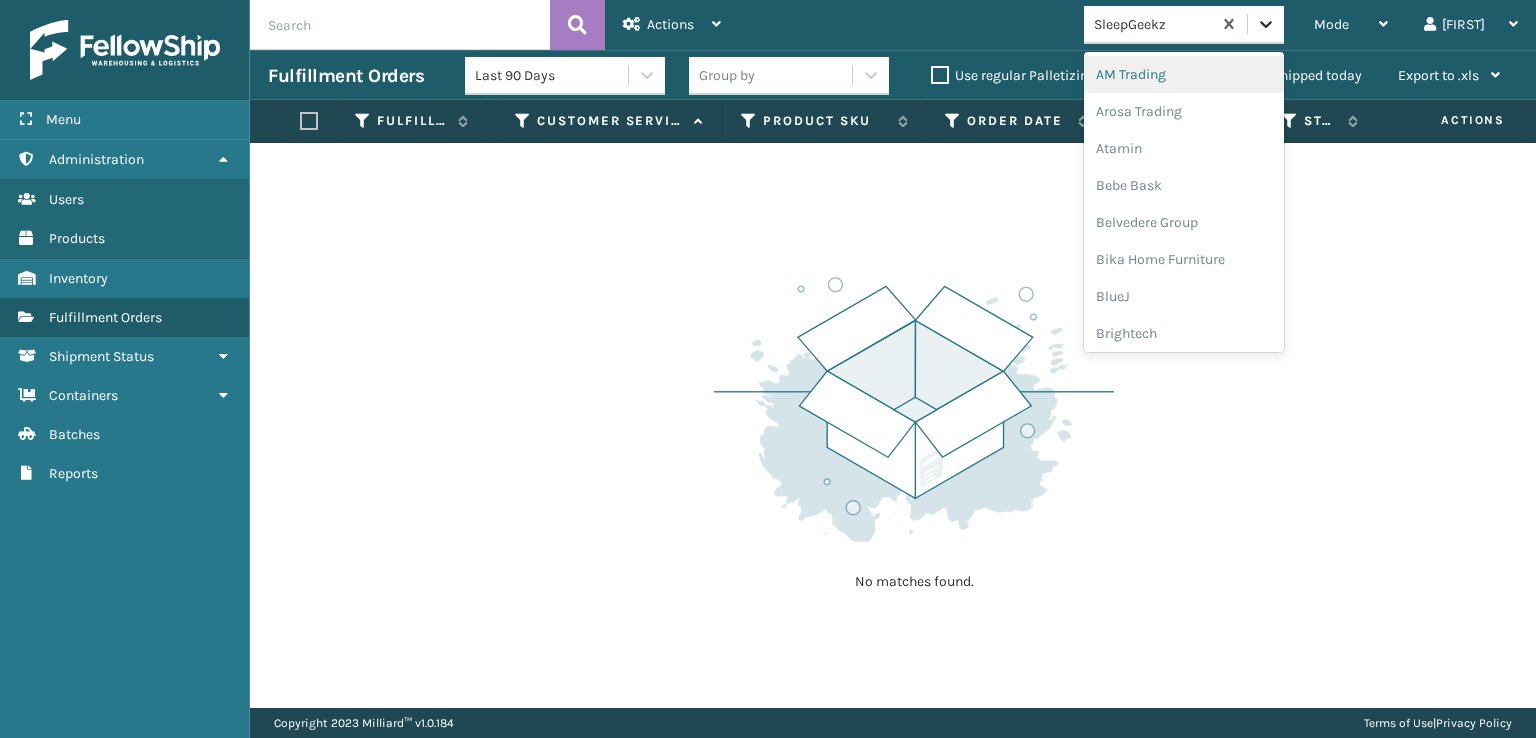 click 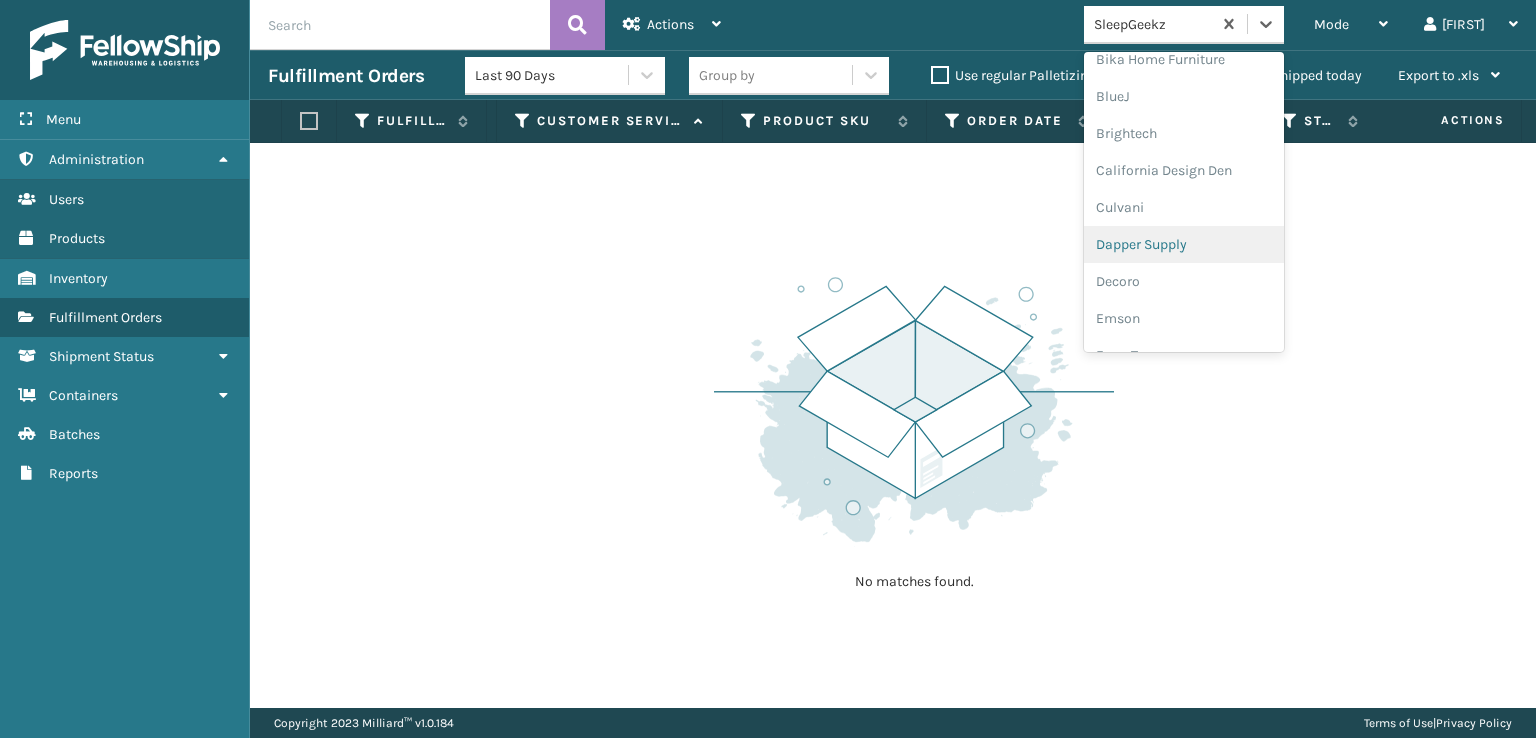 scroll, scrollTop: 300, scrollLeft: 0, axis: vertical 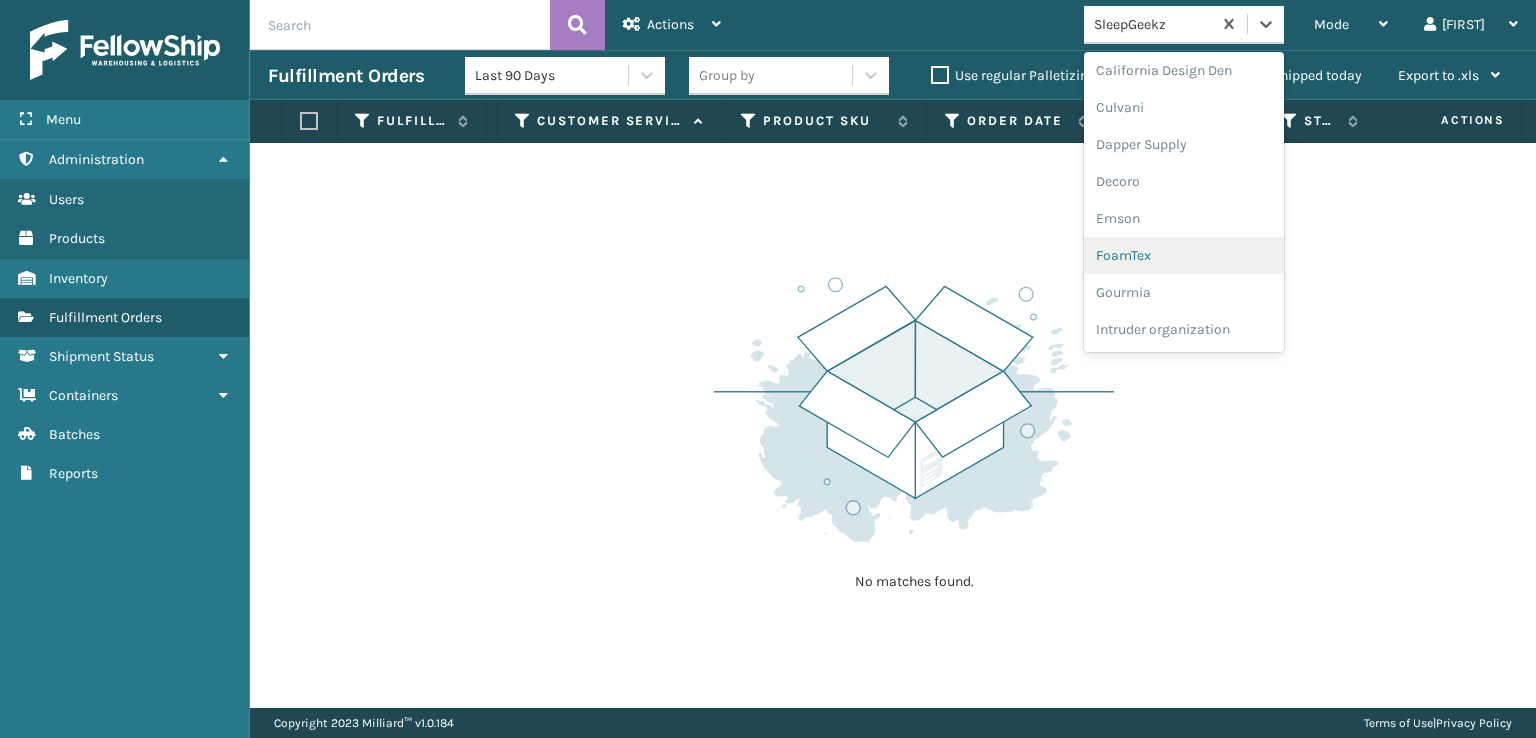 click on "FoamTex" at bounding box center [1184, 255] 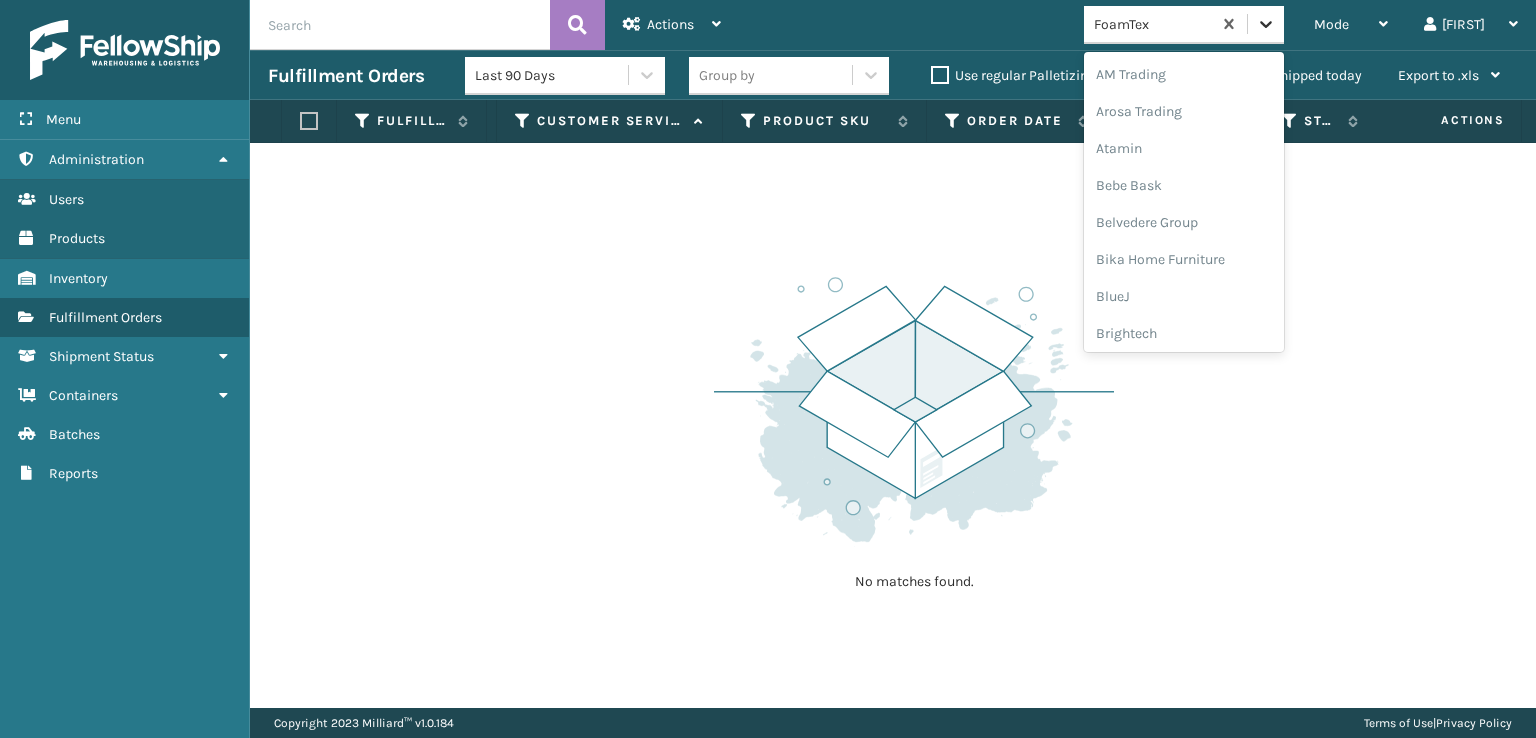 click 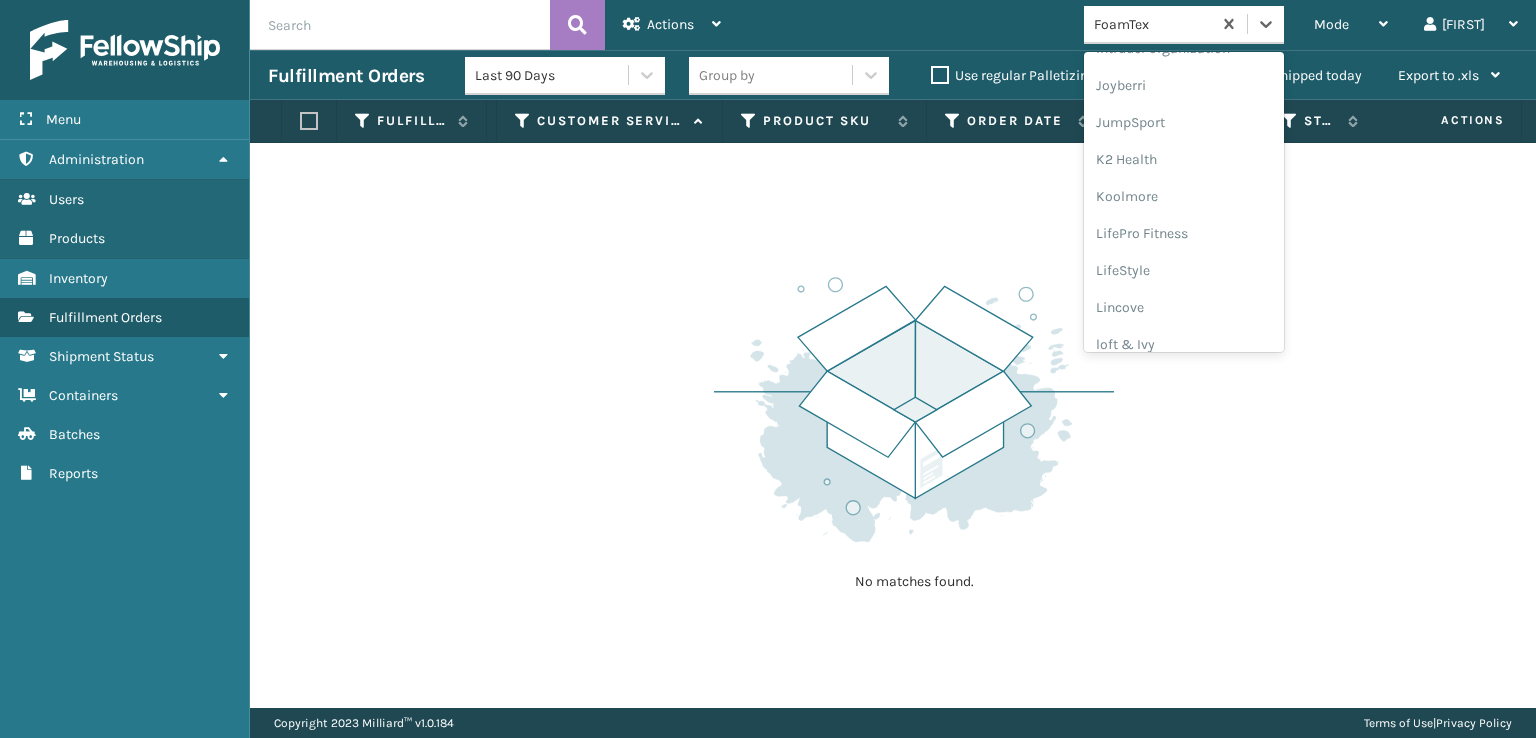 scroll, scrollTop: 632, scrollLeft: 0, axis: vertical 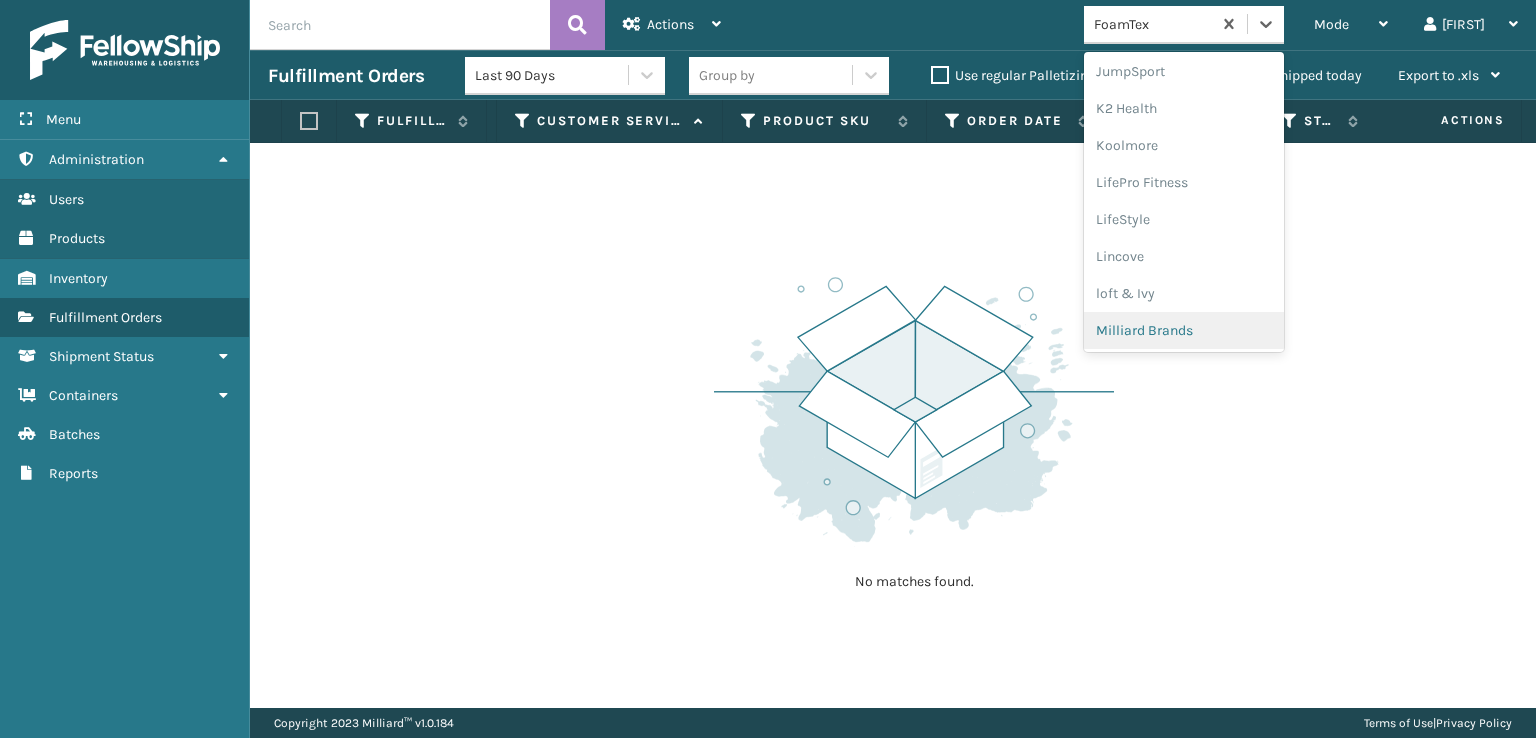 click on "Milliard Brands" at bounding box center (1184, 330) 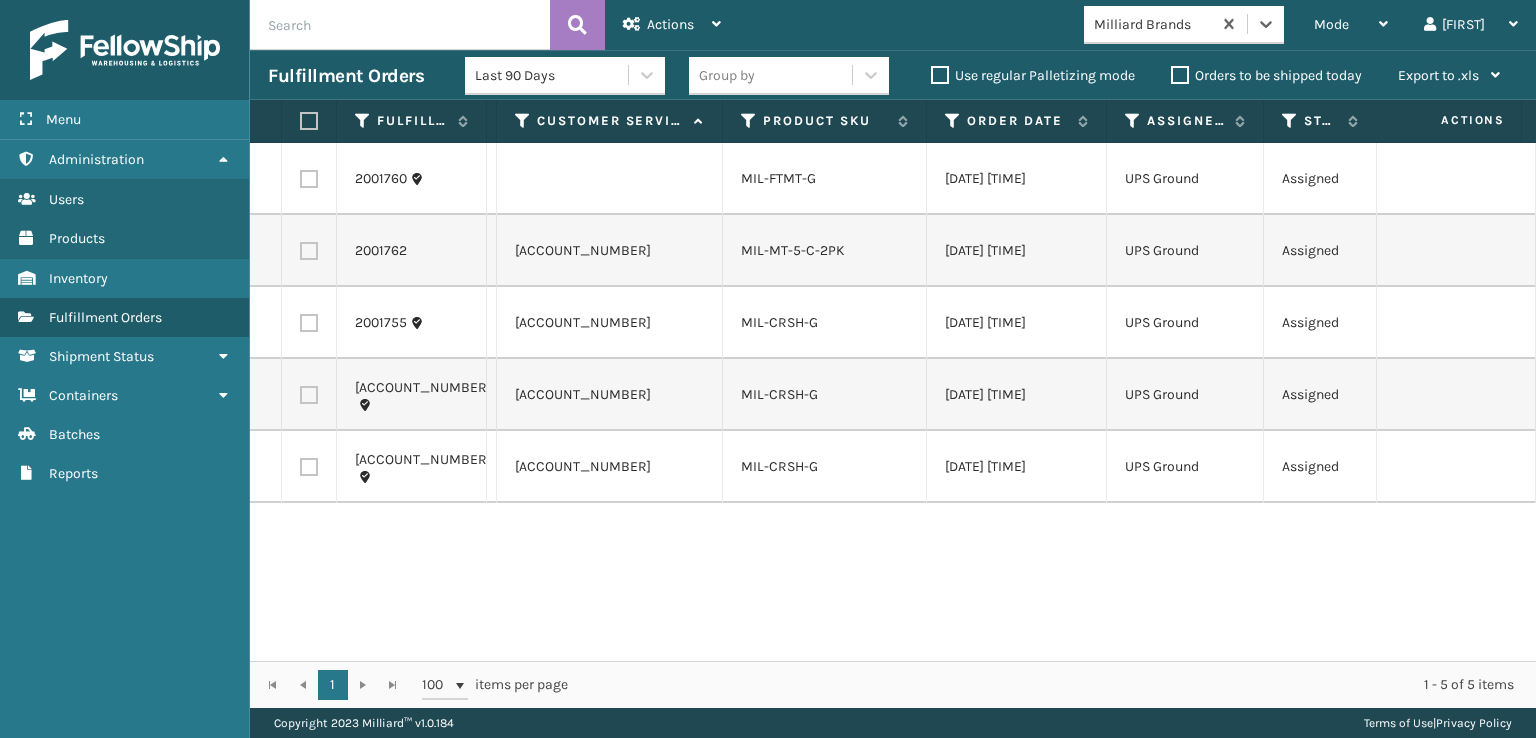 click at bounding box center (309, 121) 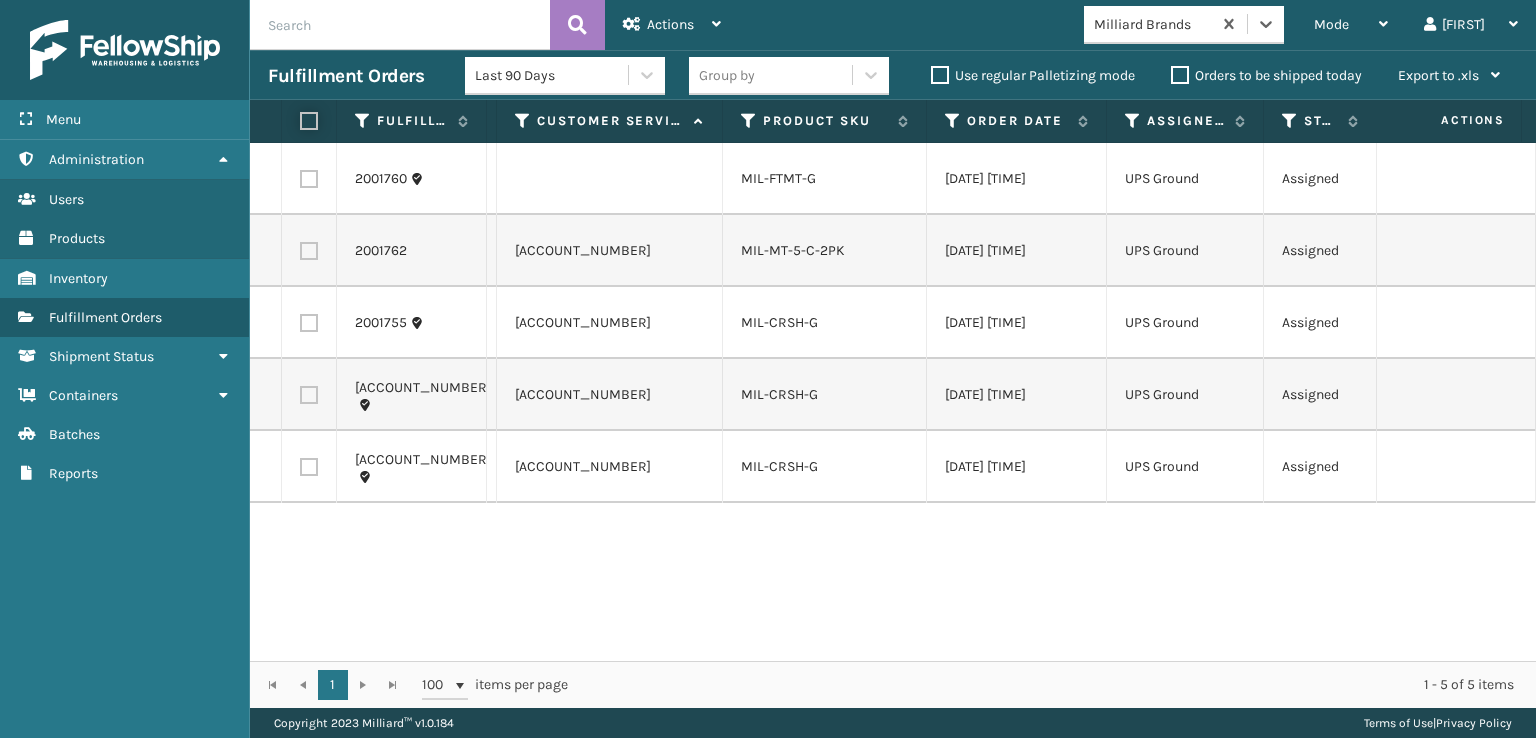 click at bounding box center (300, 121) 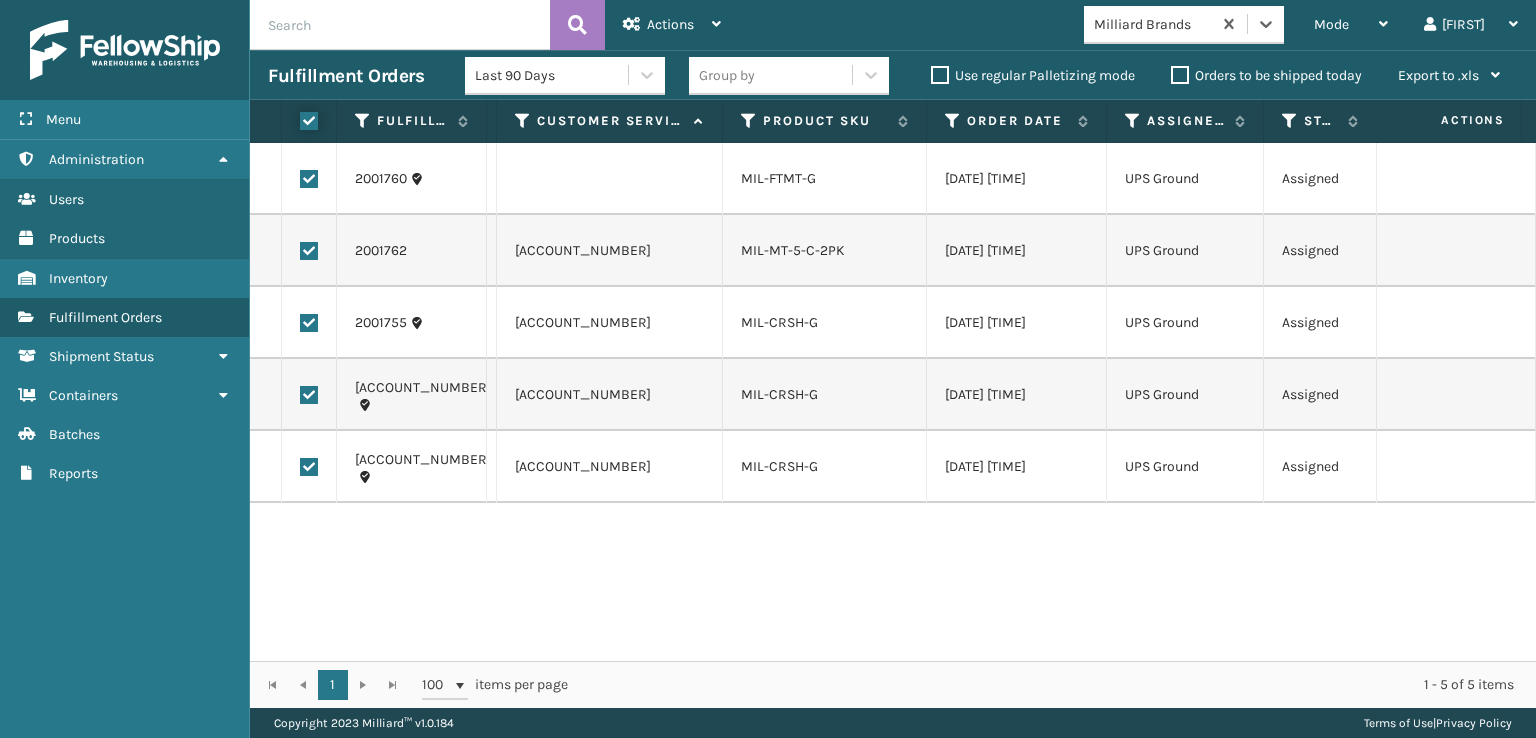 checkbox on "true" 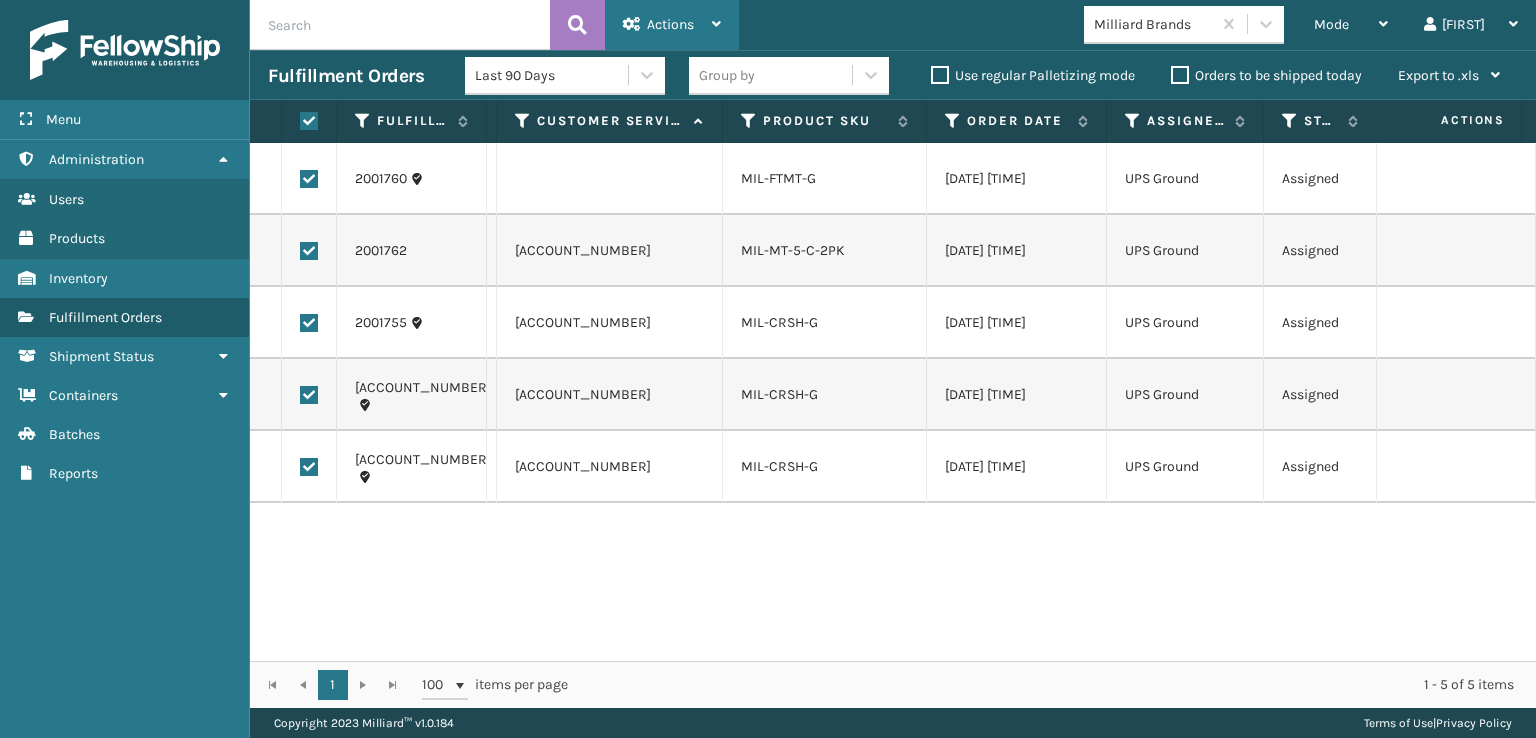 click on "Actions" at bounding box center [670, 24] 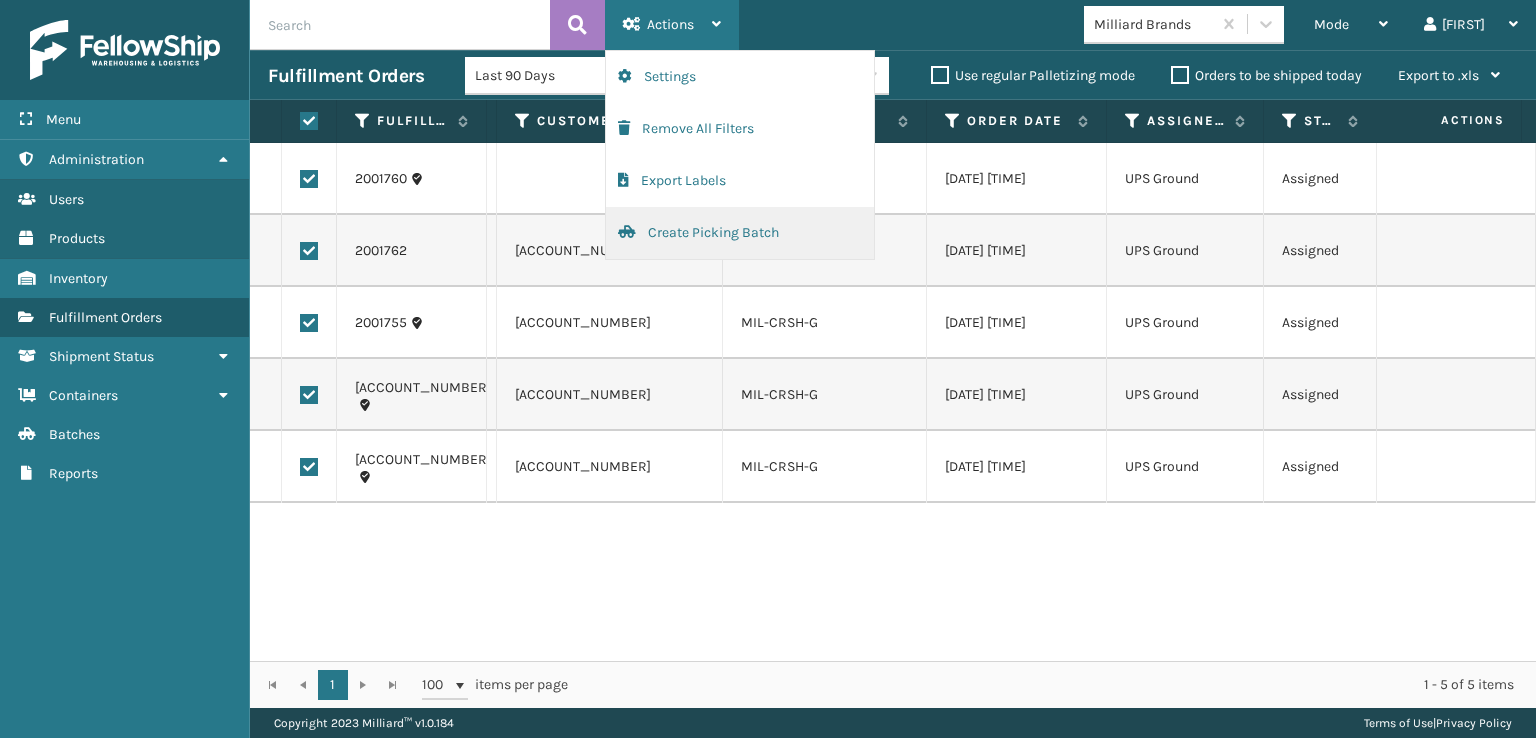 click on "Create Picking Batch" at bounding box center [740, 233] 